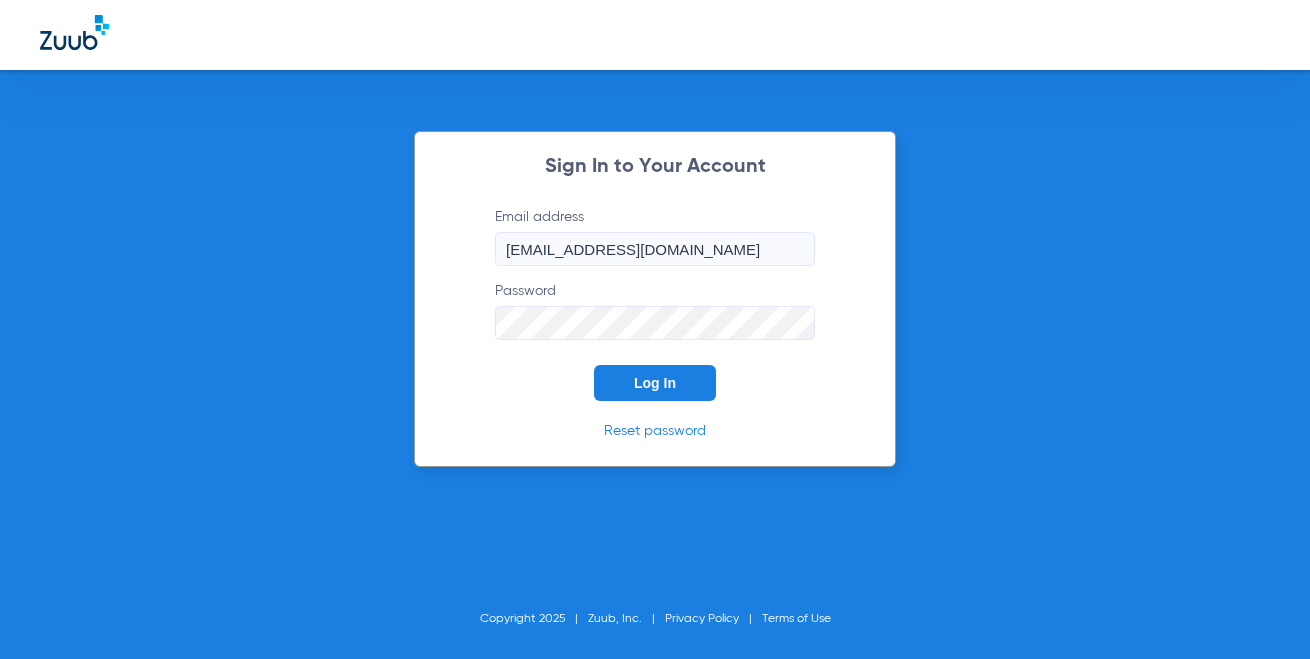 scroll, scrollTop: 0, scrollLeft: 0, axis: both 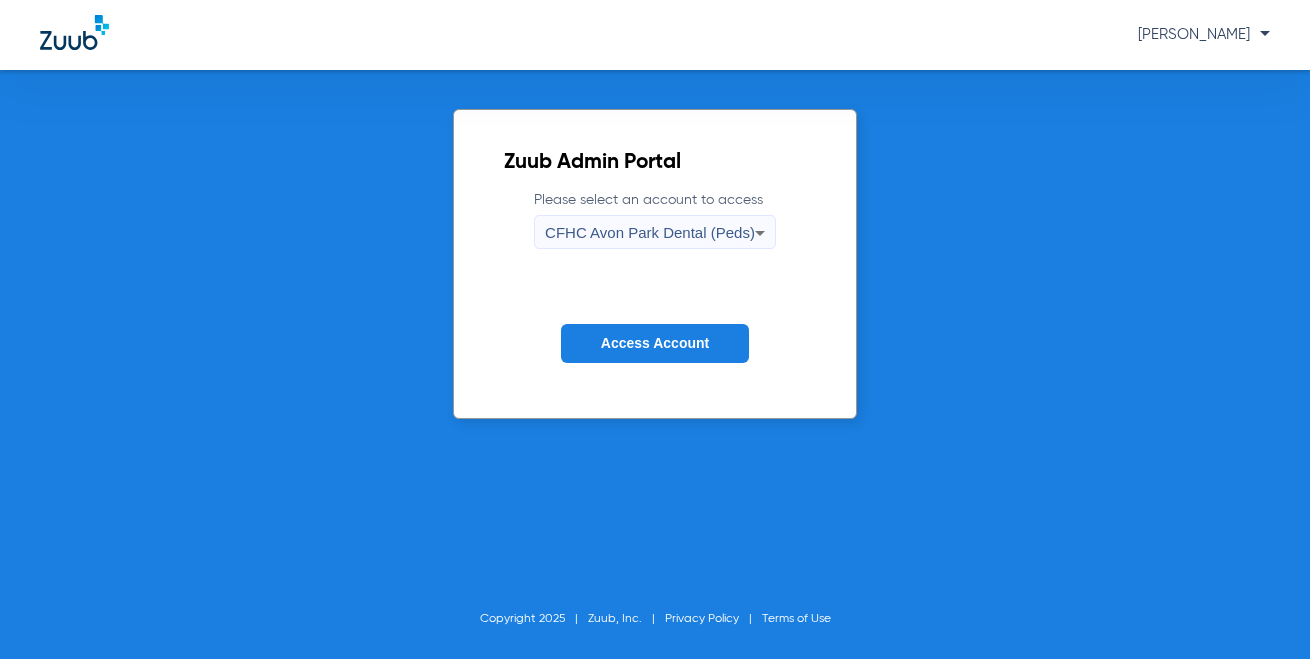 click on "CFHC Avon Park Dental (Peds)" at bounding box center [650, 232] 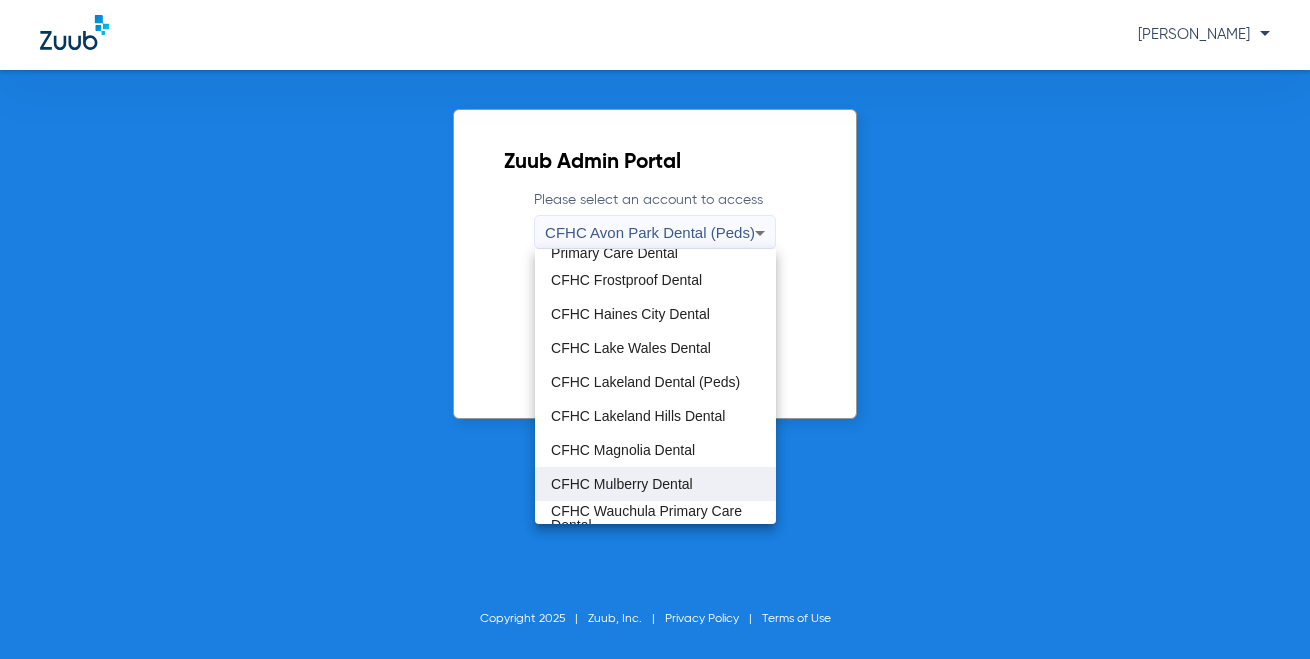 scroll, scrollTop: 98, scrollLeft: 0, axis: vertical 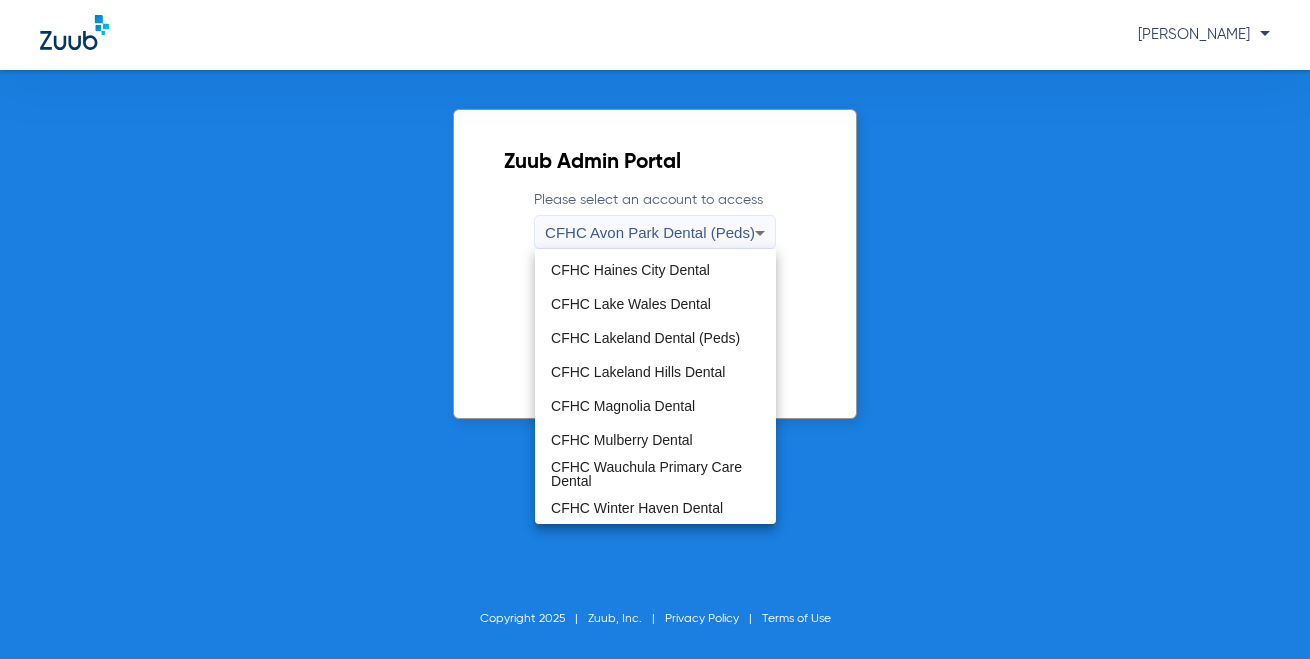 click on "CFHC Wauchula Primary Care Dental" at bounding box center (655, 474) 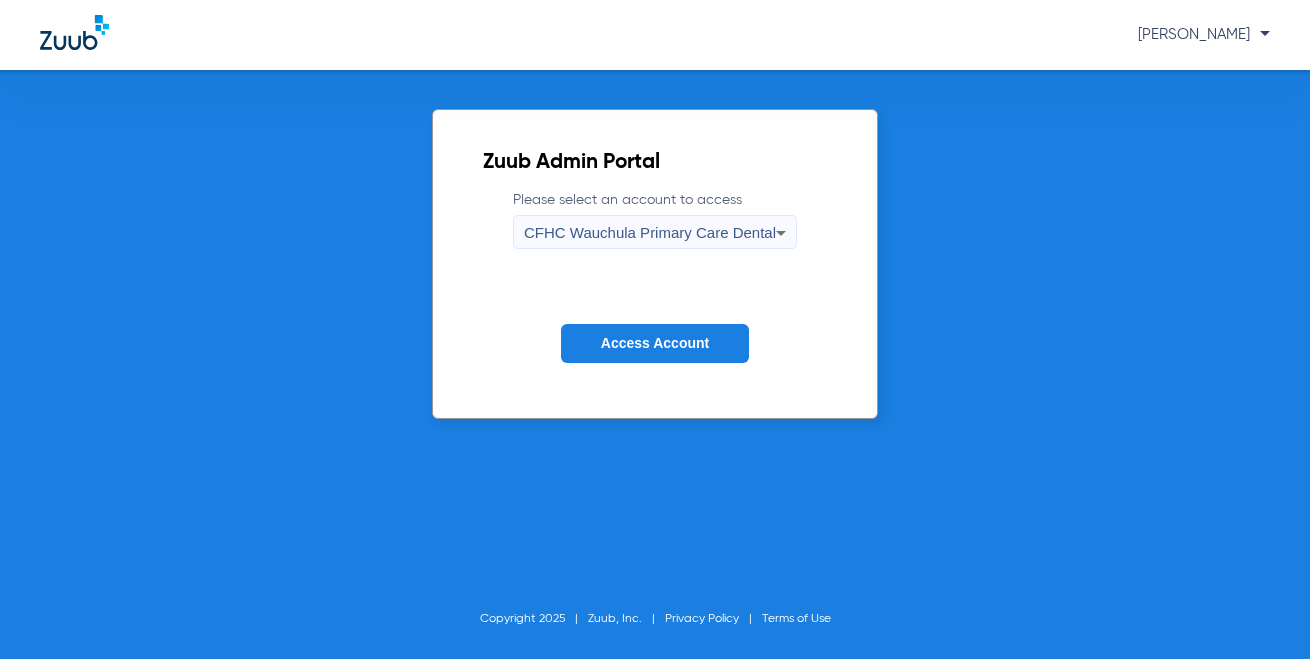 click on "Access Account" 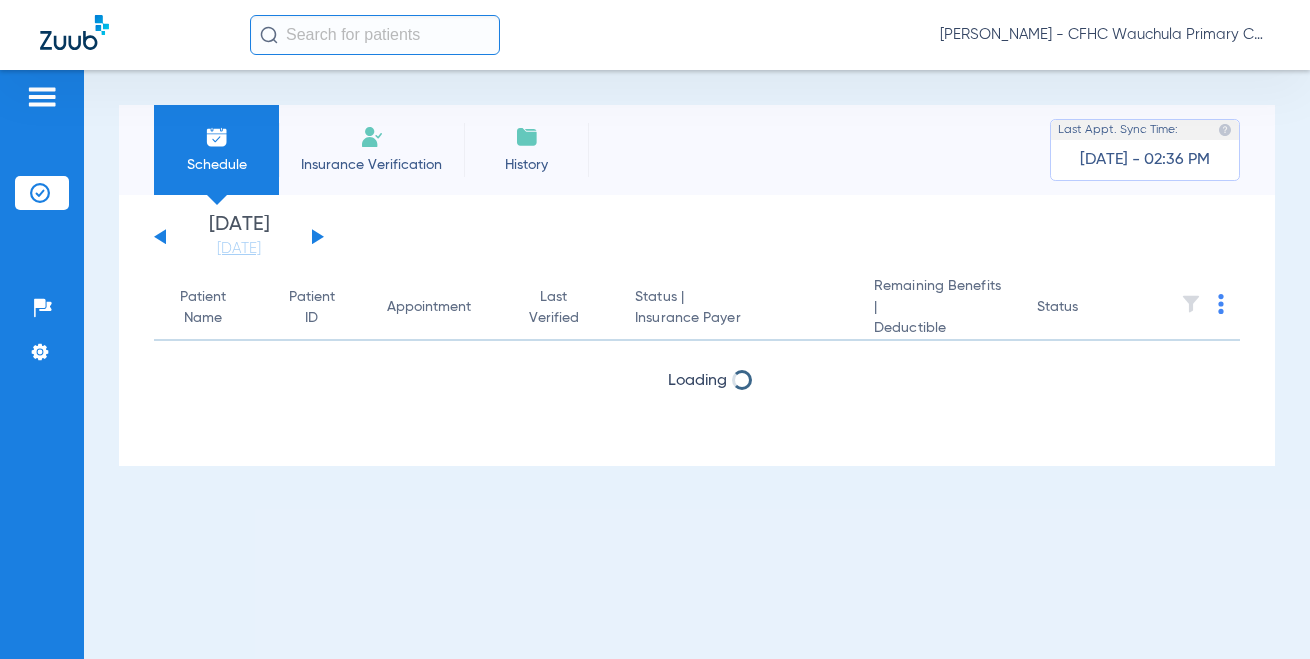 click on "[DATE]   [DATE]" 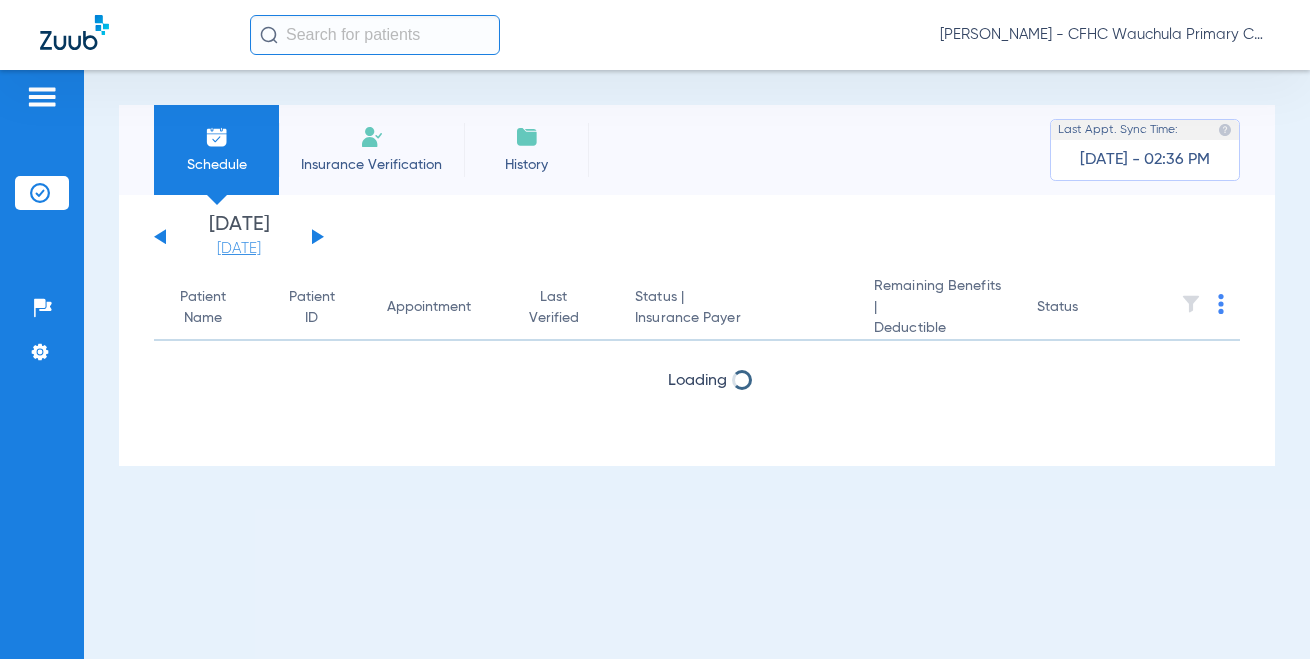 click on "[DATE]" 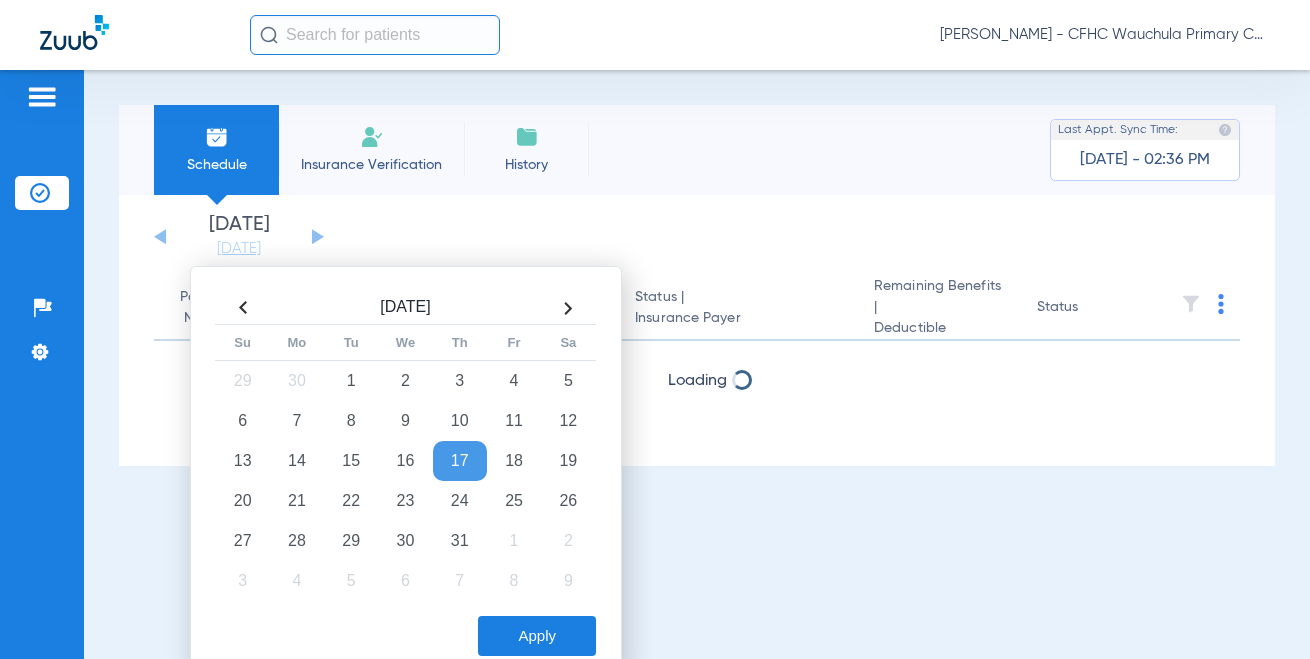 click 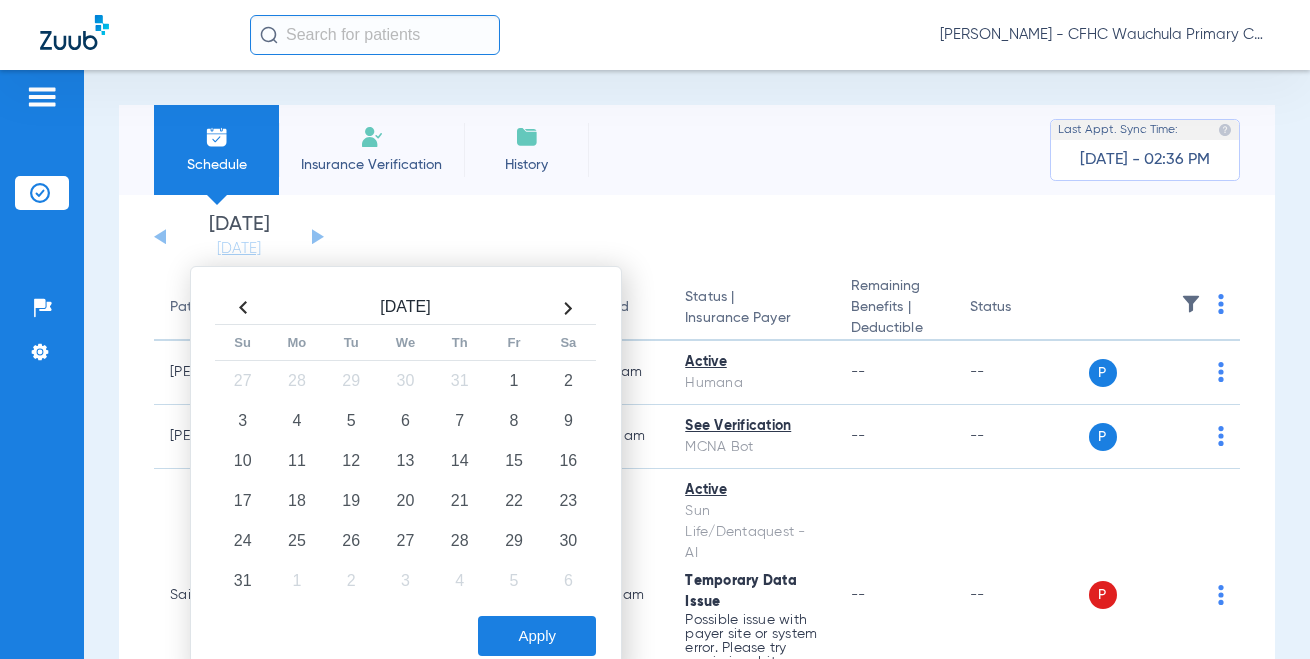 click 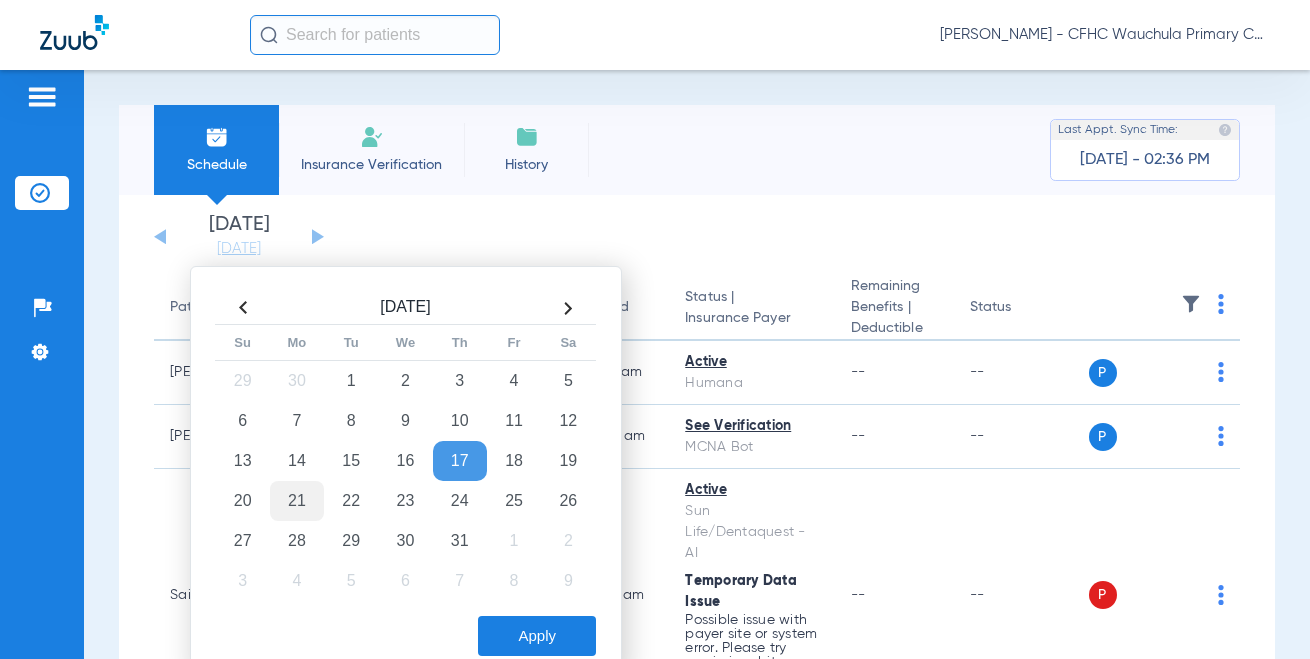 click on "21" 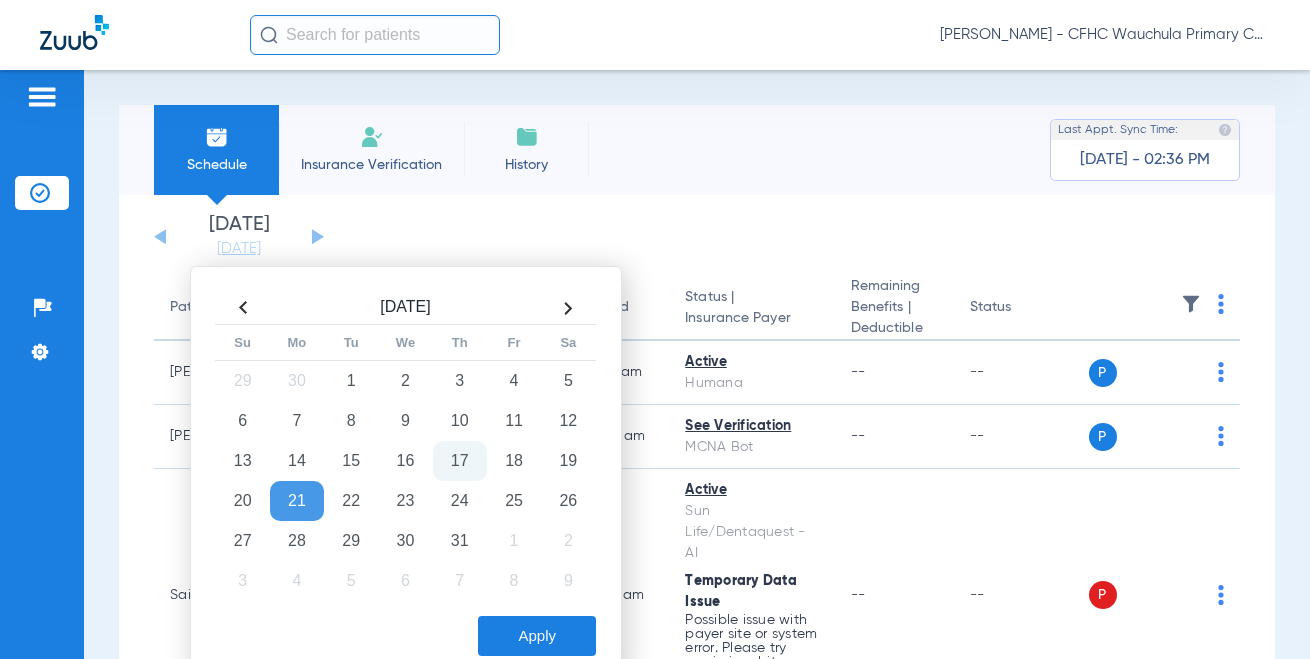 click on "Apply" 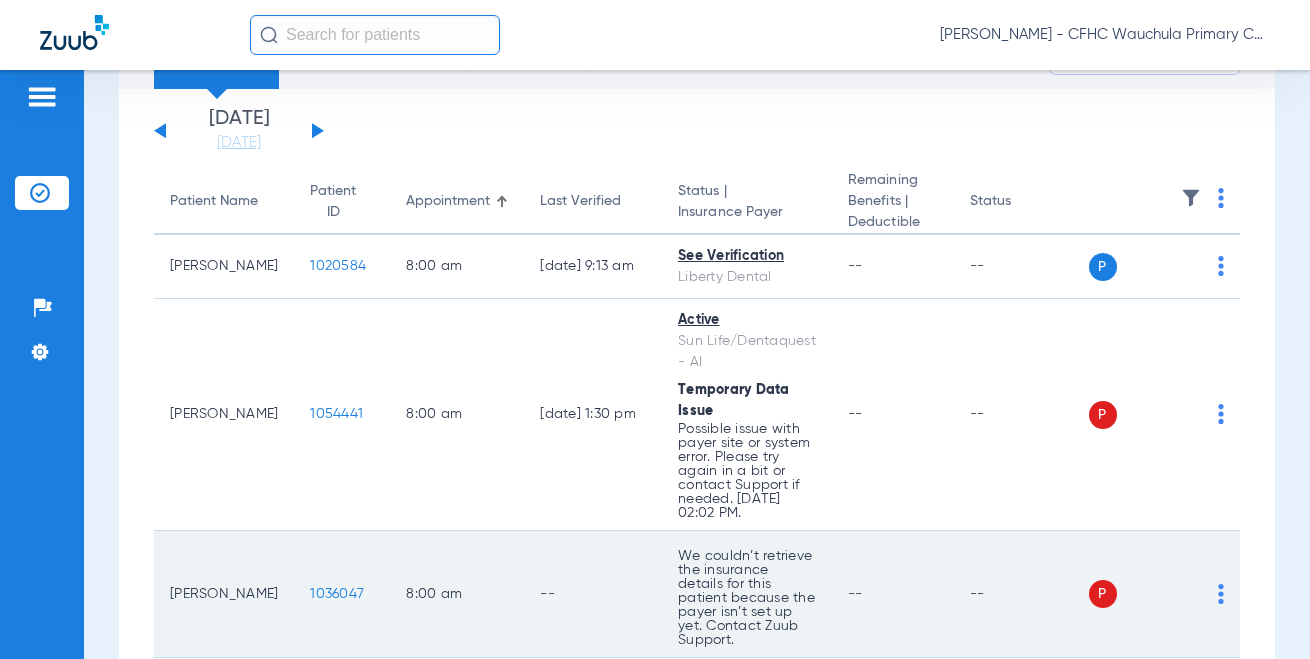 scroll, scrollTop: 100, scrollLeft: 0, axis: vertical 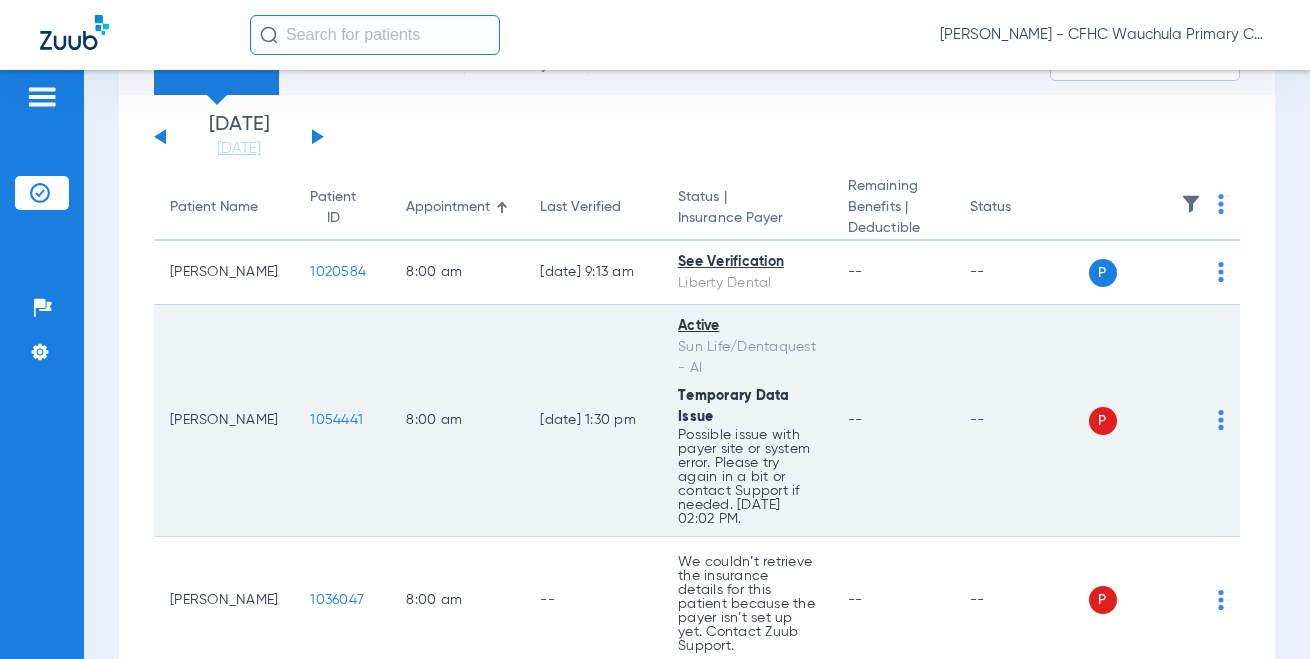 click on "1054441" 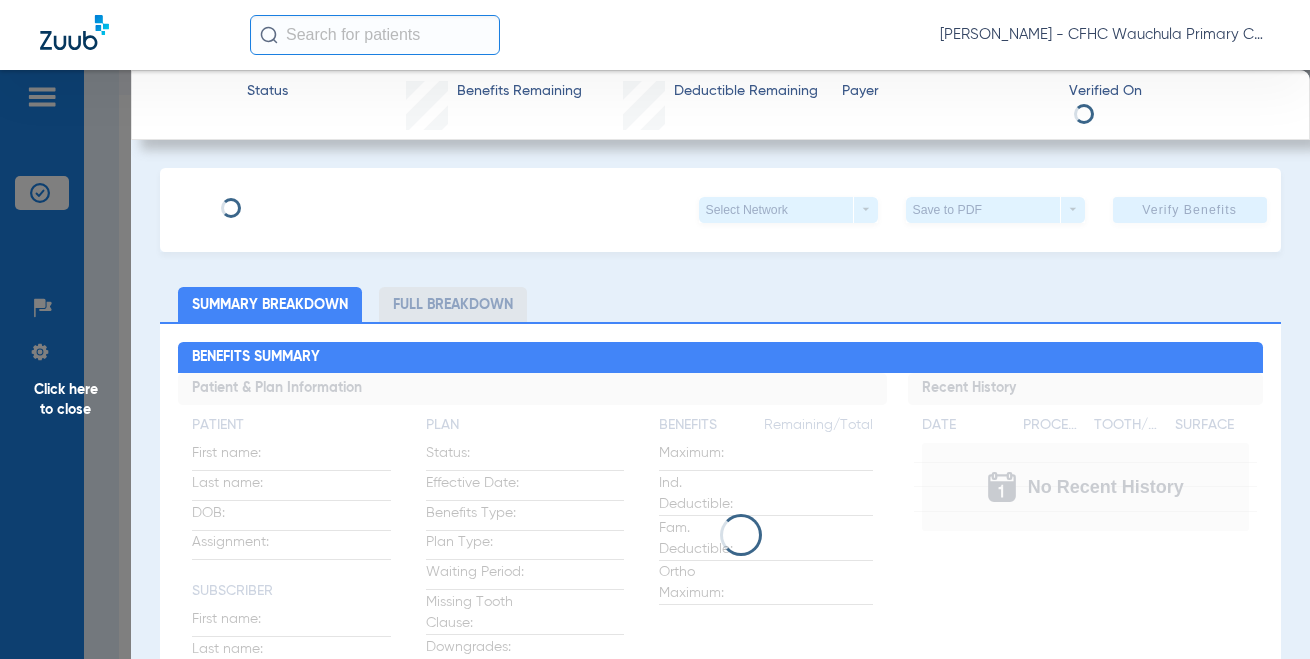 click on "Click here to close" 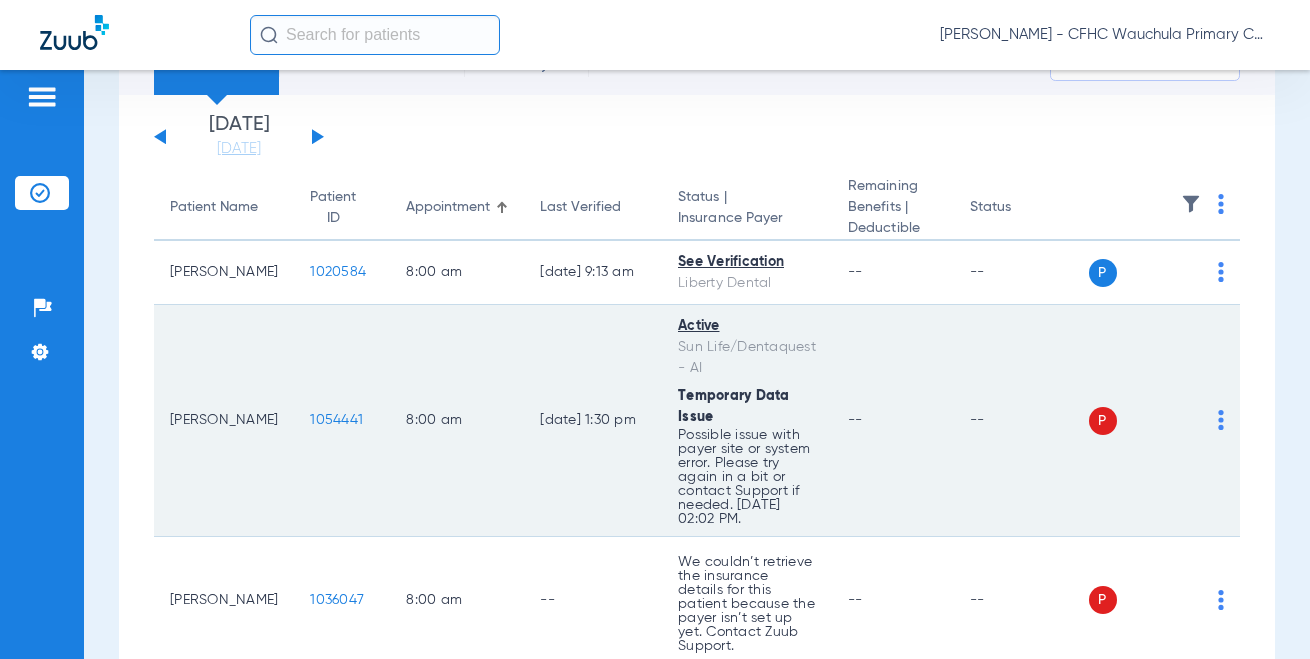 click on "1054441" 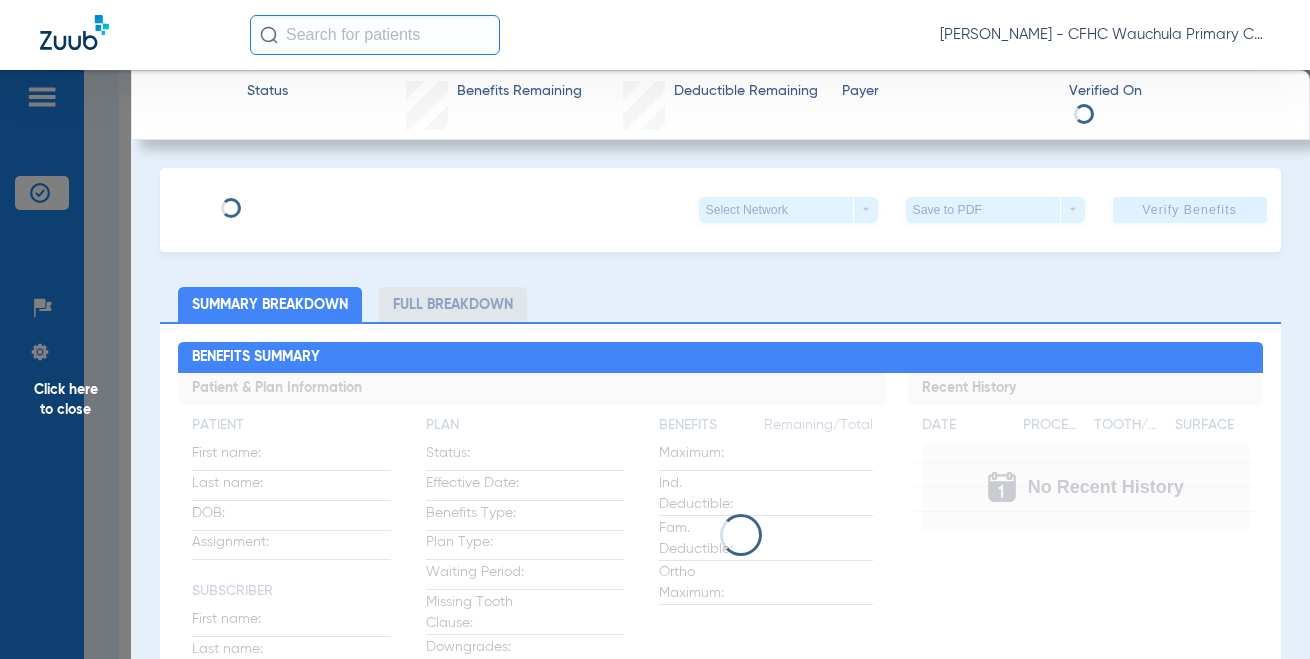 type on "[PERSON_NAME]" 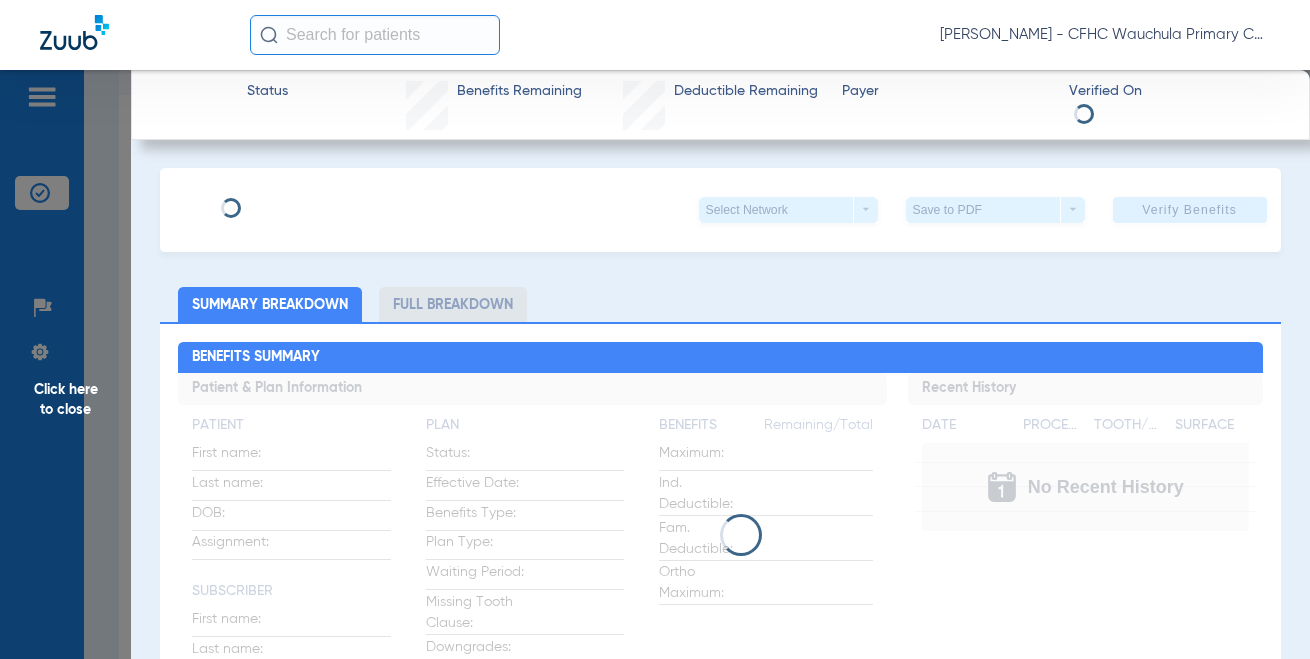 type on "[PERSON_NAME]" 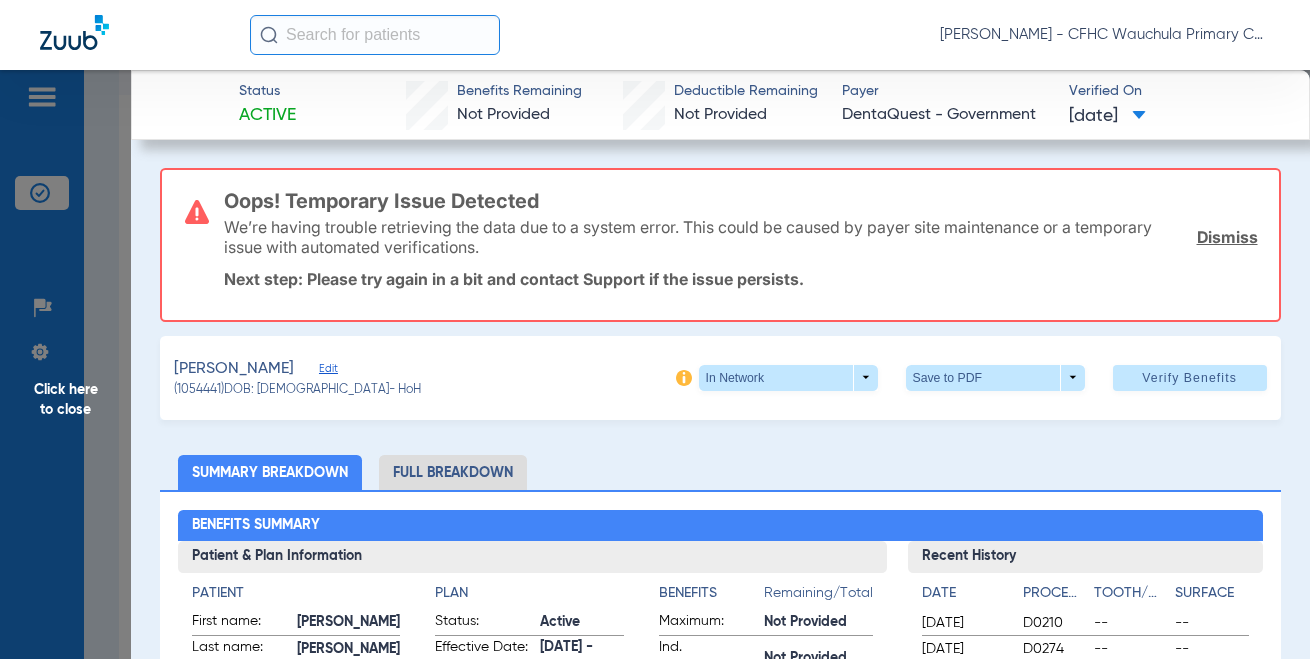 click on "Dismiss" 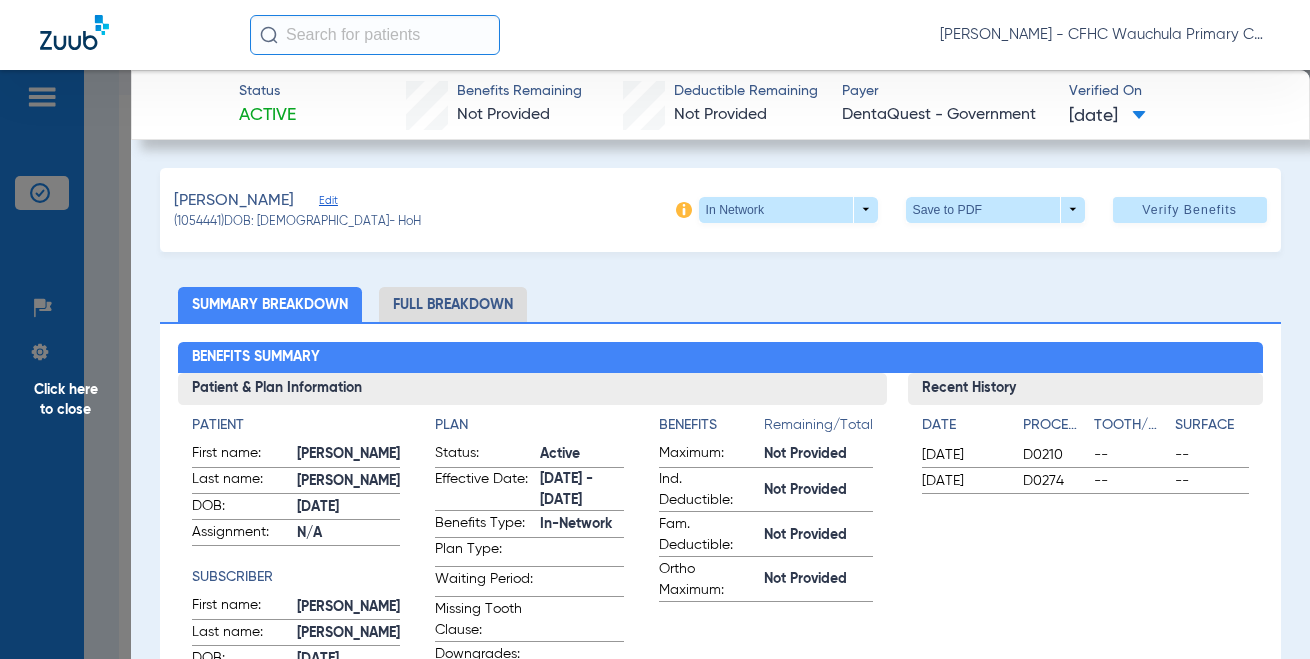 click on "Edit" 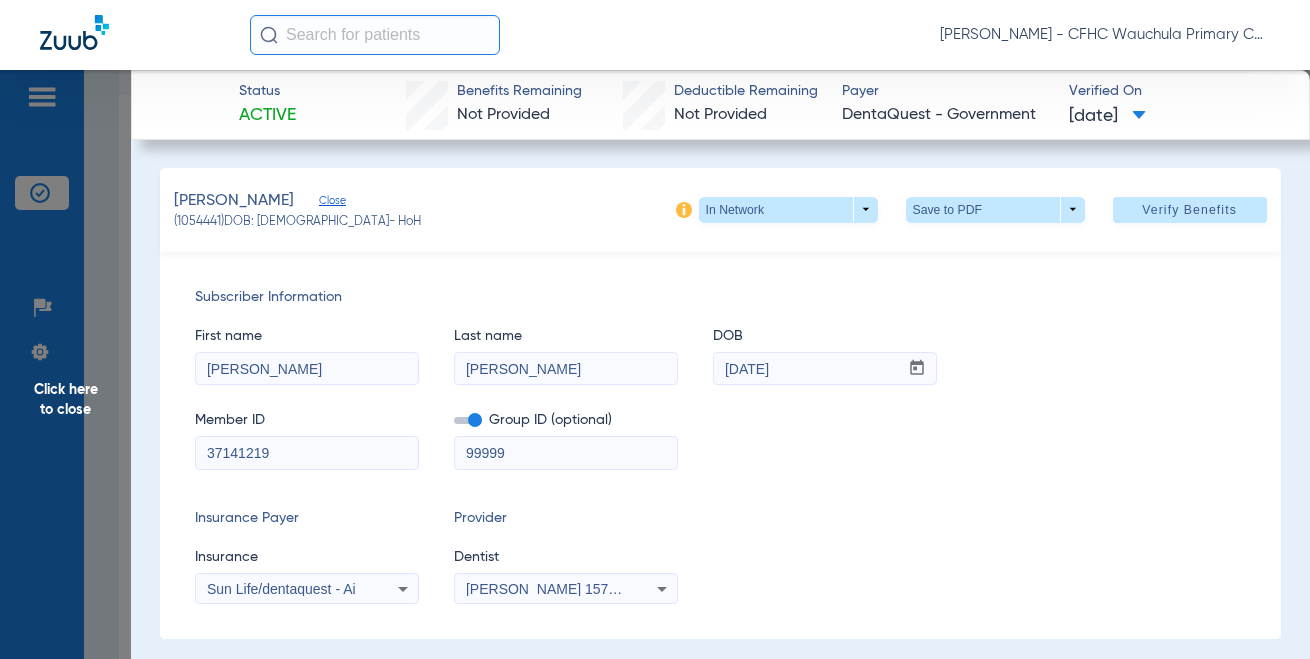 scroll, scrollTop: 200, scrollLeft: 0, axis: vertical 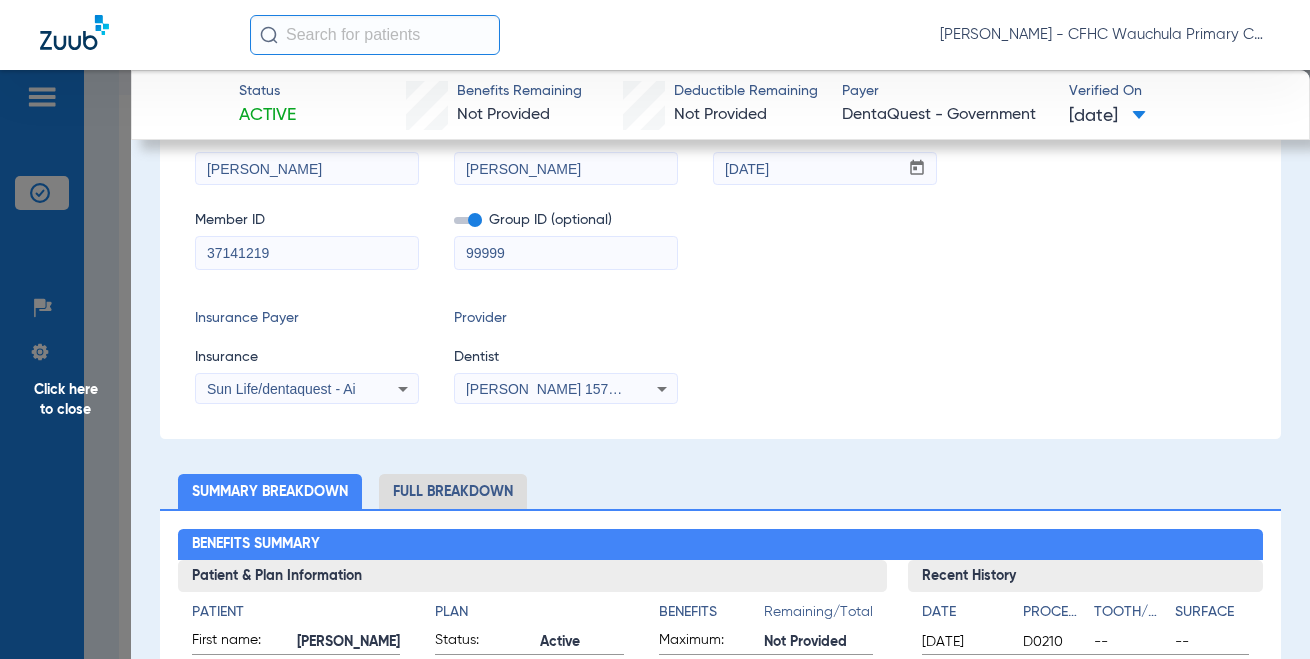 drag, startPoint x: 530, startPoint y: 246, endPoint x: 335, endPoint y: 246, distance: 195 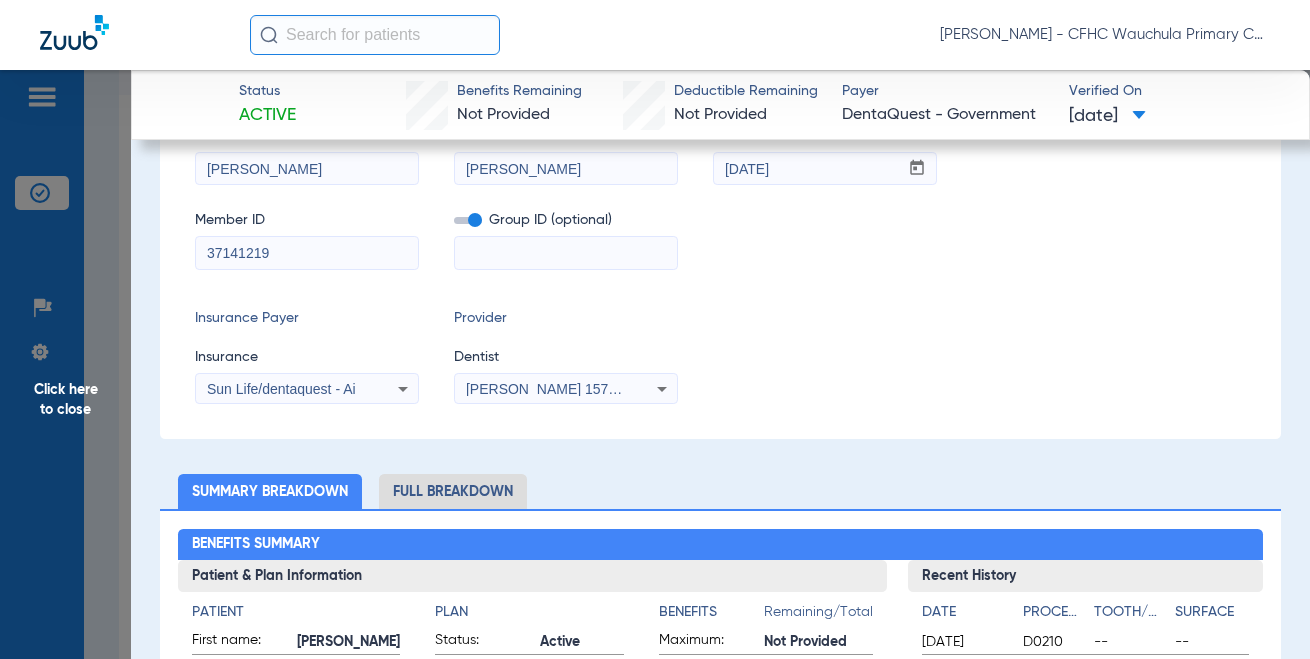 type 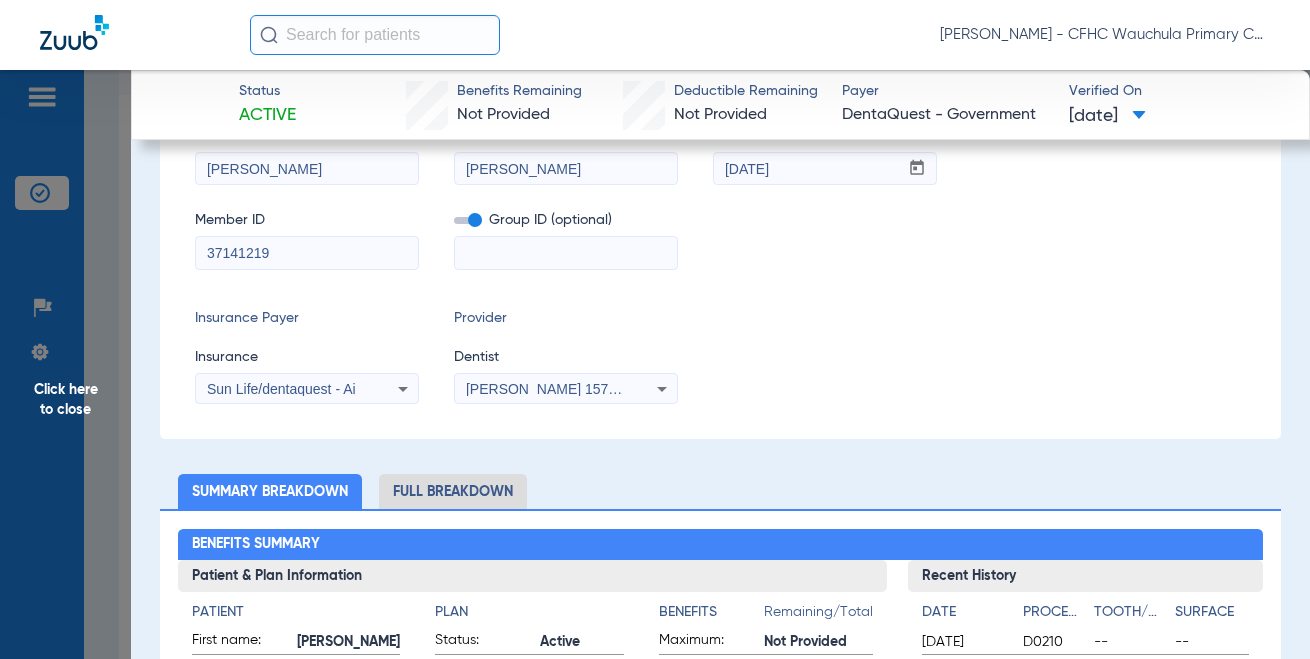 click on "Sun Life/dentaquest - Ai" at bounding box center (281, 389) 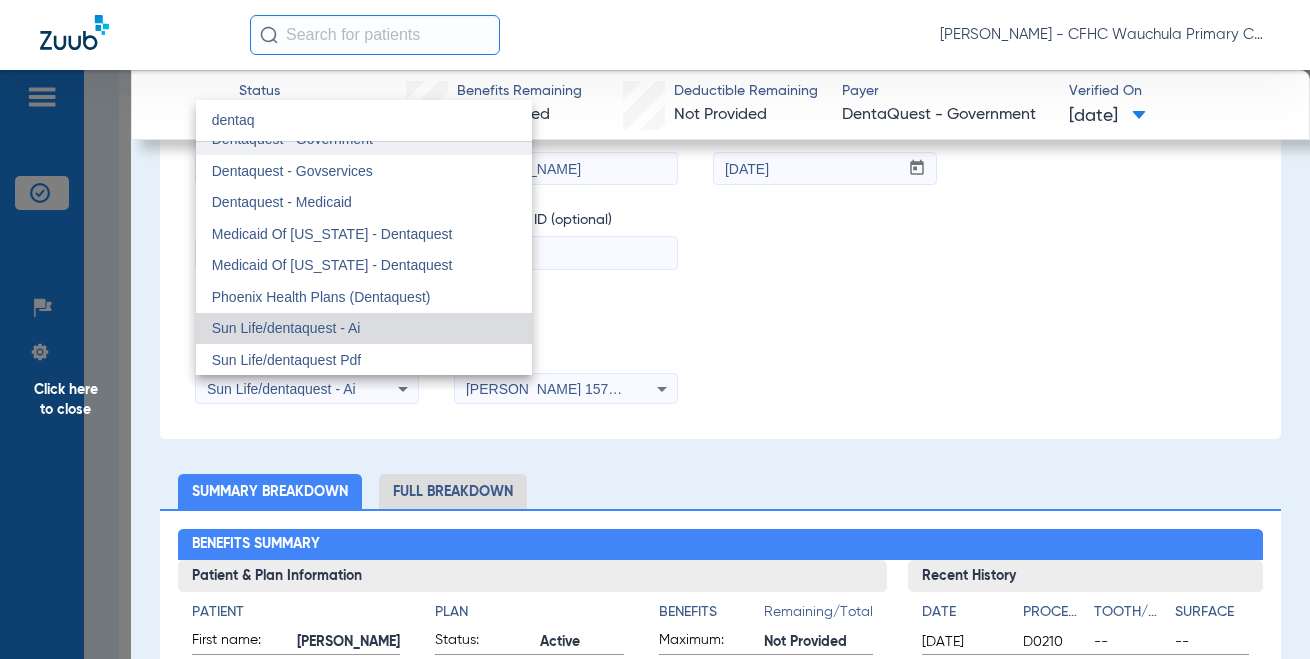 scroll, scrollTop: 0, scrollLeft: 0, axis: both 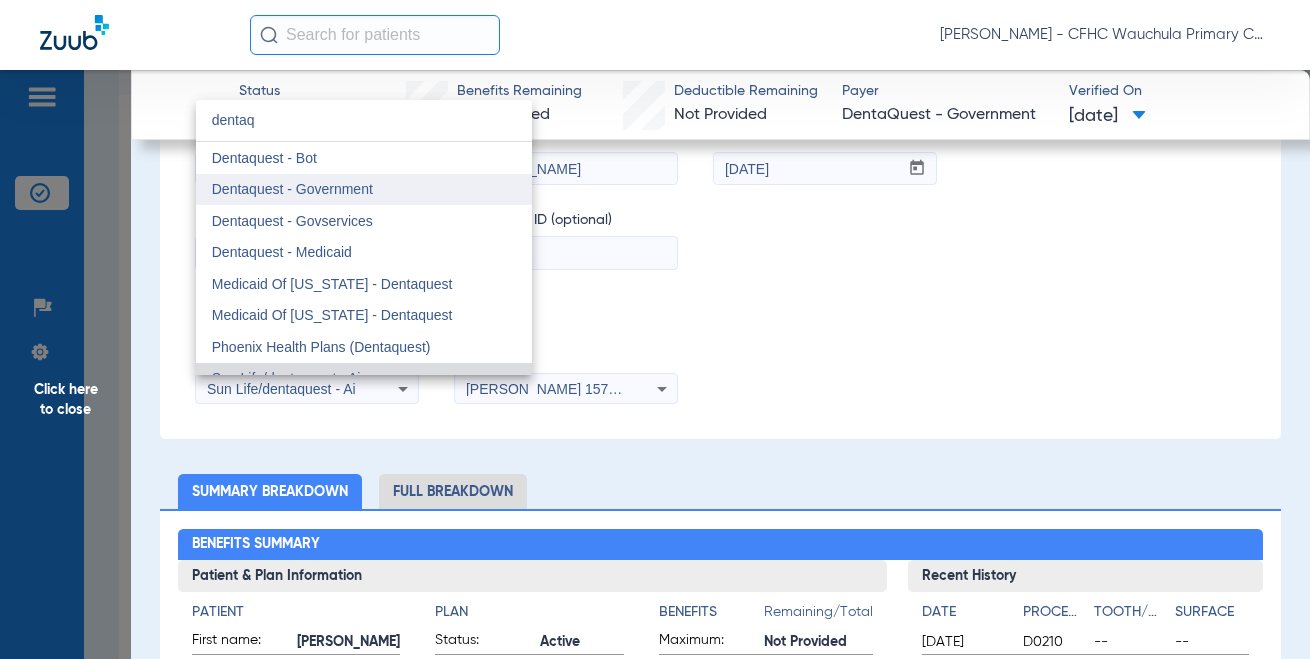 type on "dentaq" 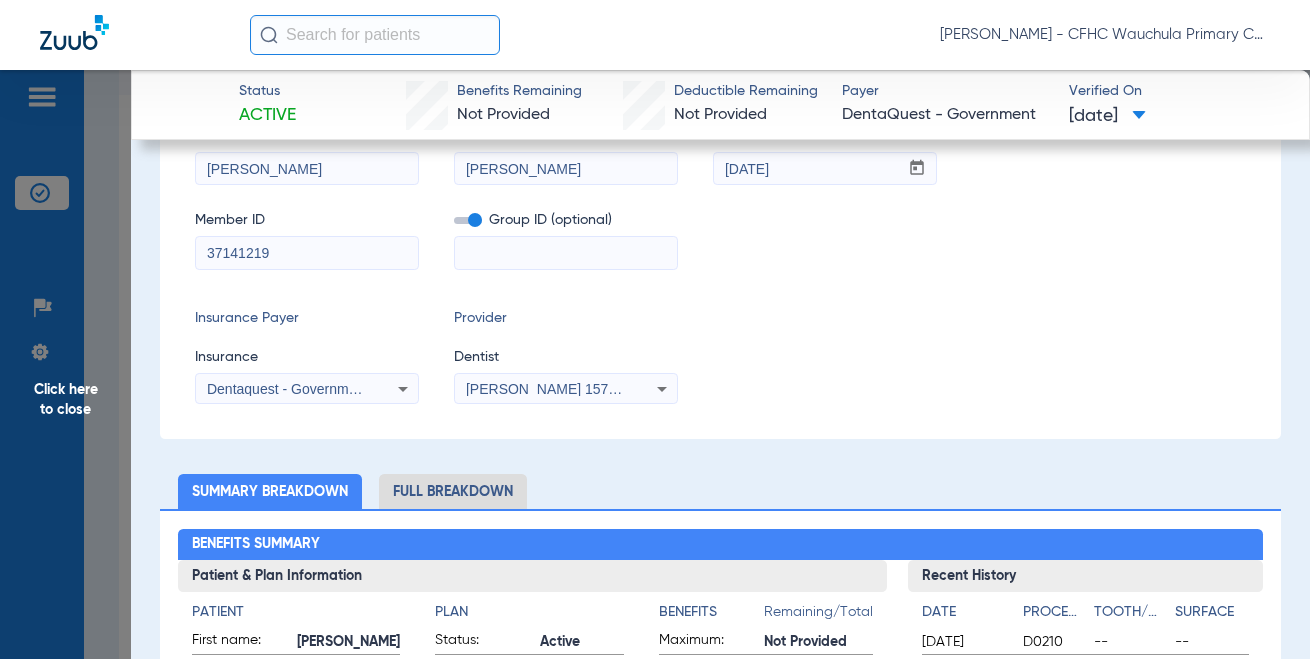scroll, scrollTop: 0, scrollLeft: 0, axis: both 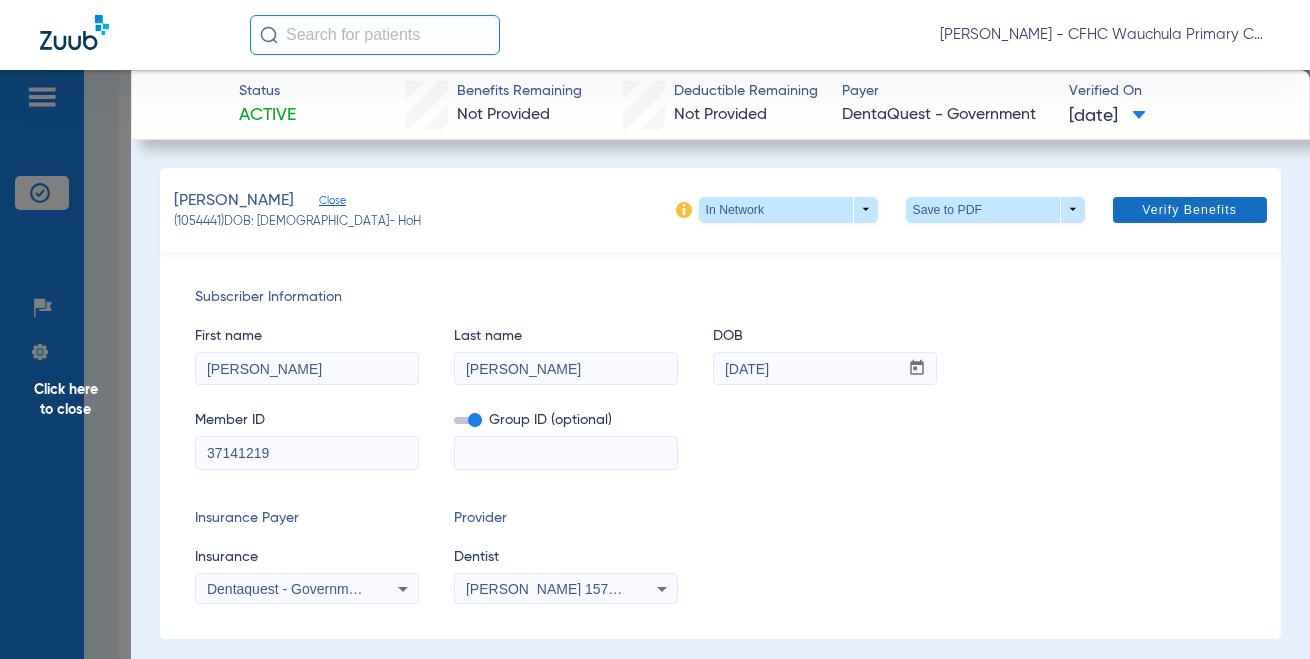 click 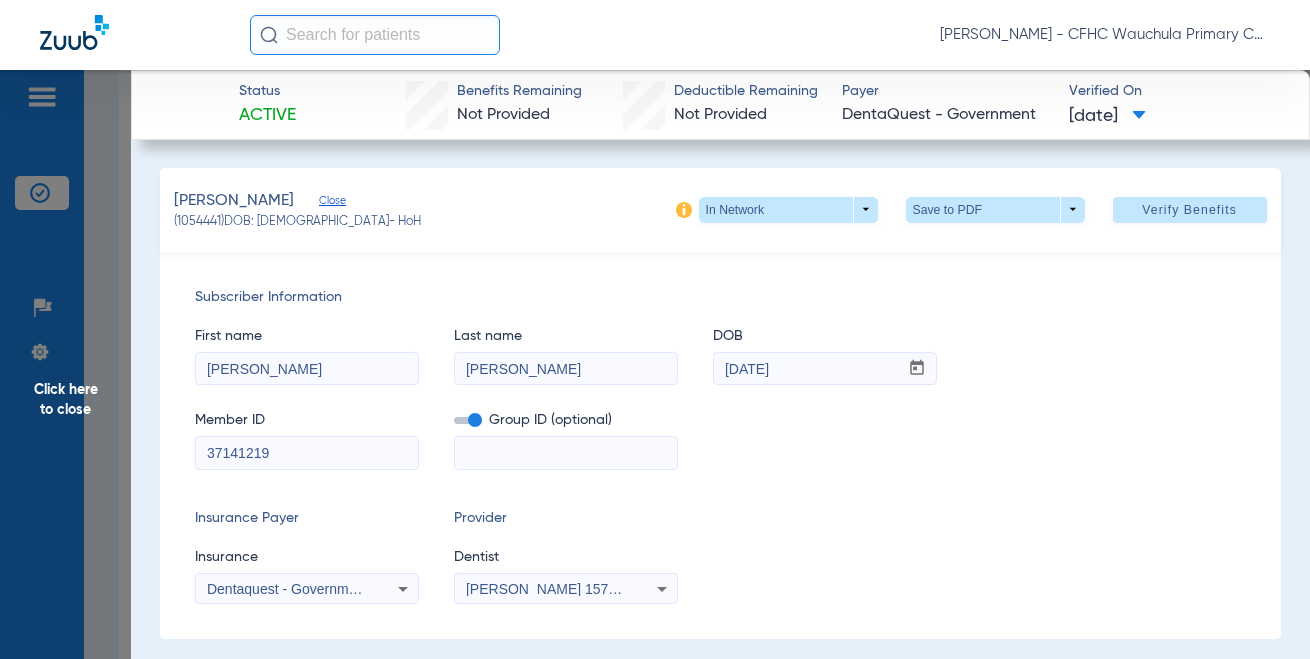 drag, startPoint x: 1259, startPoint y: 364, endPoint x: 1243, endPoint y: 374, distance: 18.867962 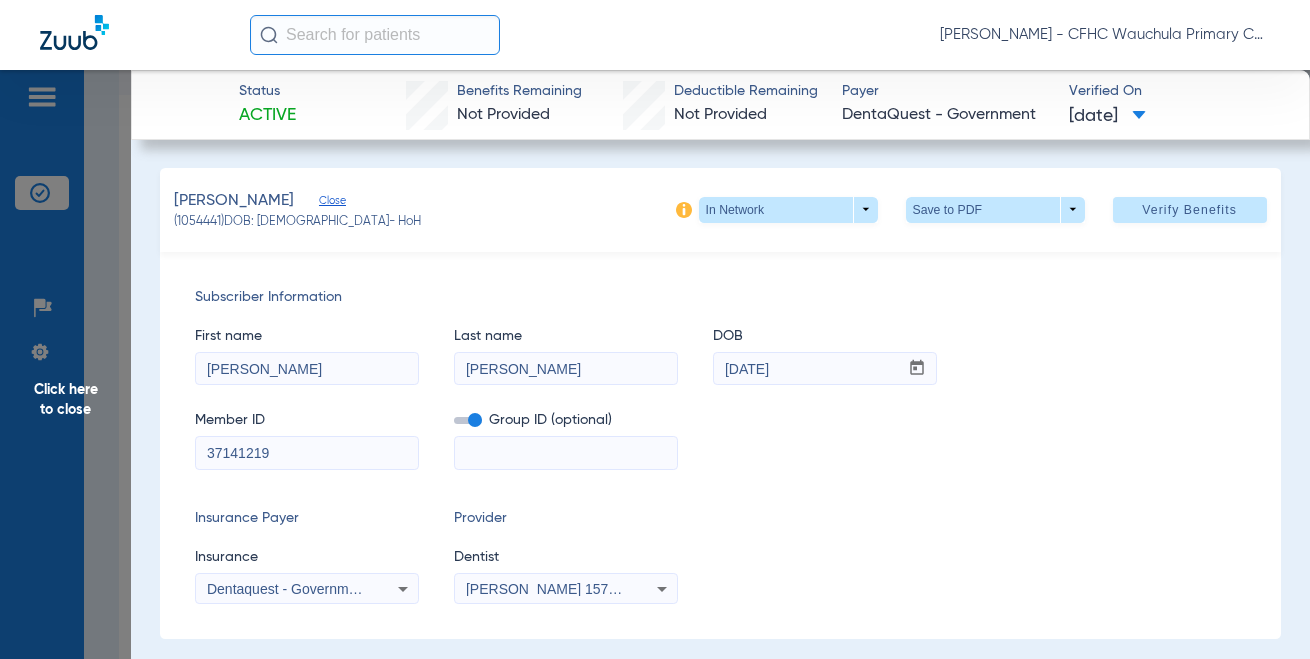 click on "Subscriber Information   First name  [PERSON_NAME]  Last name  [PERSON_NAME]  mm / dd / yyyy [DATE]  Member ID  37141219  Group ID (optional)   Insurance Payer   Insurance
Dentaquest - Government  Provider   Dentist
[PERSON_NAME]  1578685491" 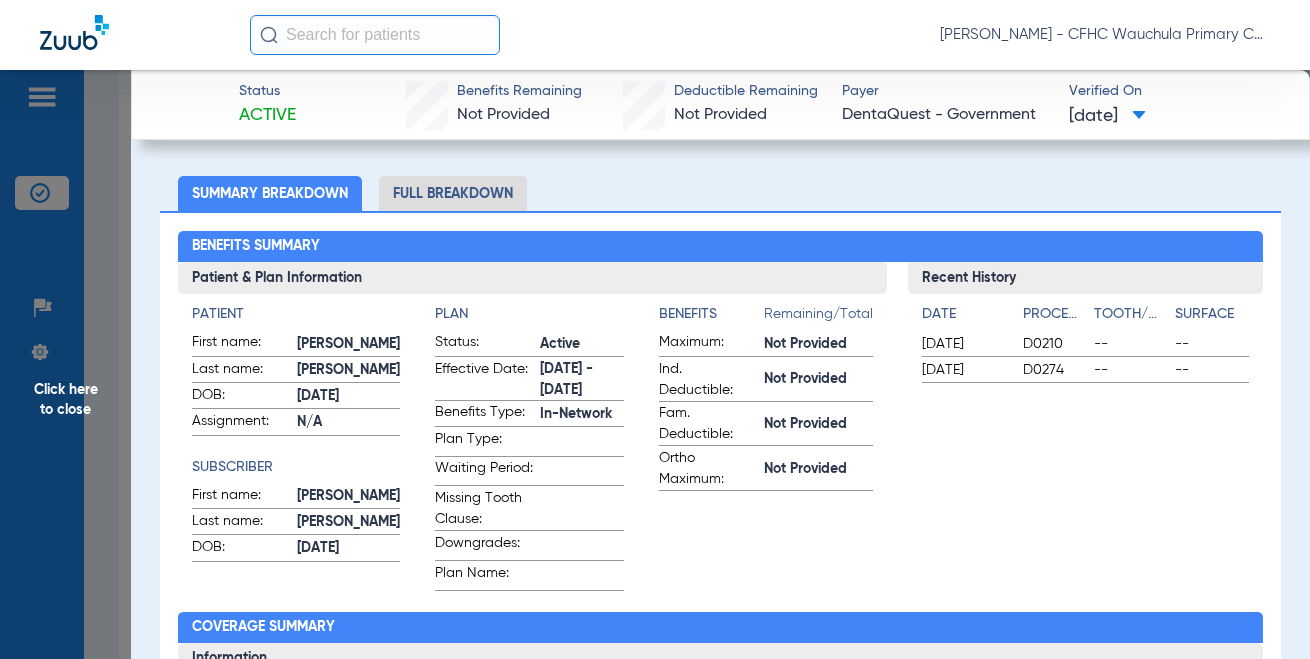 scroll, scrollTop: 500, scrollLeft: 0, axis: vertical 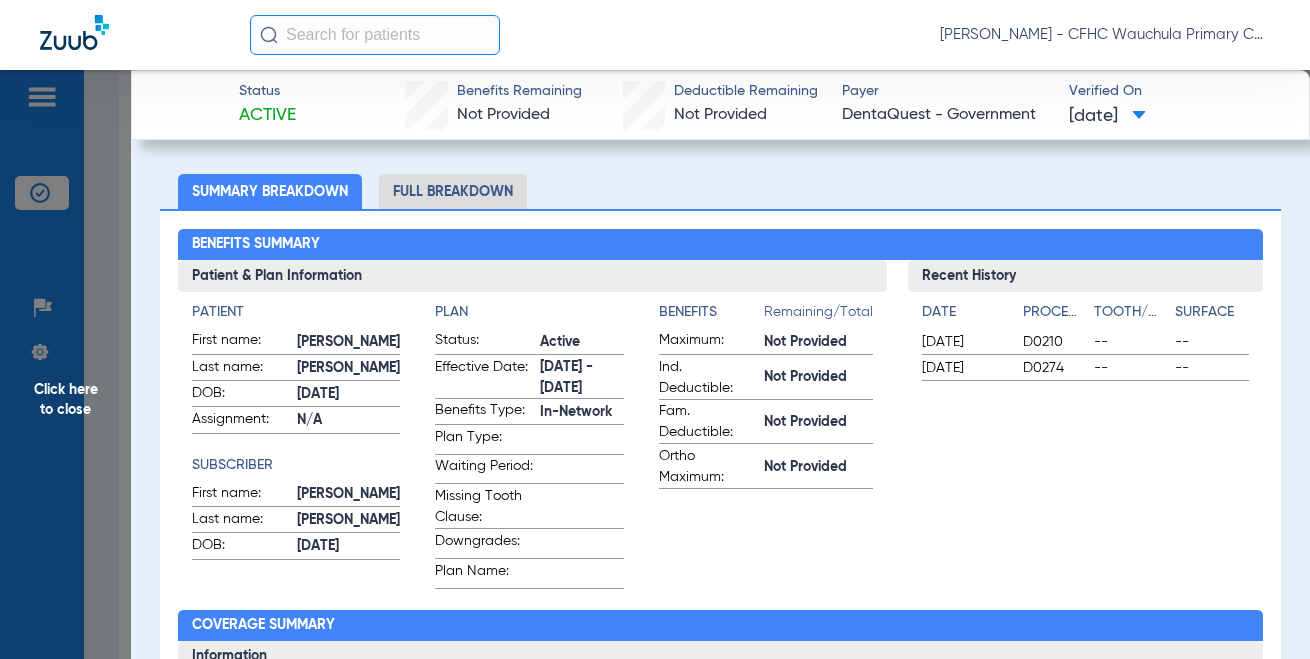 click on "Full Breakdown" 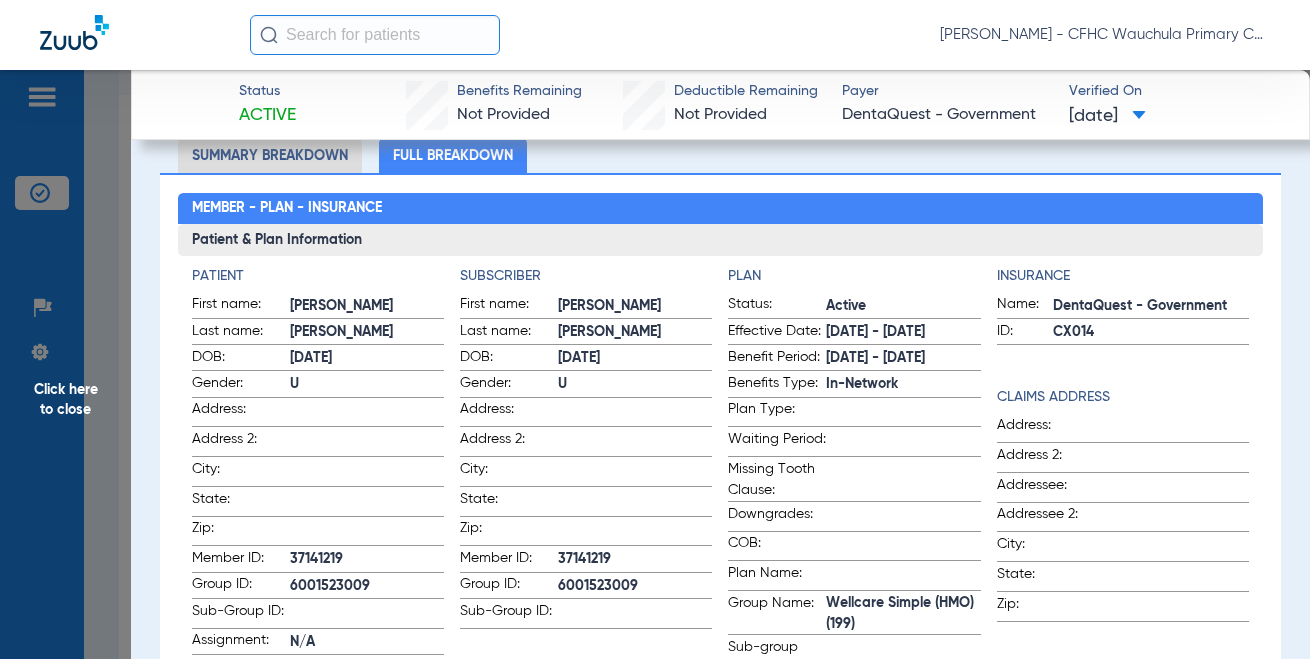 scroll, scrollTop: 600, scrollLeft: 0, axis: vertical 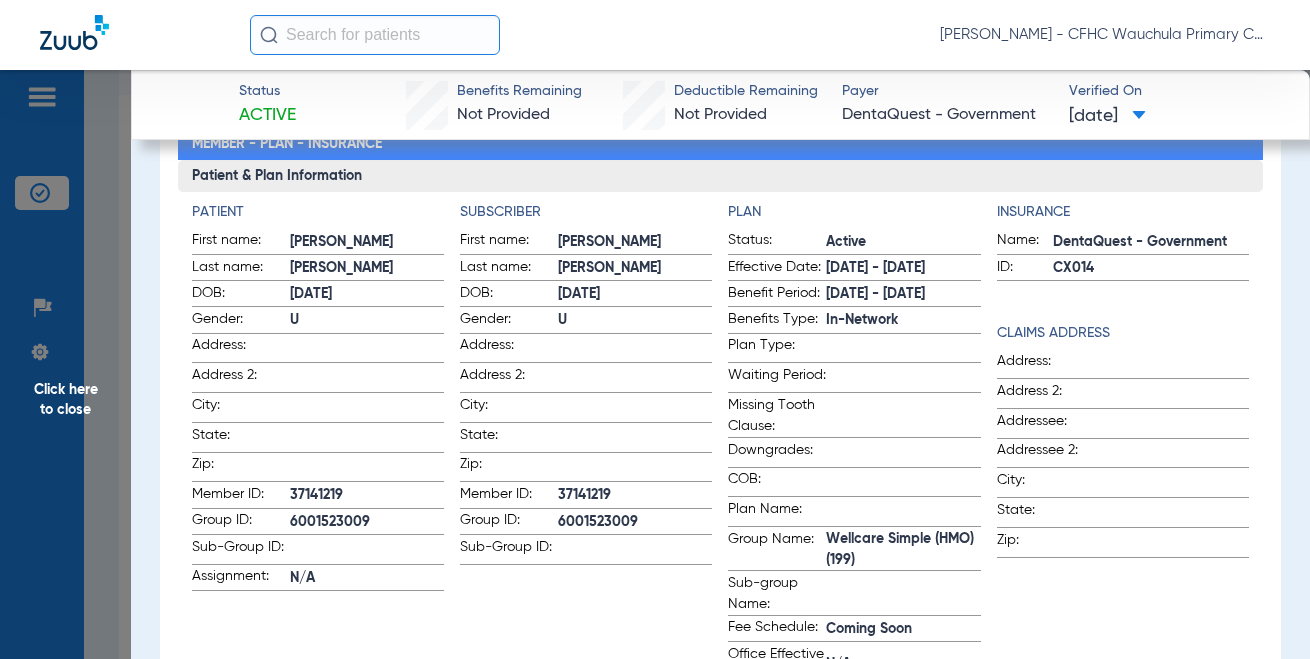 drag, startPoint x: 1213, startPoint y: 379, endPoint x: 1208, endPoint y: 302, distance: 77.16217 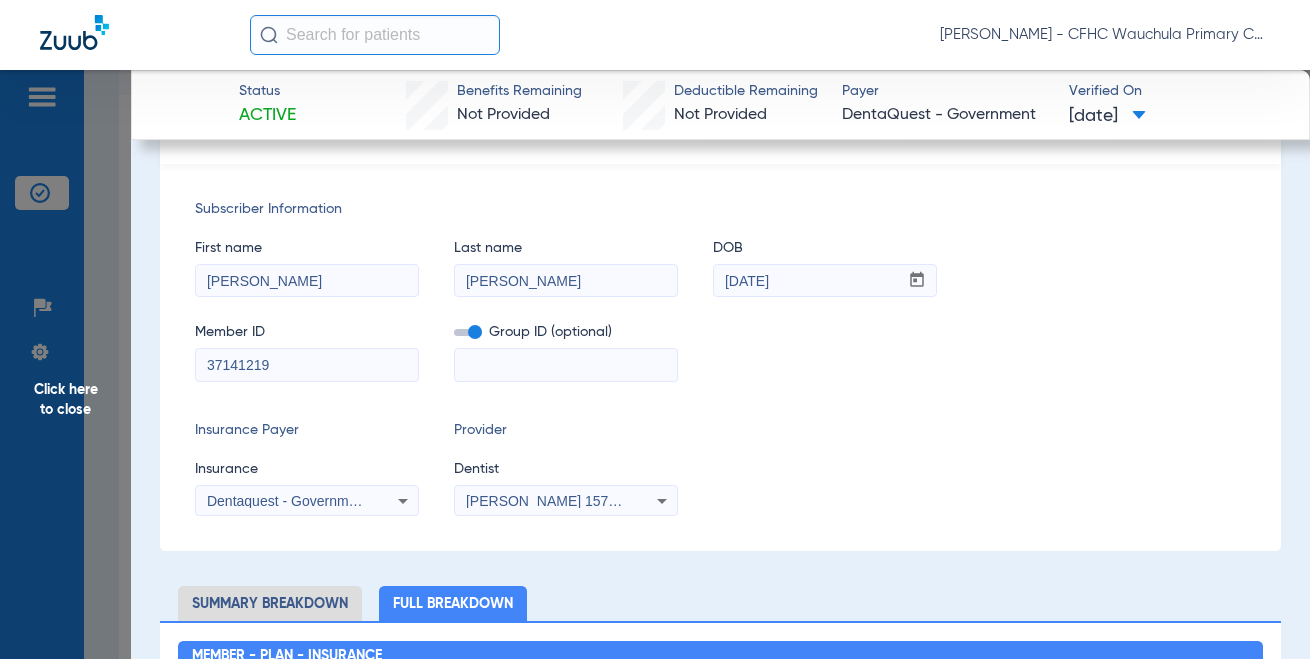 scroll, scrollTop: 0, scrollLeft: 0, axis: both 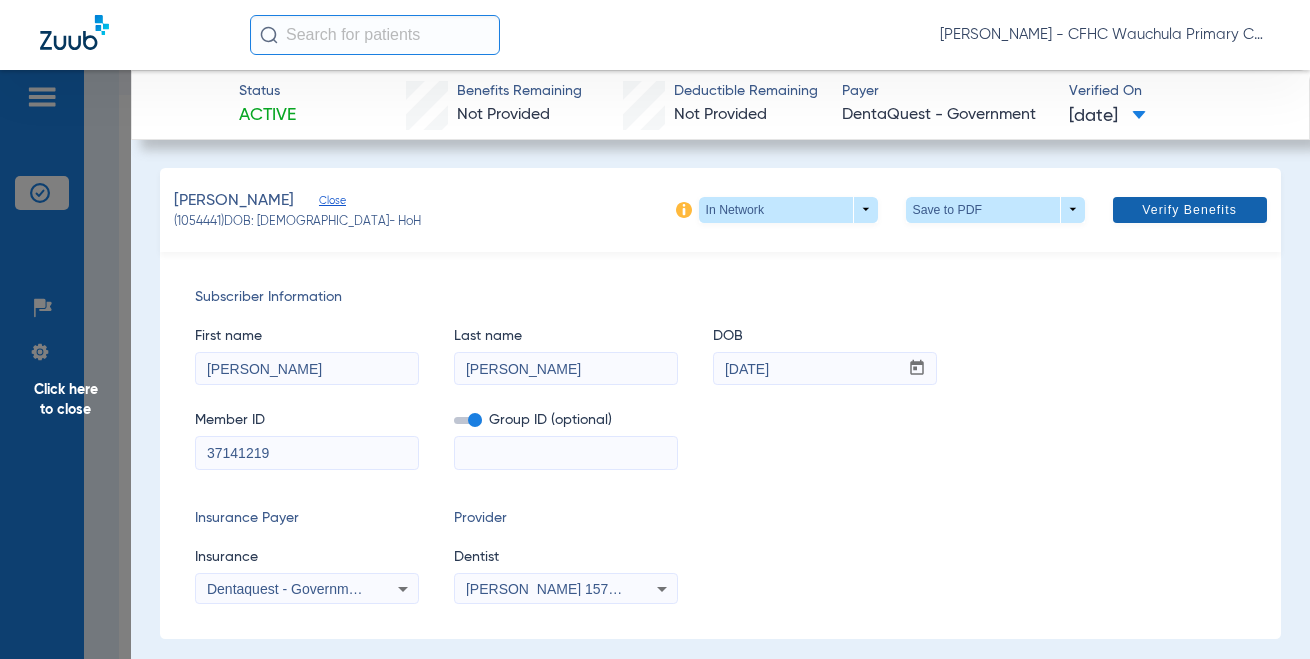 click on "Verify Benefits" 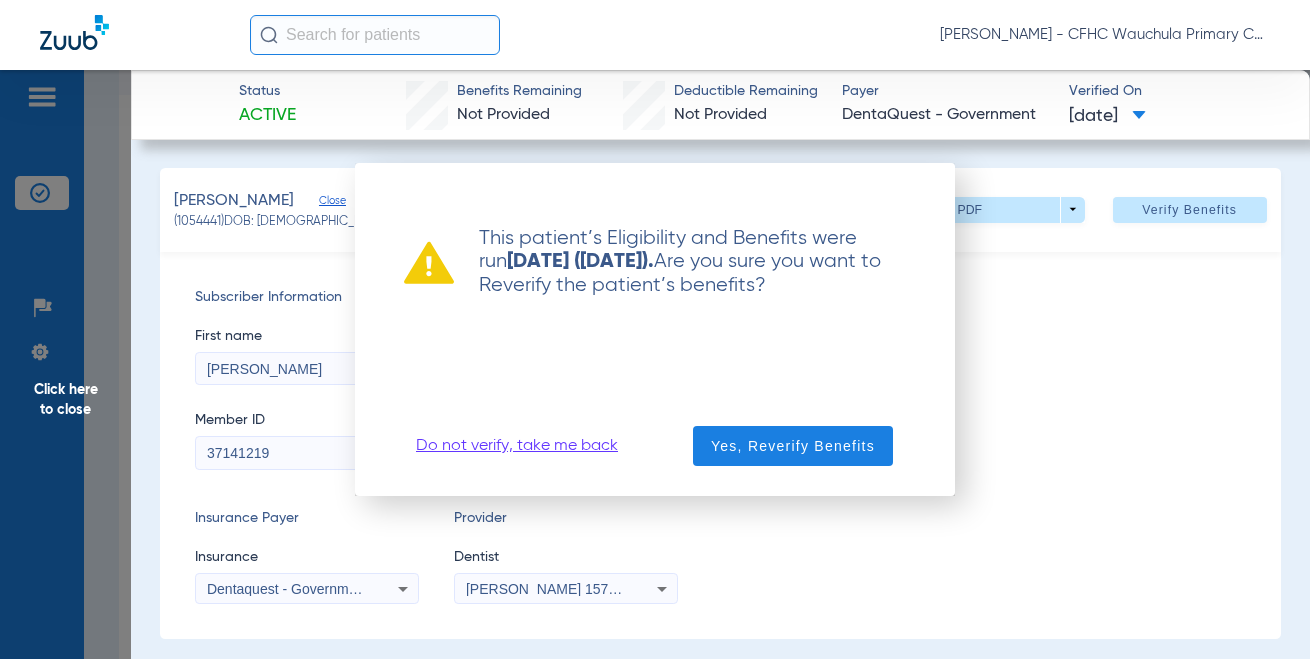 click on "Do not verify, take me back" at bounding box center [517, 446] 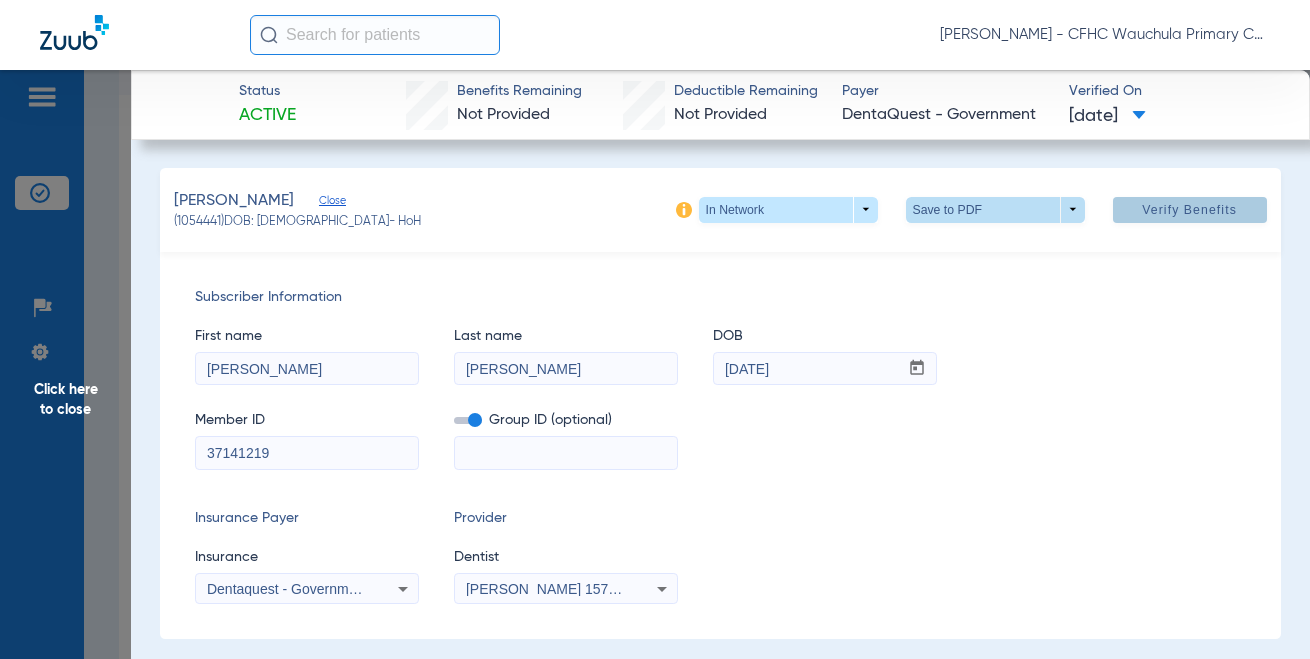 click 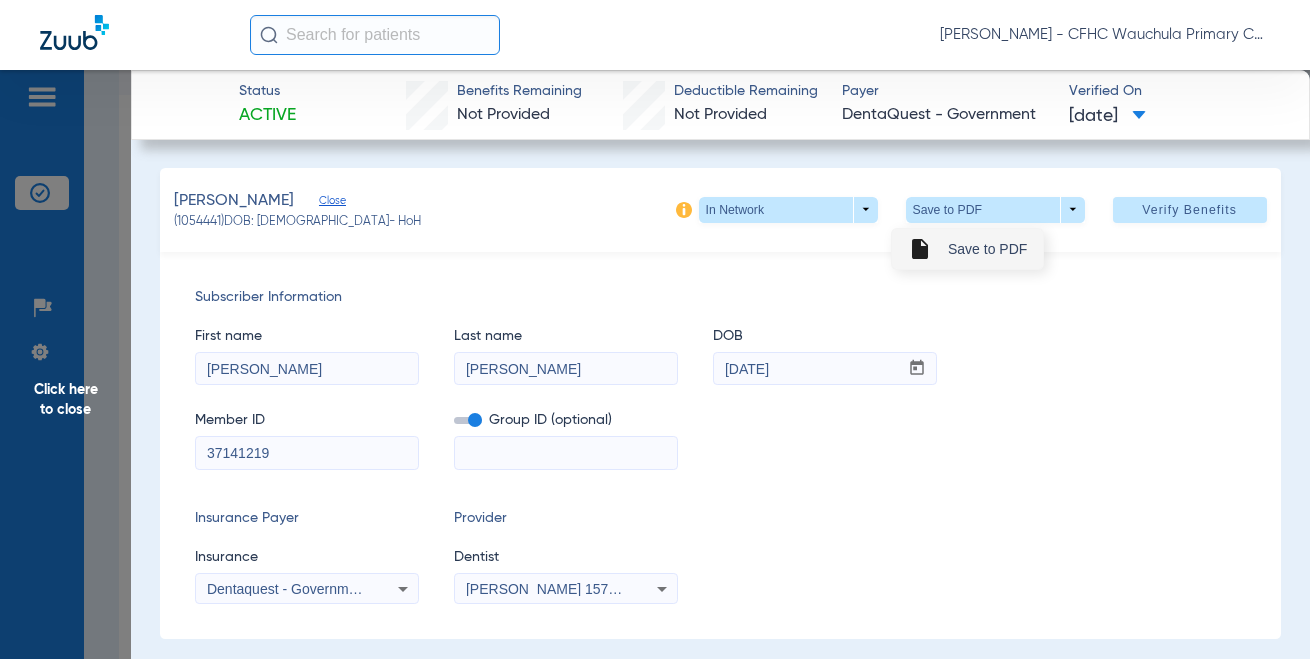 click on "Save to PDF" at bounding box center (987, 249) 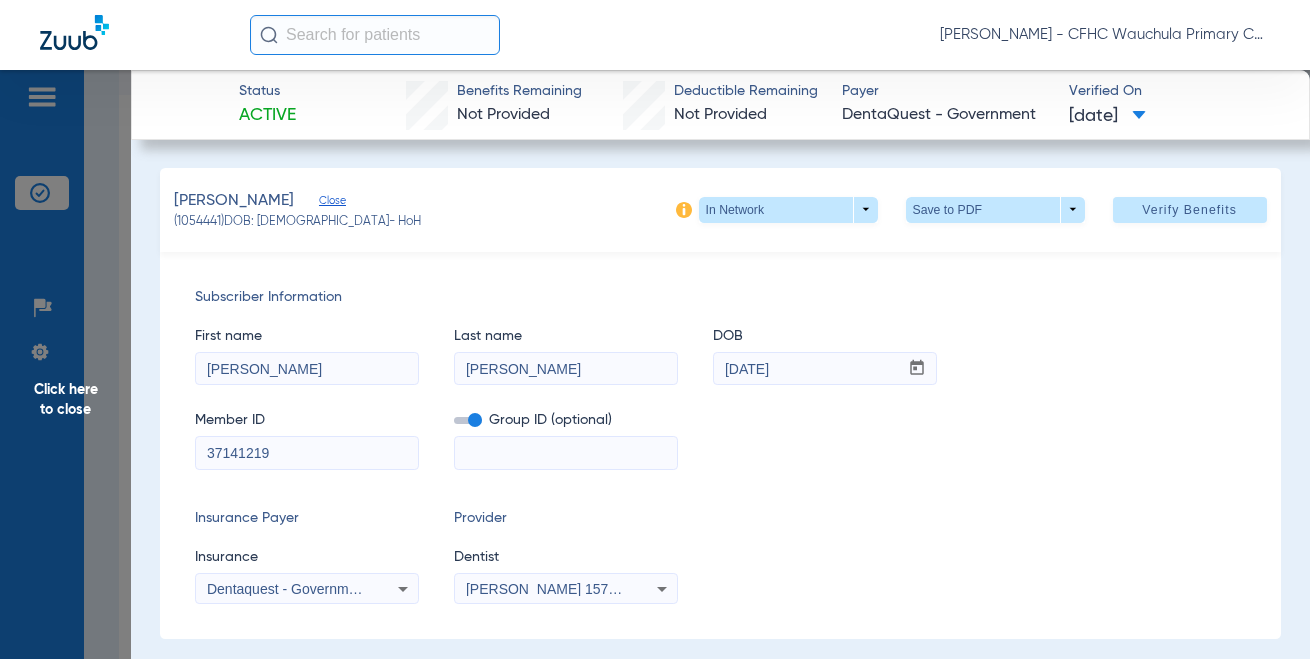 click on "37141219" at bounding box center [307, 453] 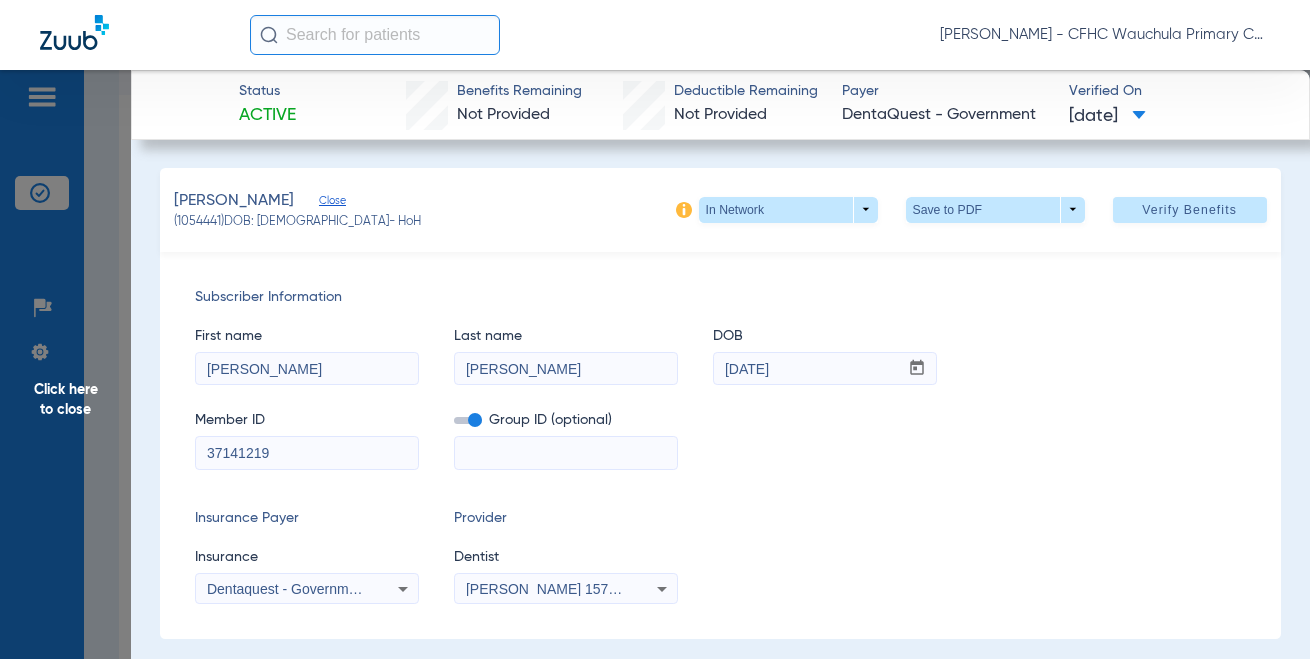 click on "Member ID  37141219  Group ID (optional)" 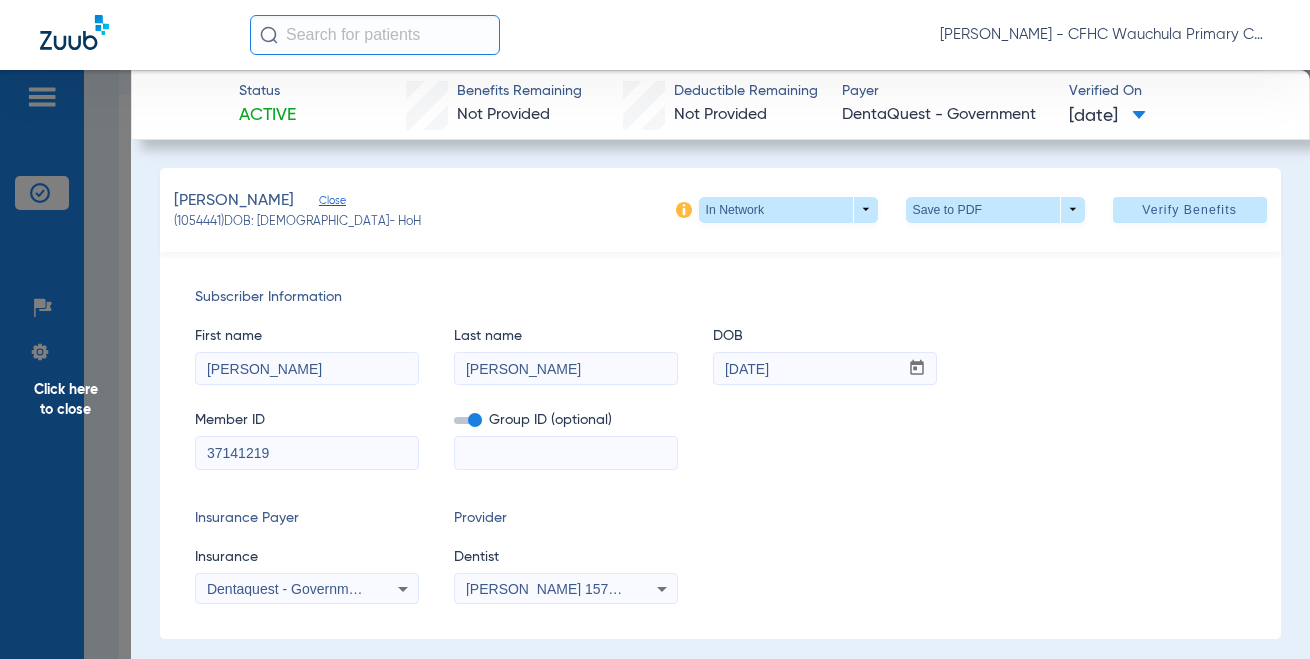 click on "Status Active  Benefits Remaining   Not Provided   Deductible Remaining   Not Provided  Payer DentaQuest - Government  Verified On
[DATE]   [PERSON_NAME]   (1054441)   DOB: [DEMOGRAPHIC_DATA]   - HoH   In Network  arrow_drop_down  Save to PDF  arrow_drop_down  Verify Benefits   Subscriber Information   First name  [PERSON_NAME]  Last name  [PERSON_NAME]  DOB  mm / dd / yyyy [DATE]  Member ID  37141219  Group ID (optional)   Insurance Payer   Insurance
Dentaquest - Government  Provider   Dentist
[PERSON_NAME]  1578685491  Summary Breakdown   Full Breakdown  Member - Plan - Insurance Patient & Plan Information Patient First name:  [PERSON_NAME]  Last name:  [PERSON_NAME]  DOB:  [DEMOGRAPHIC_DATA]  Gender:  U  Address:    Address 2:    City:    State:    Zip:    Member ID:  37141219  Group ID:  6001523009  Sub-Group ID:    Assignment:  N/A  Subscriber First name:  [PERSON_NAME]  Last name:  [PERSON_NAME]  DOB:  [DEMOGRAPHIC_DATA]  Gender:  U  Address:    Address 2:    City:    State:    Zip:    Member ID:  37141219  Group ID:  6001523009  Sub-Group ID:    Plan" 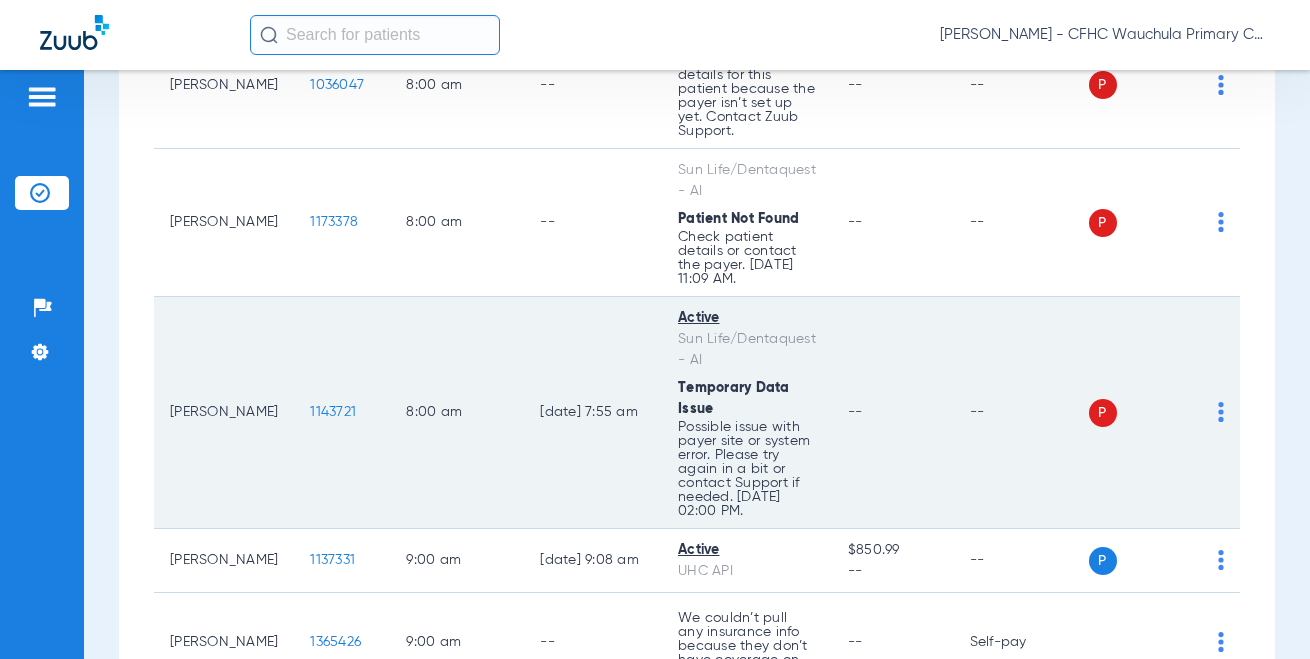 scroll, scrollTop: 500, scrollLeft: 0, axis: vertical 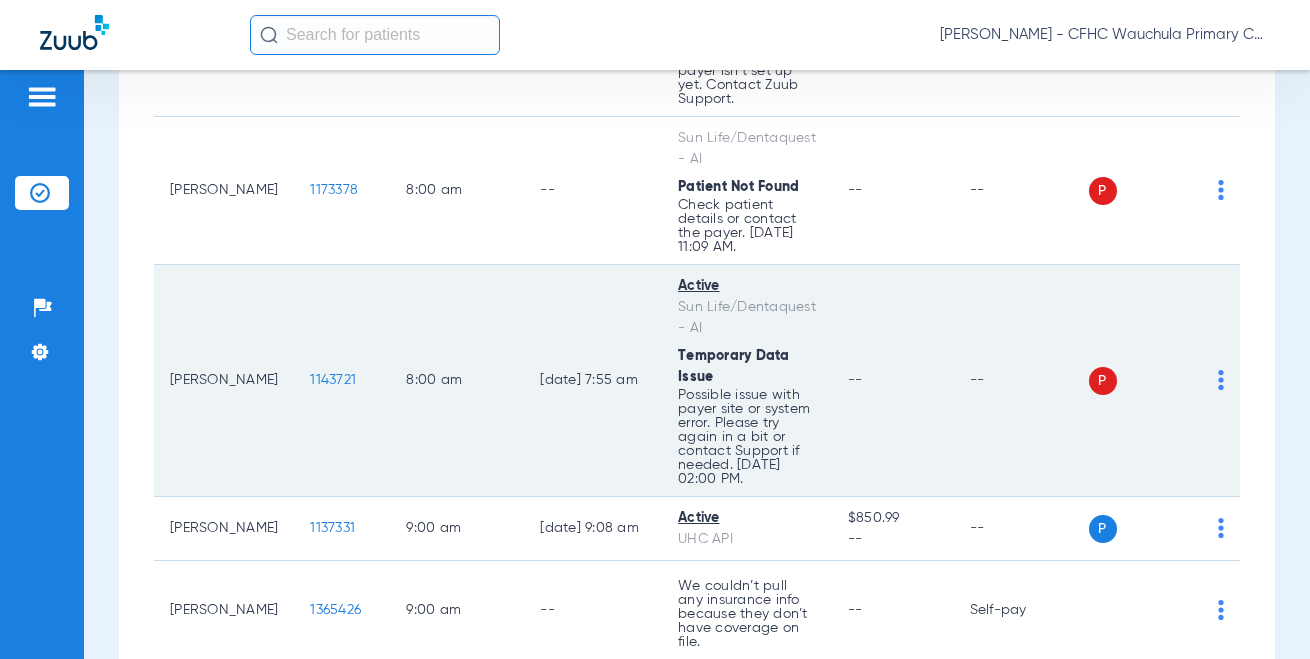 click on "1143721" 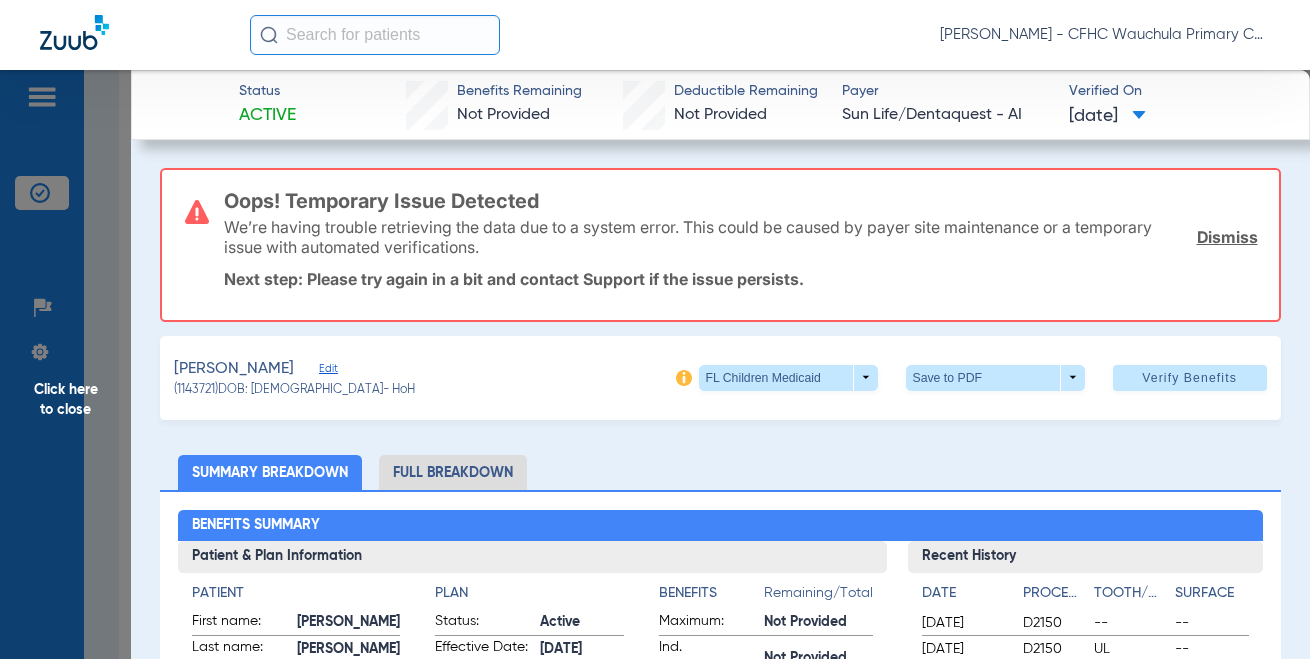 click on "Oops! Temporary Issue Detected" at bounding box center [740, 201] 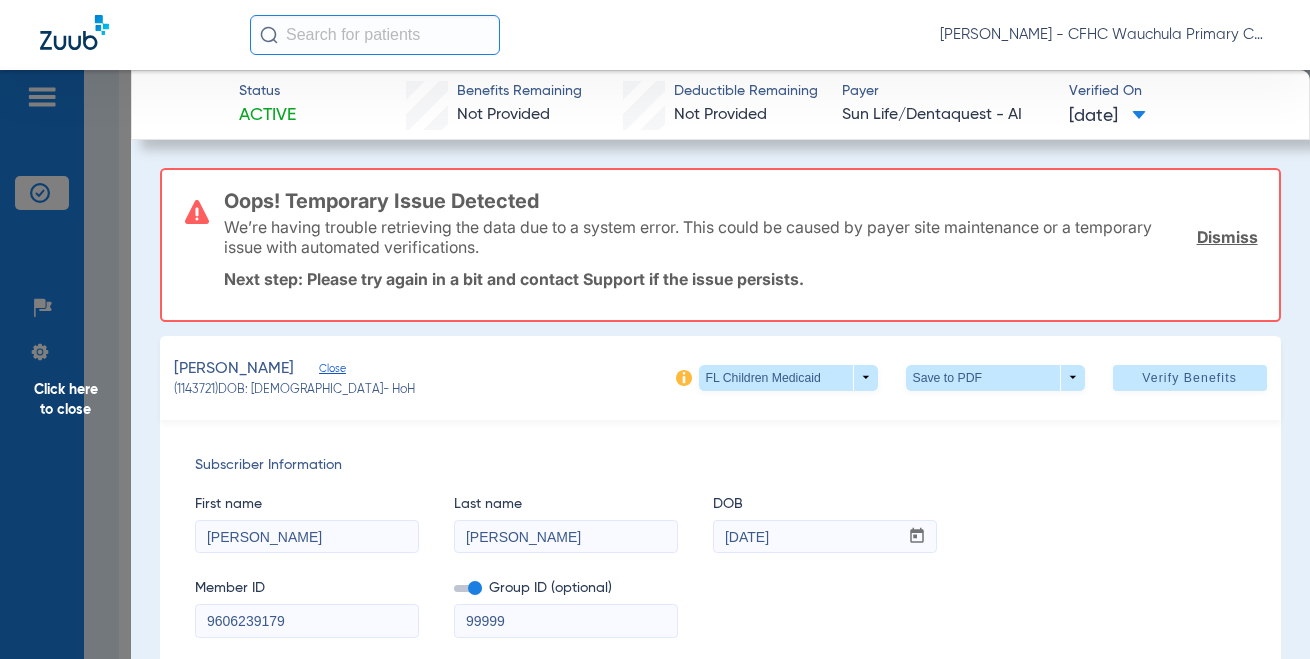 click on "Dismiss" 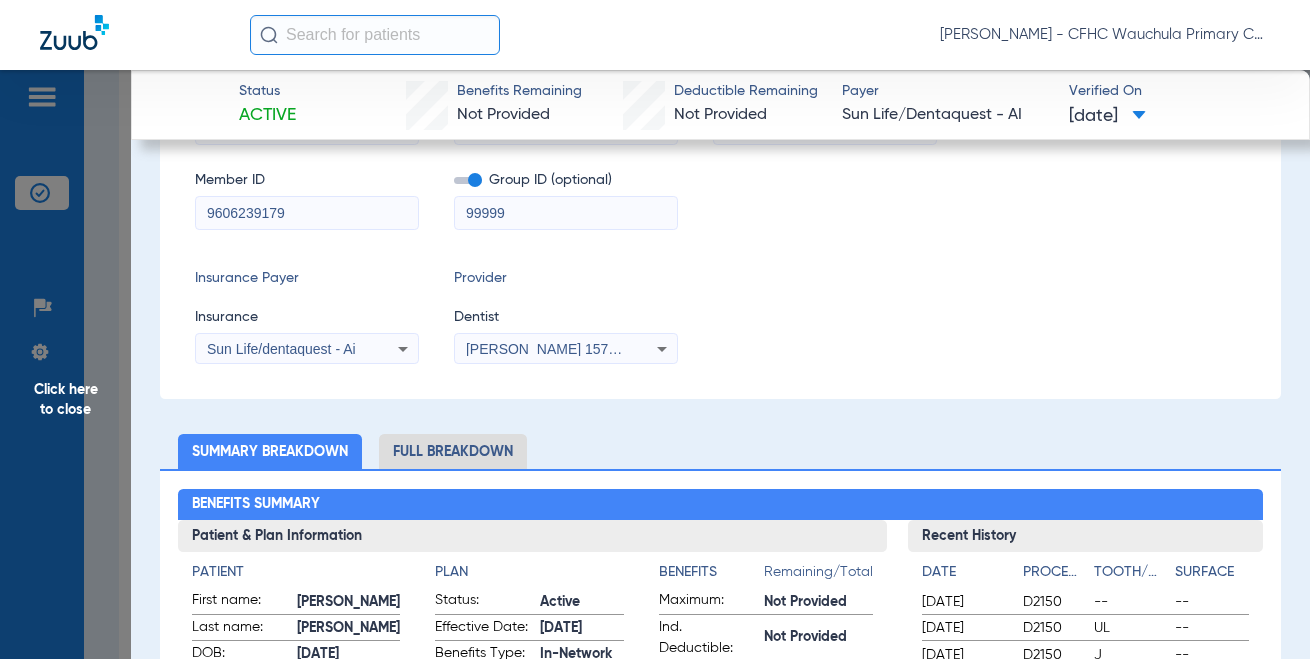 scroll, scrollTop: 100, scrollLeft: 0, axis: vertical 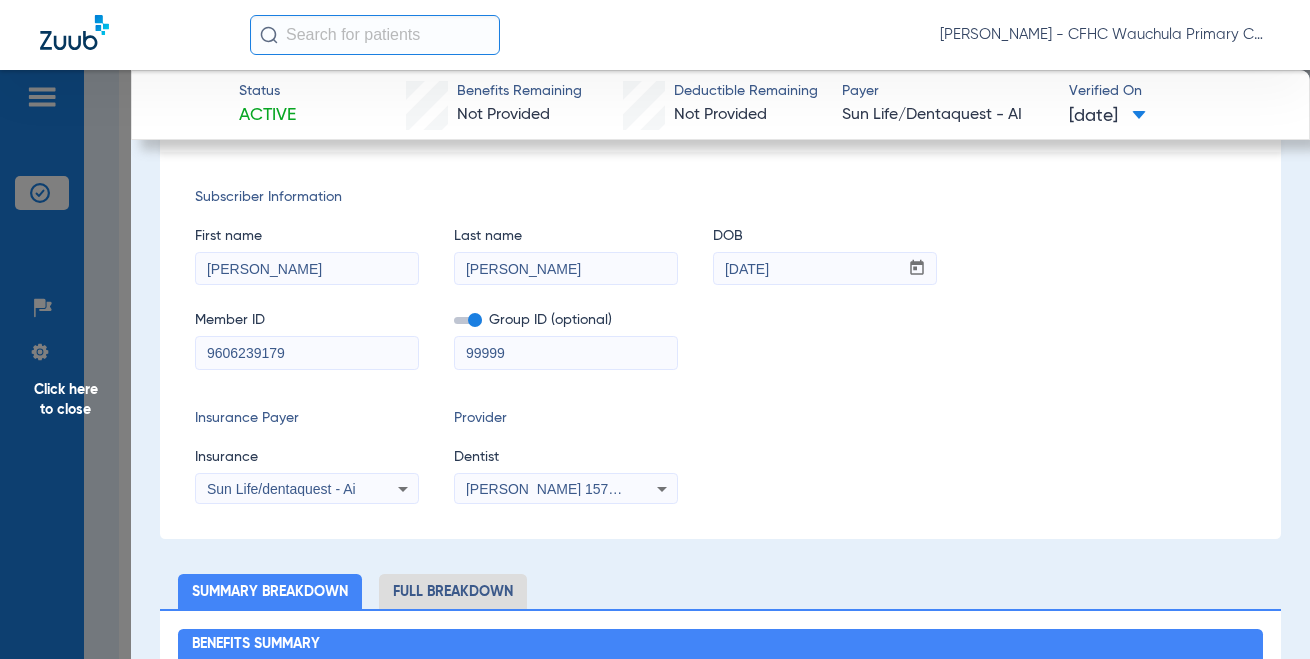 click on "Member ID  9606239179  Group ID (optional)  99999" 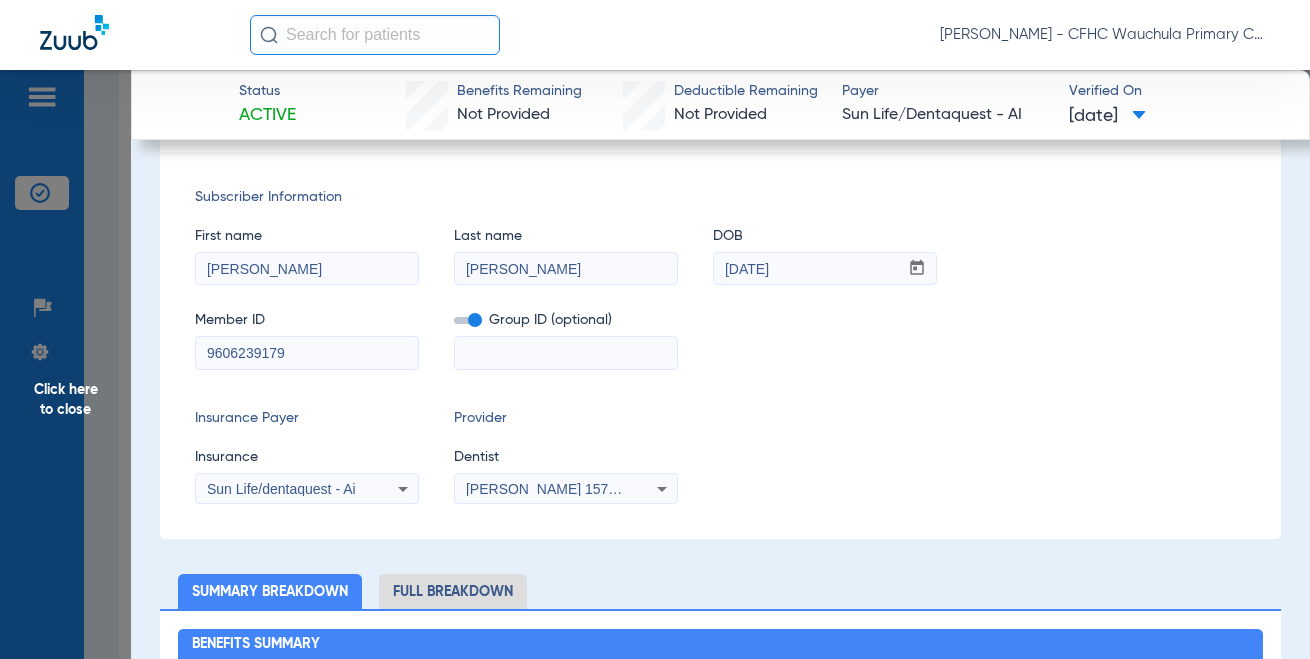 type 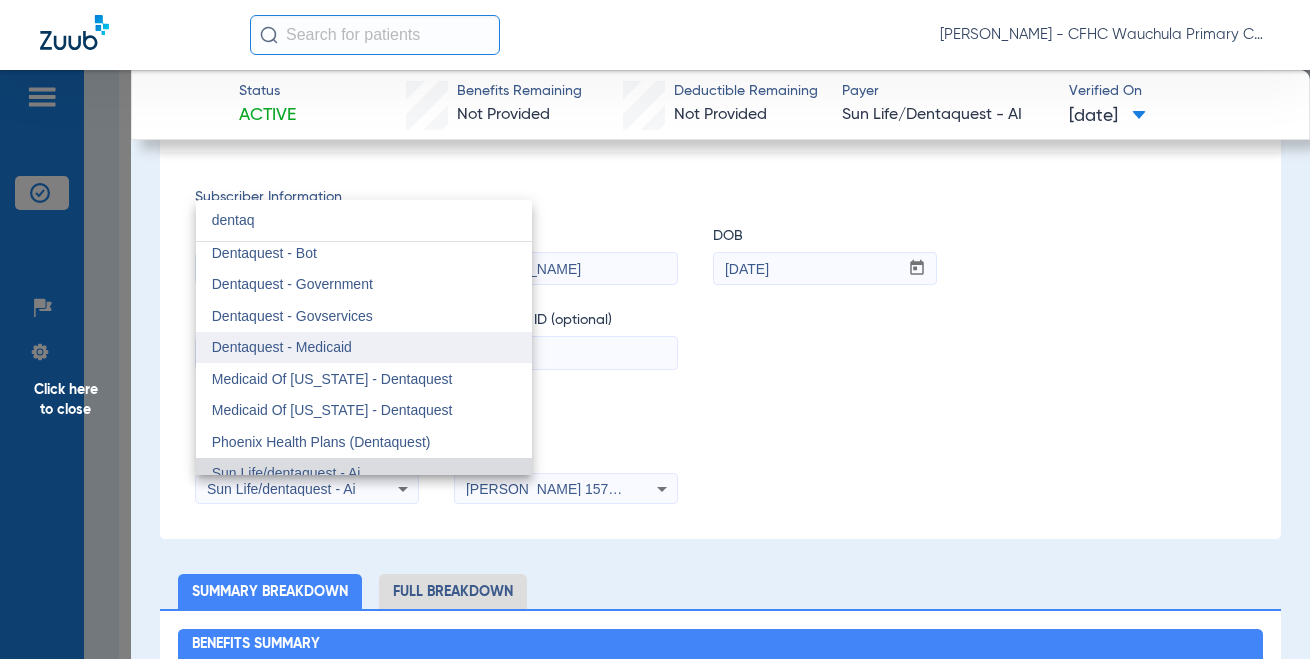 scroll, scrollTop: 0, scrollLeft: 0, axis: both 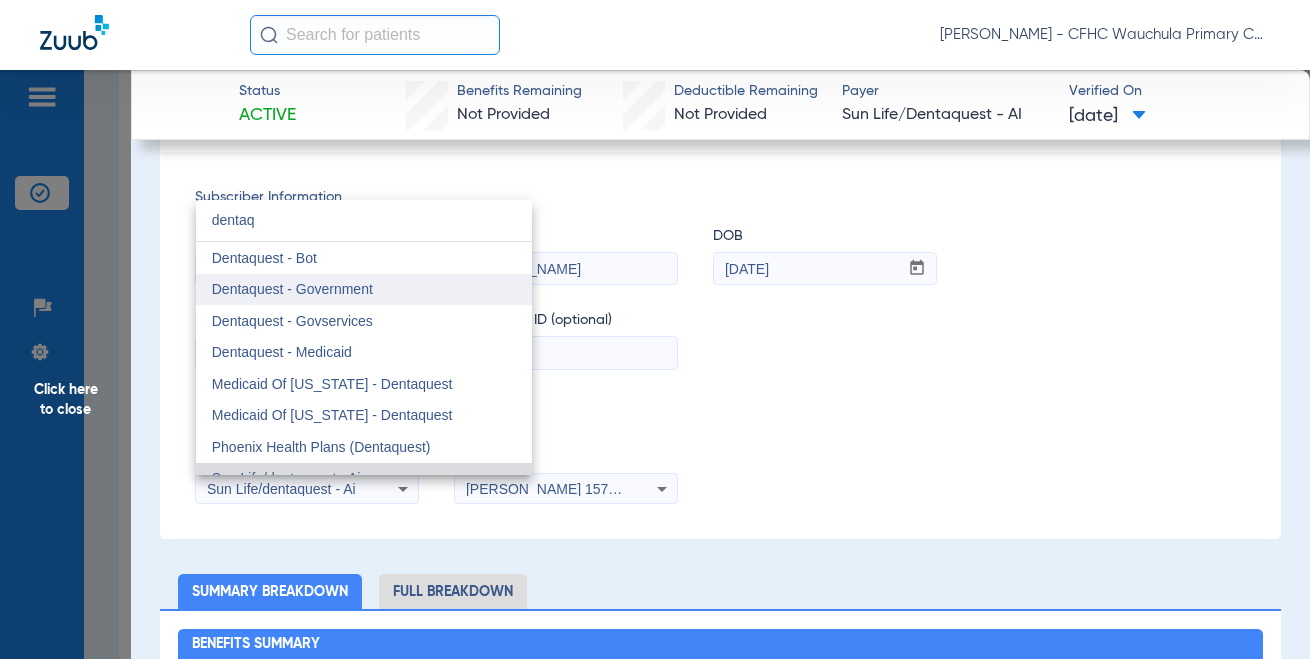 type on "dentaq" 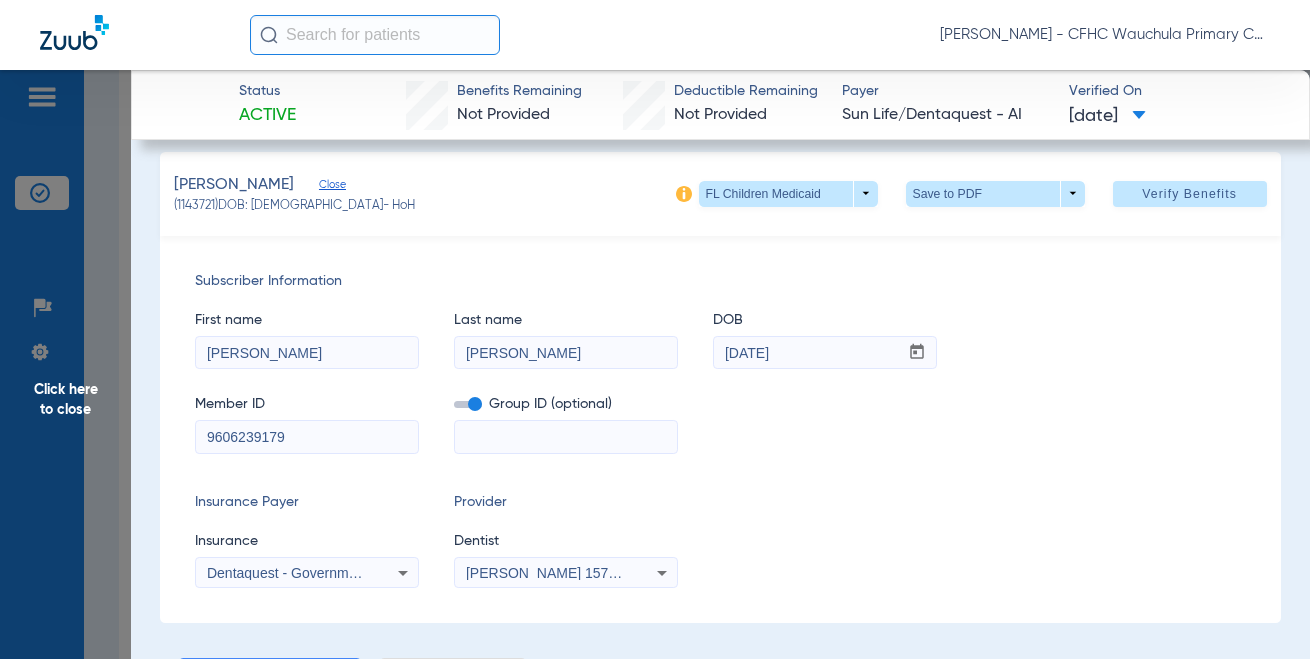 scroll, scrollTop: 0, scrollLeft: 0, axis: both 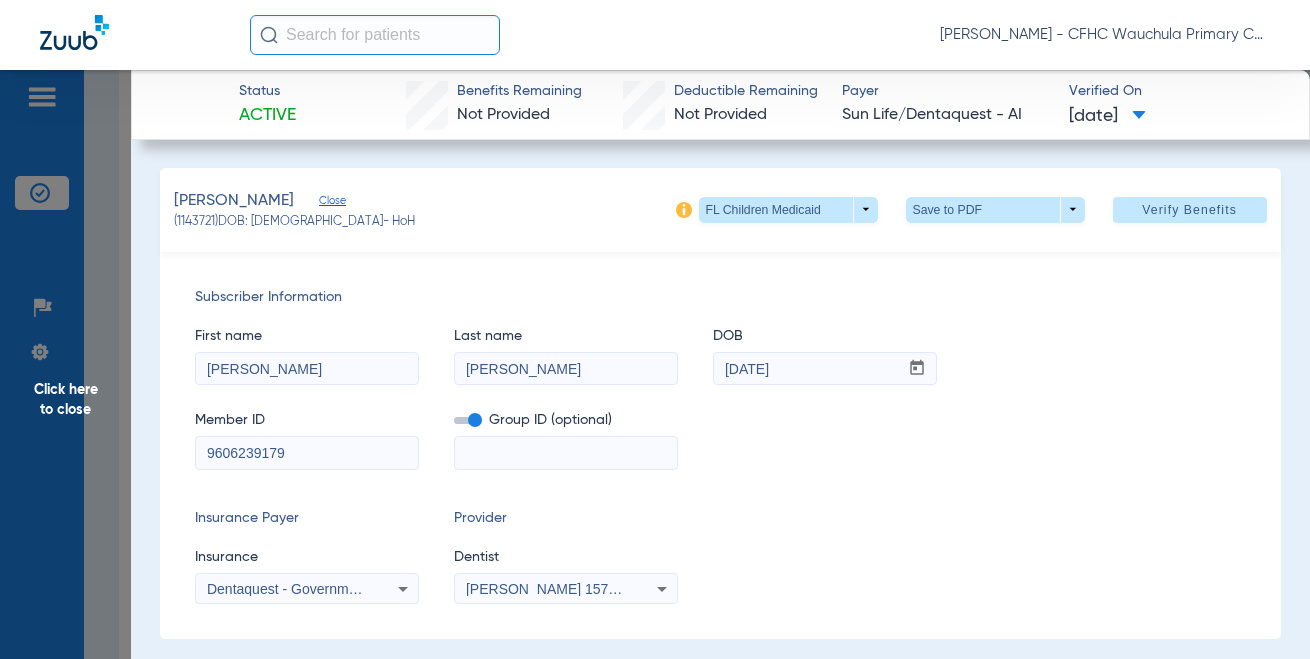 click 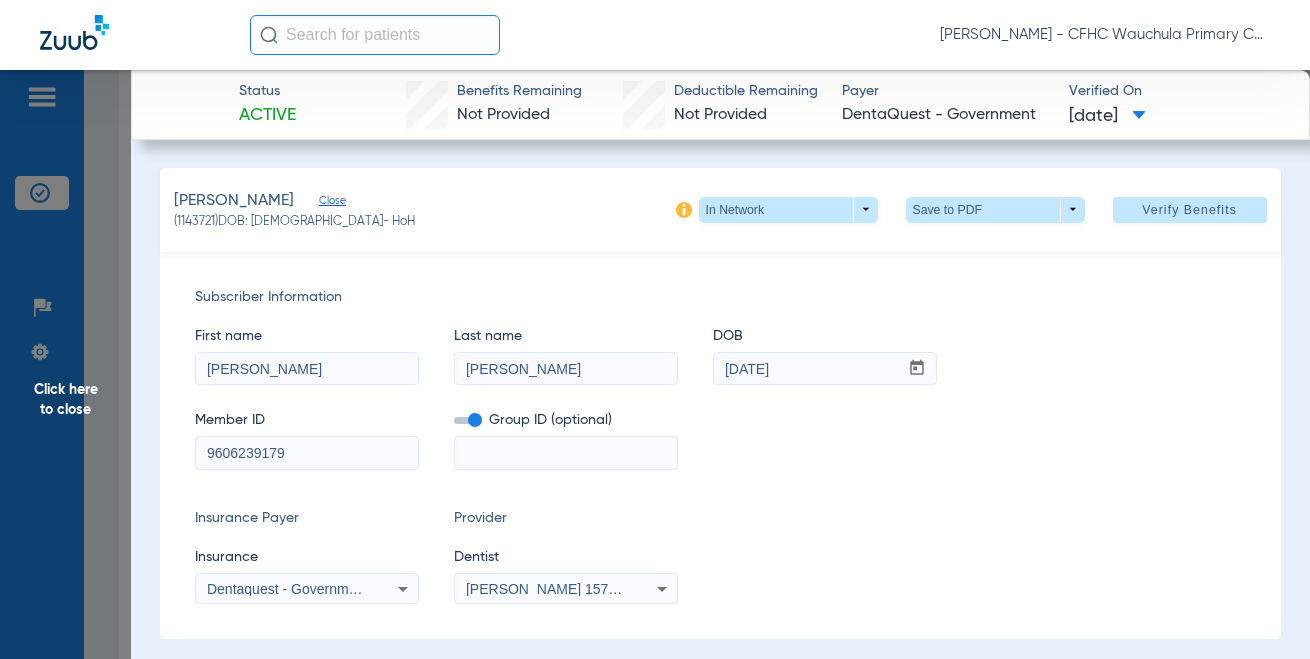 click on "Member ID  9606239179  Group ID (optional)" 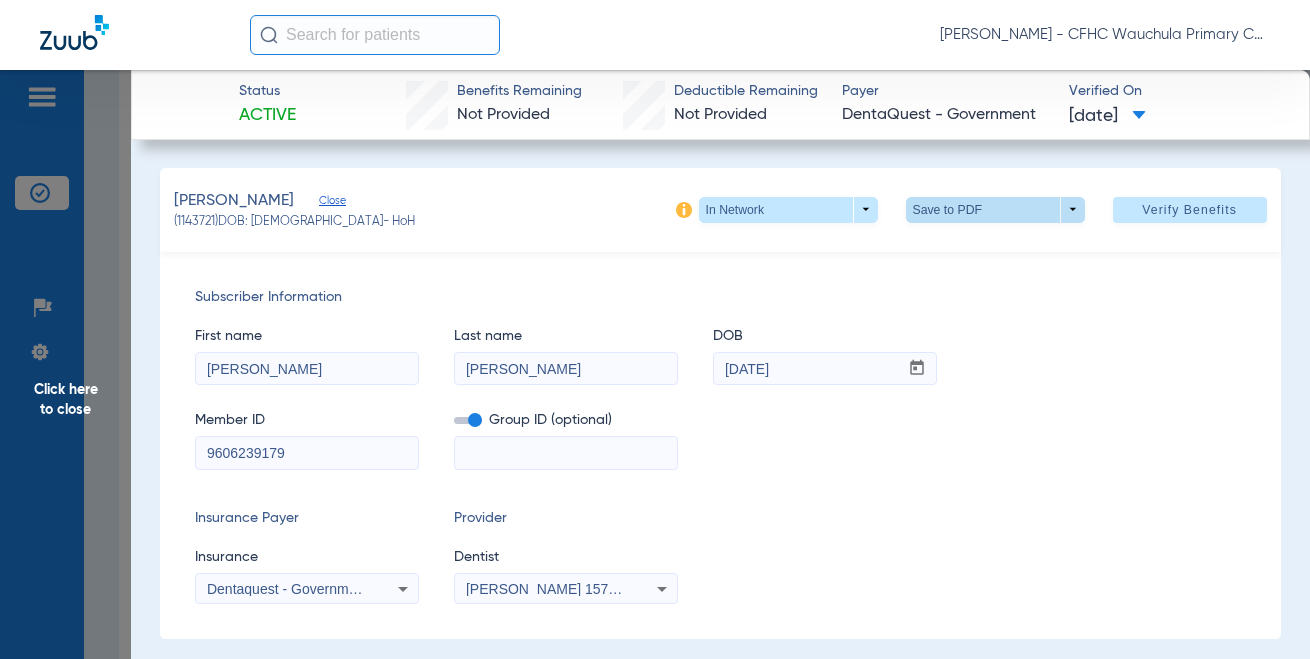 click 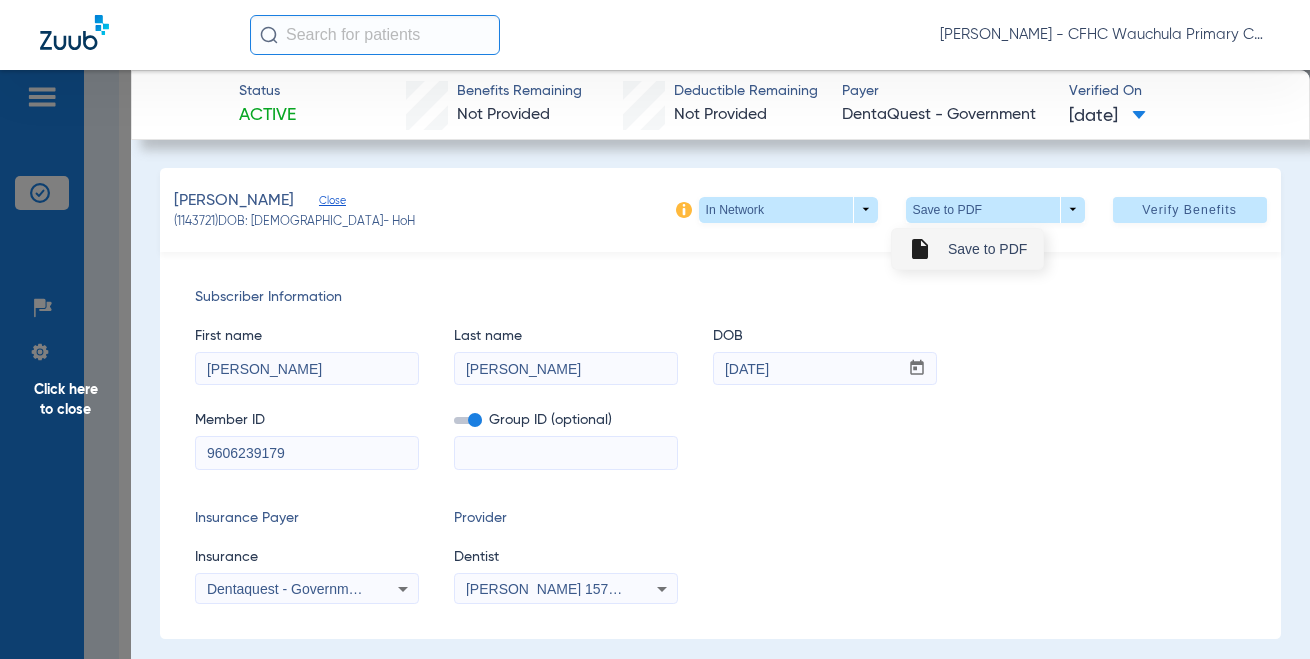 click on "insert_drive_file  Save to PDF" at bounding box center [967, 249] 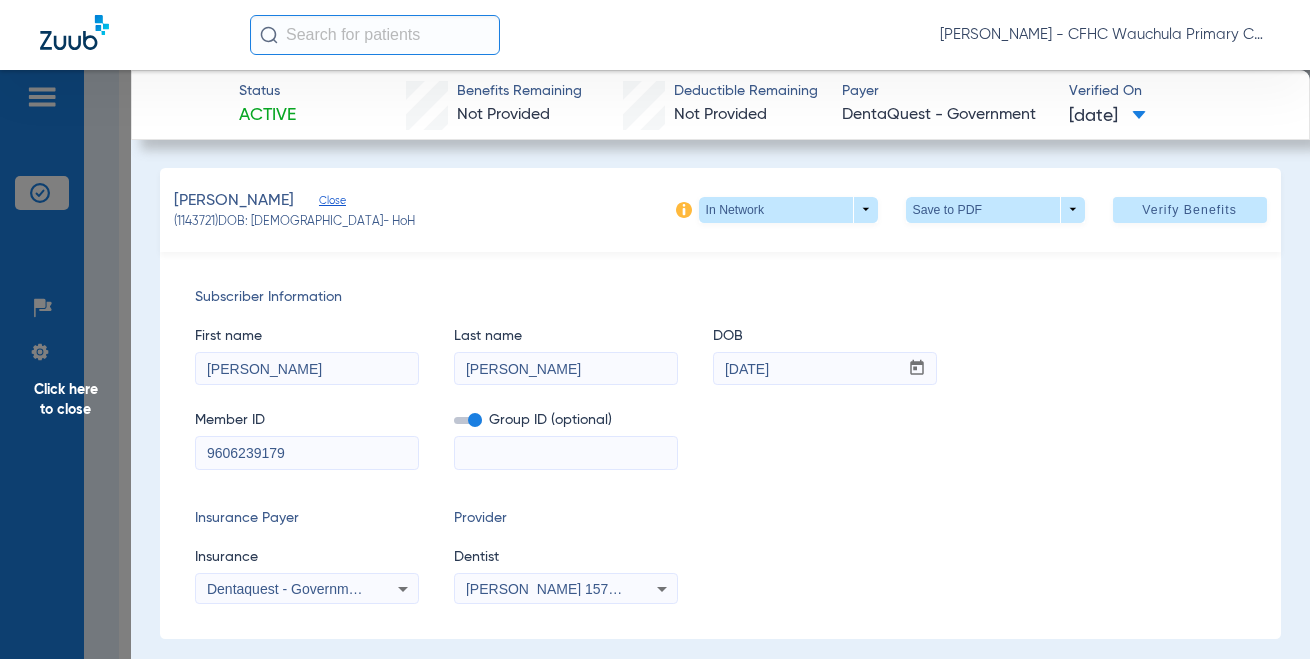 drag, startPoint x: 869, startPoint y: 470, endPoint x: 867, endPoint y: 439, distance: 31.06445 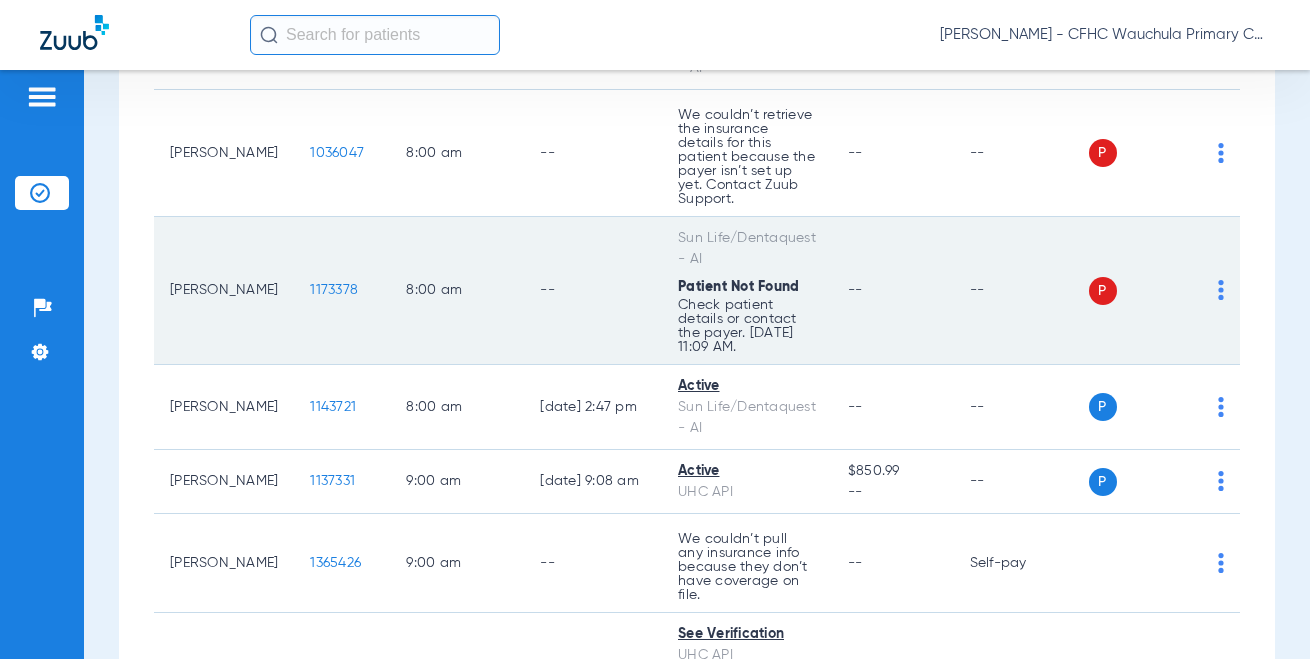 scroll, scrollTop: 200, scrollLeft: 0, axis: vertical 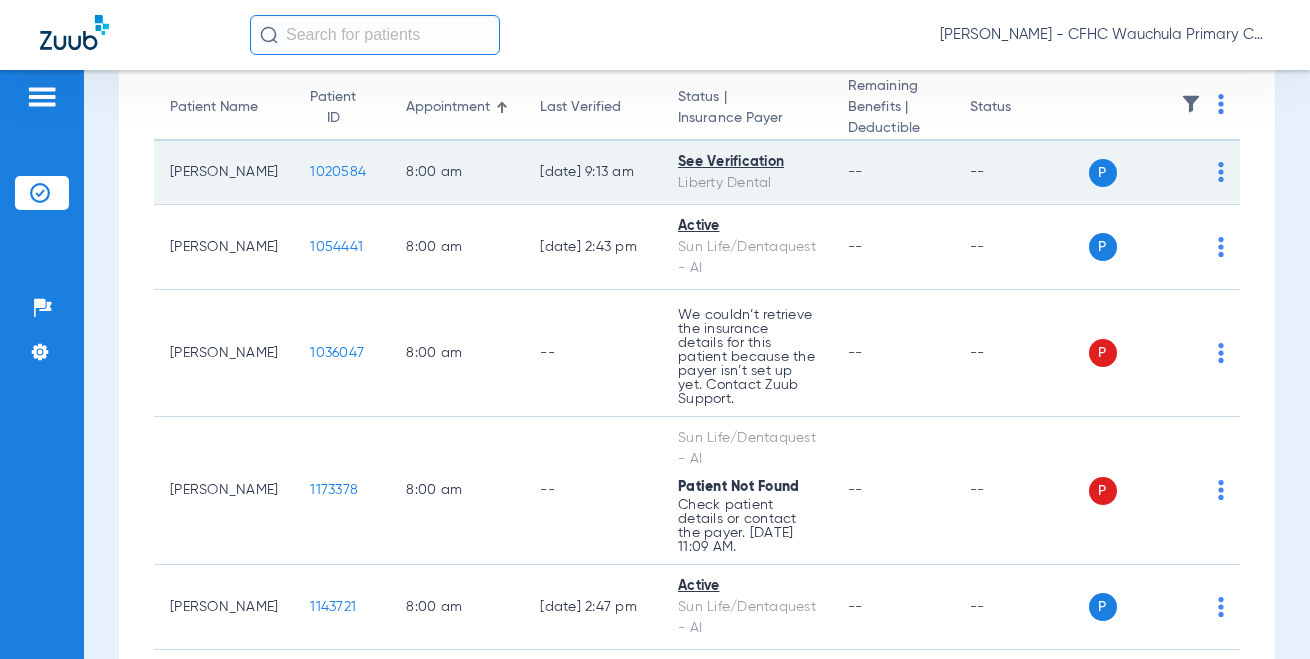click on "1020584" 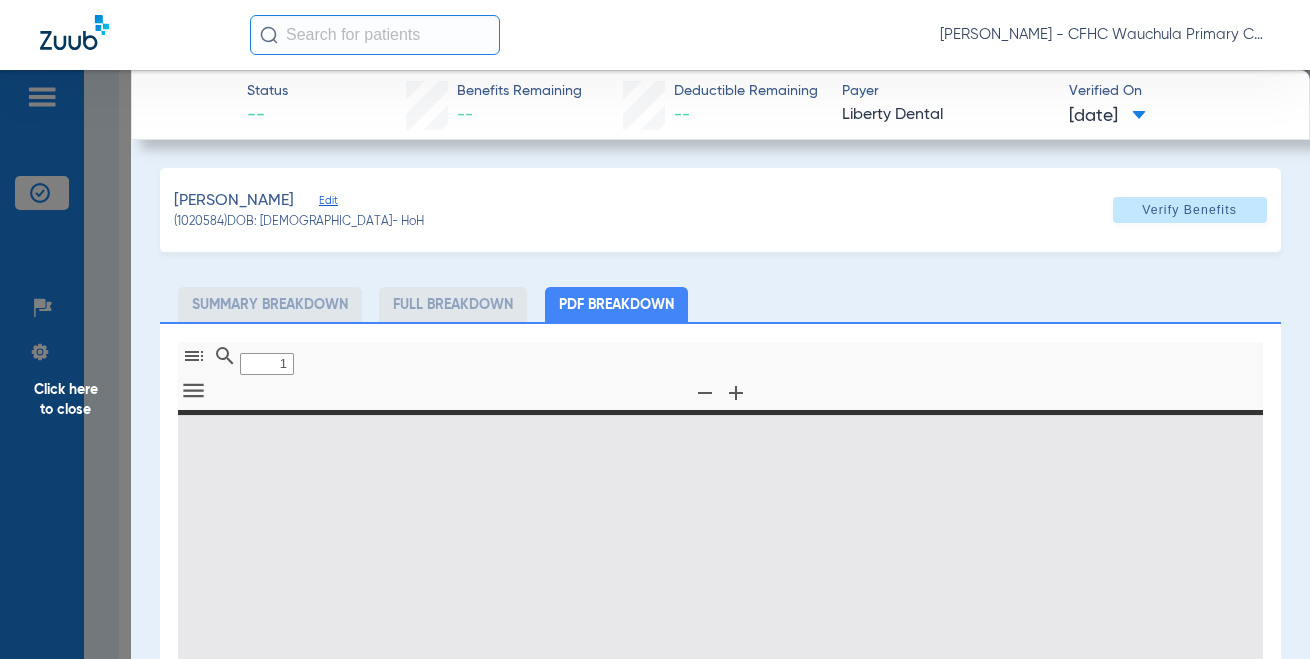 type on "0" 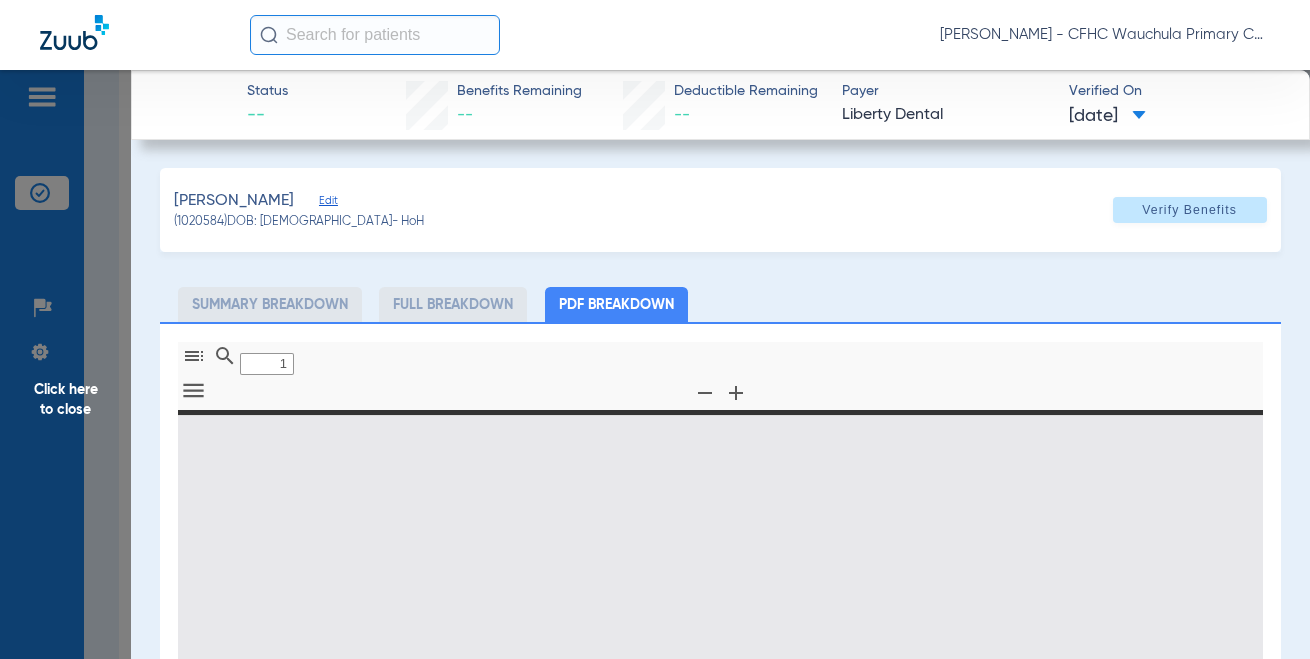 select on "page-width" 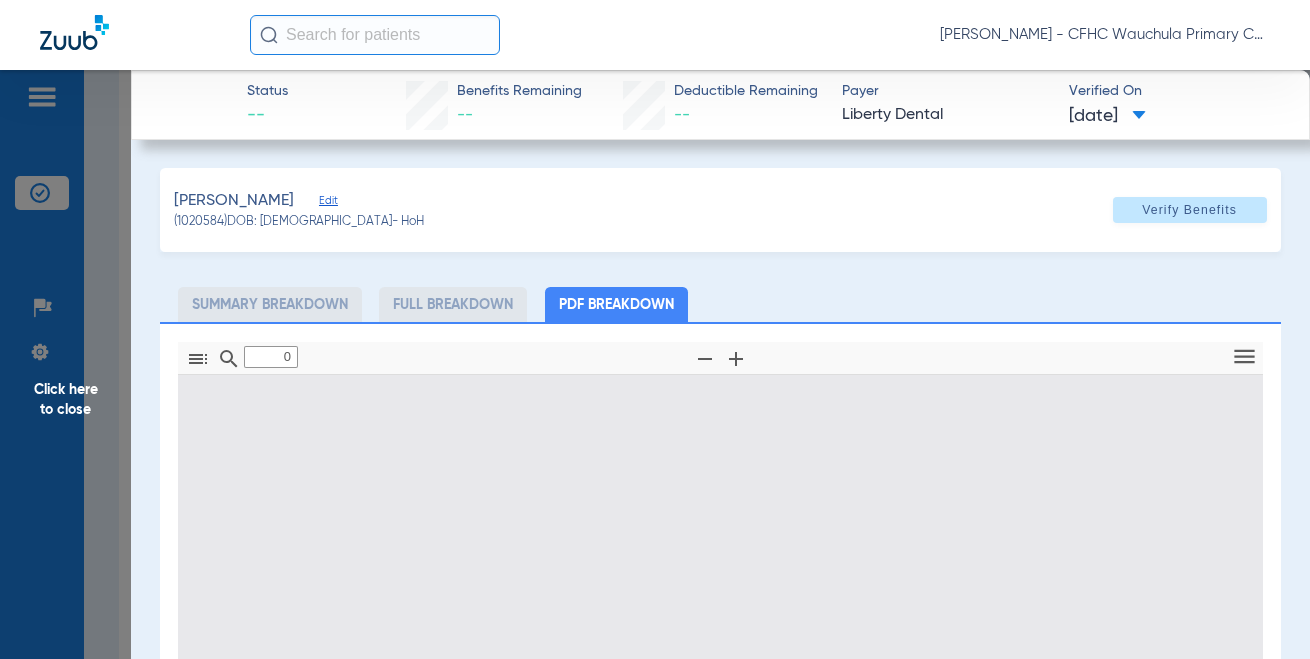type on "1" 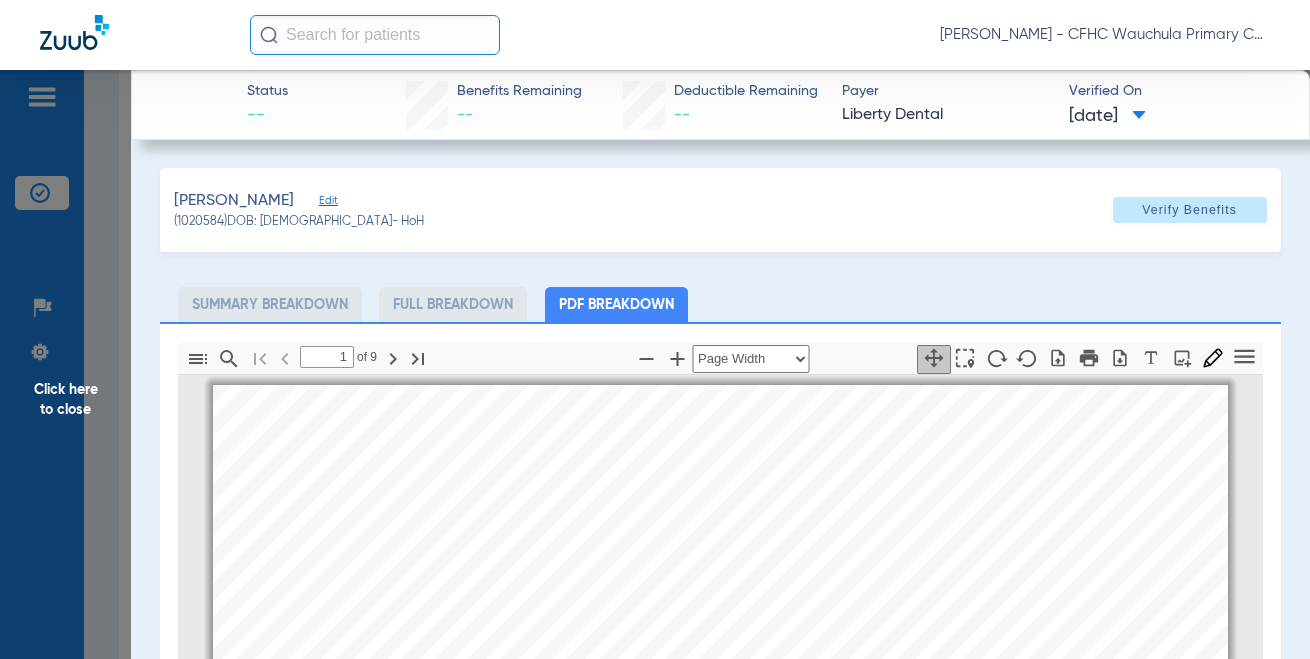 scroll, scrollTop: 10, scrollLeft: 0, axis: vertical 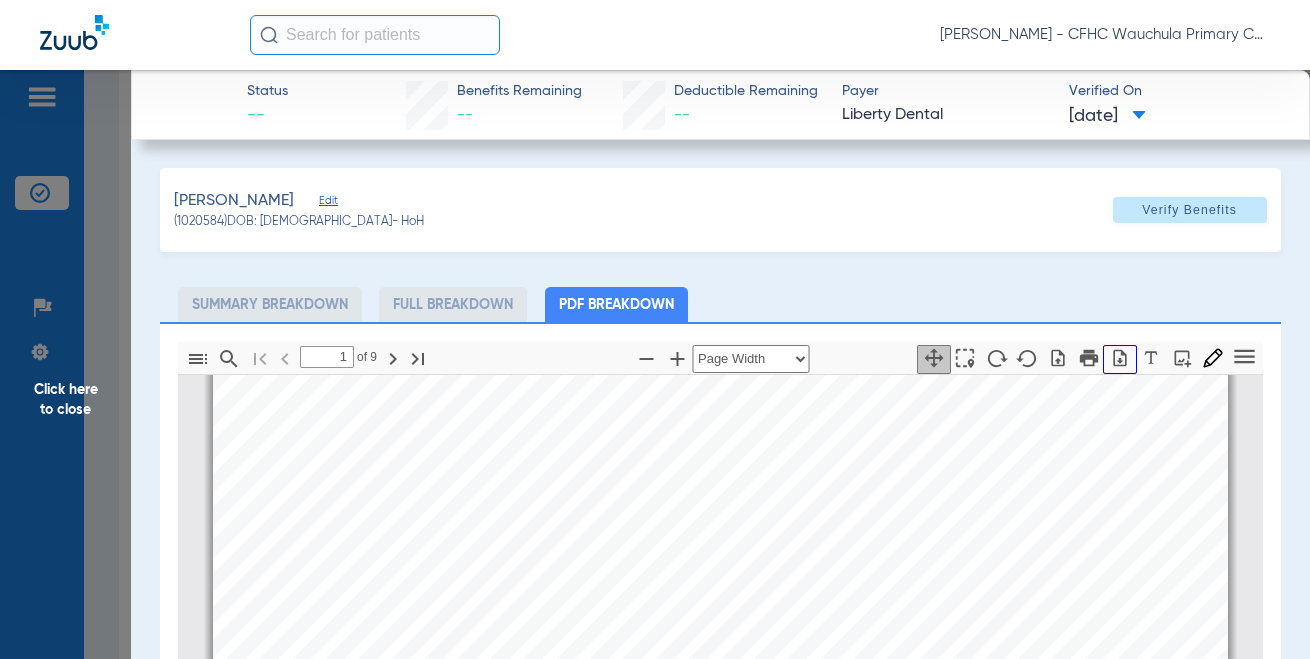click 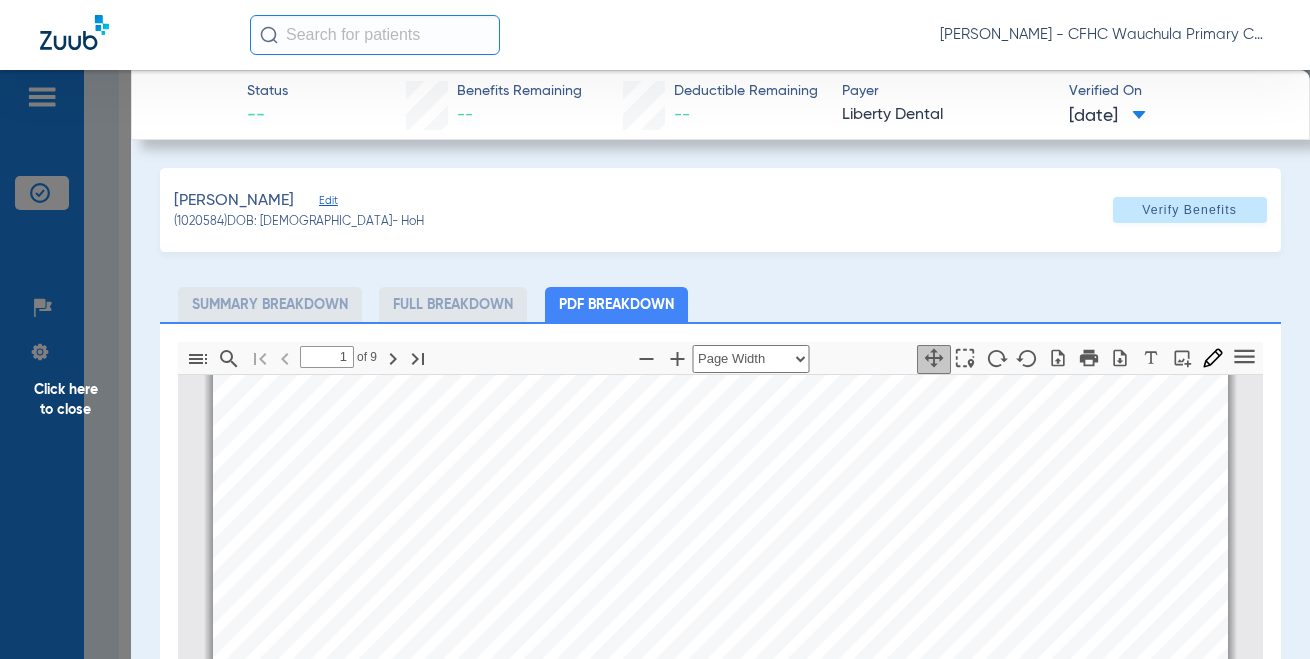 click on "Click here to close" 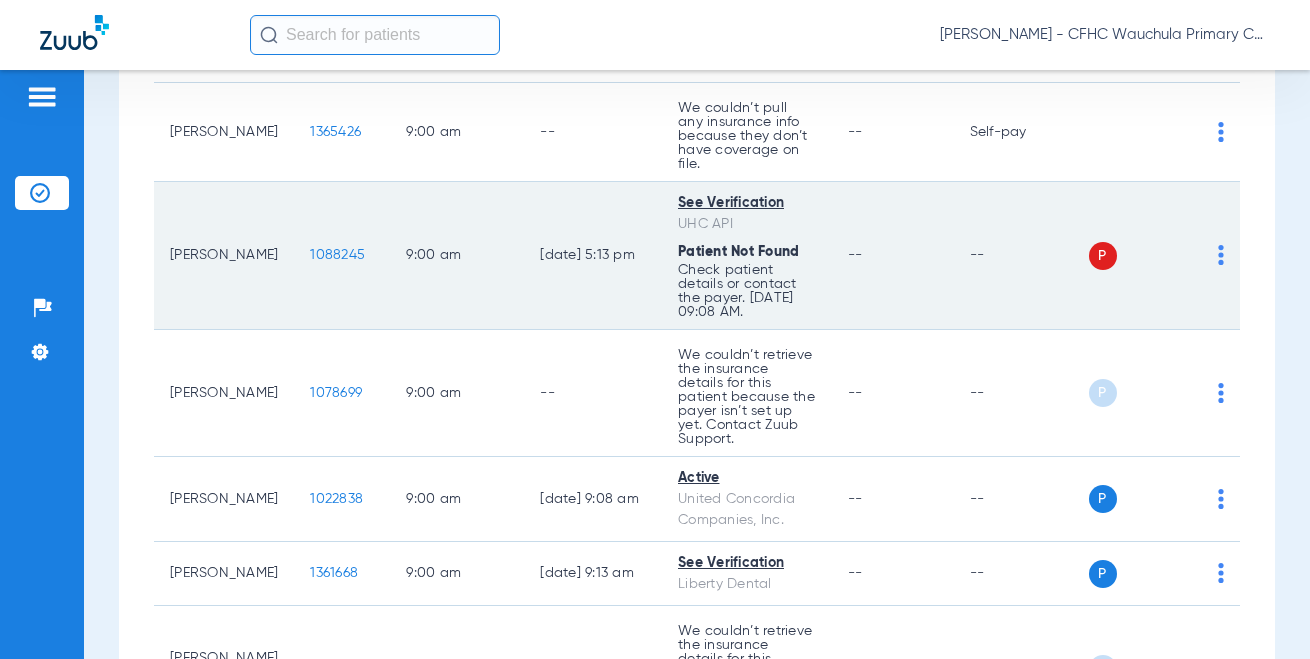 scroll, scrollTop: 800, scrollLeft: 0, axis: vertical 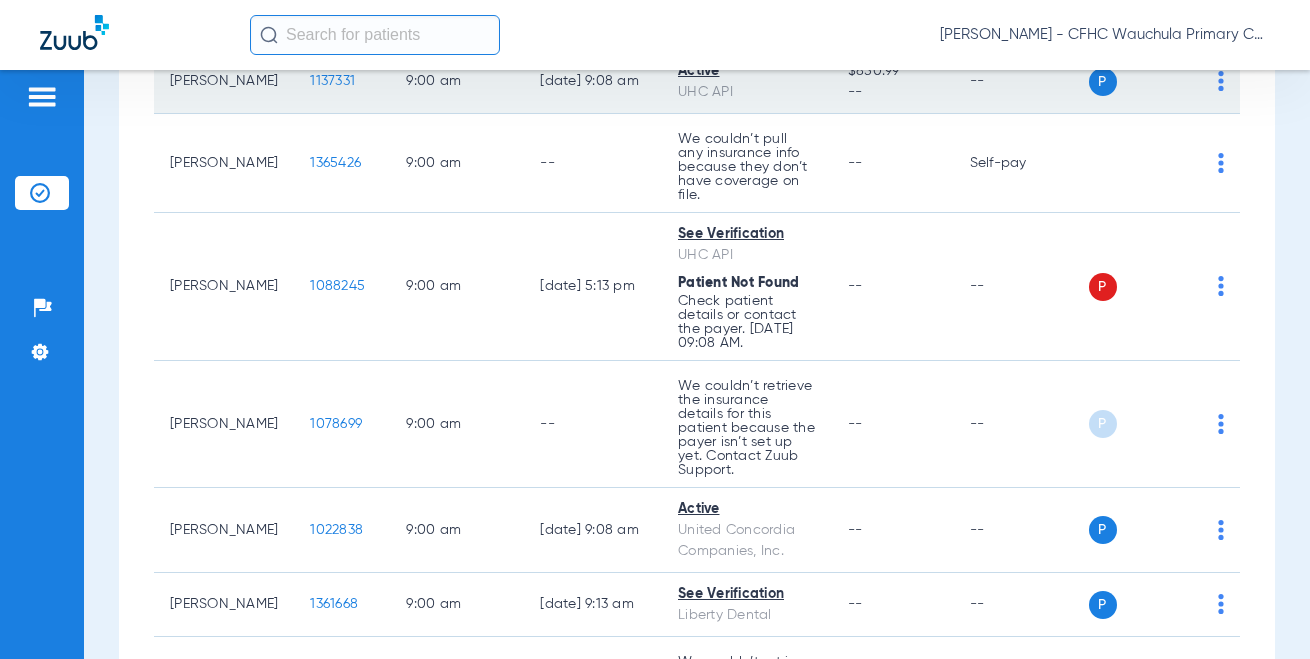 click on "1137331" 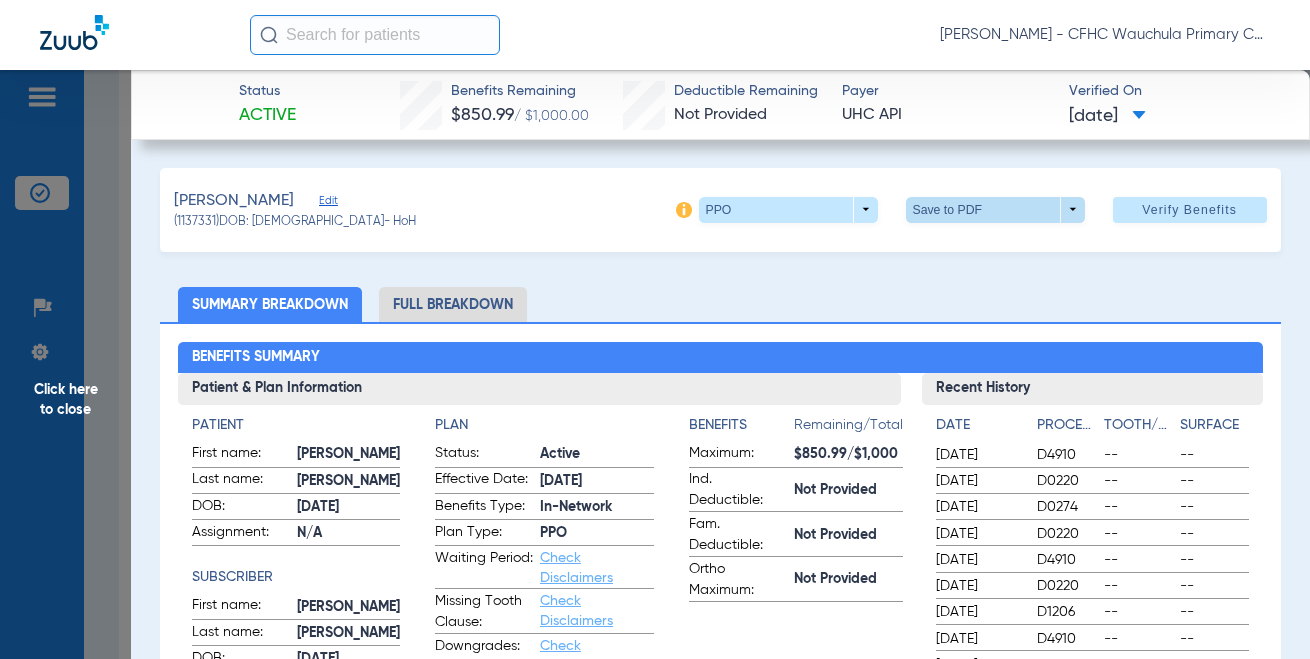 click 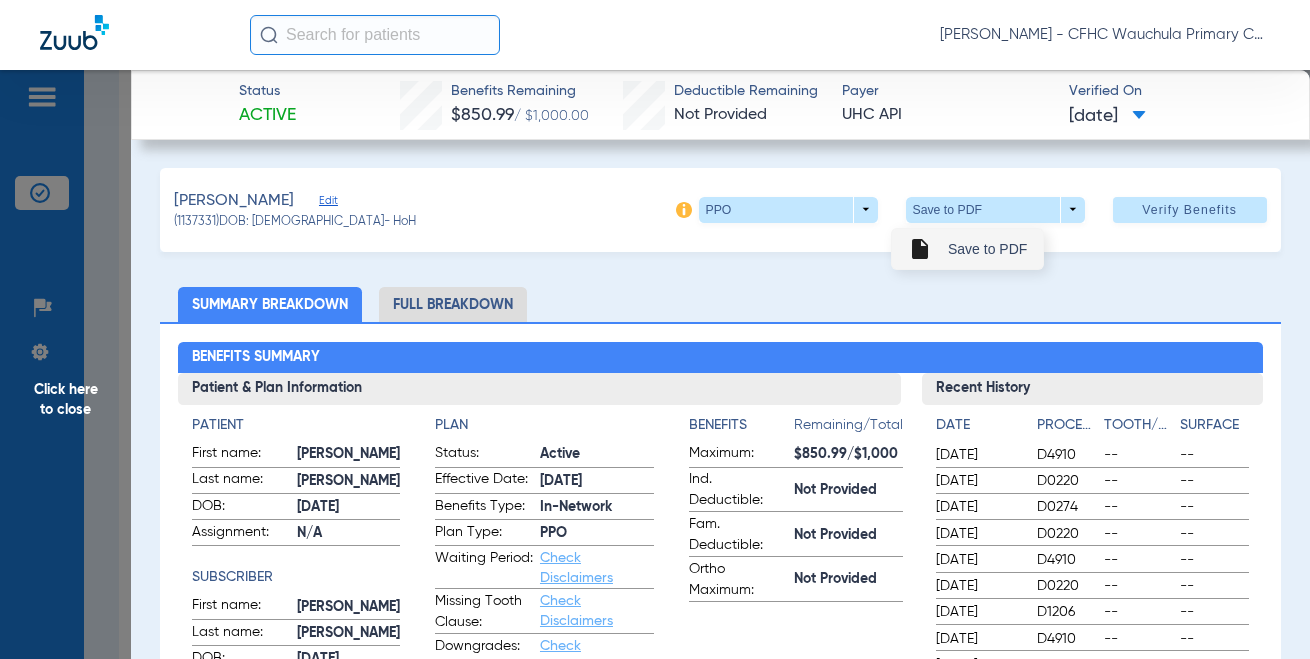 click on "insert_drive_file  Save to PDF" at bounding box center (967, 249) 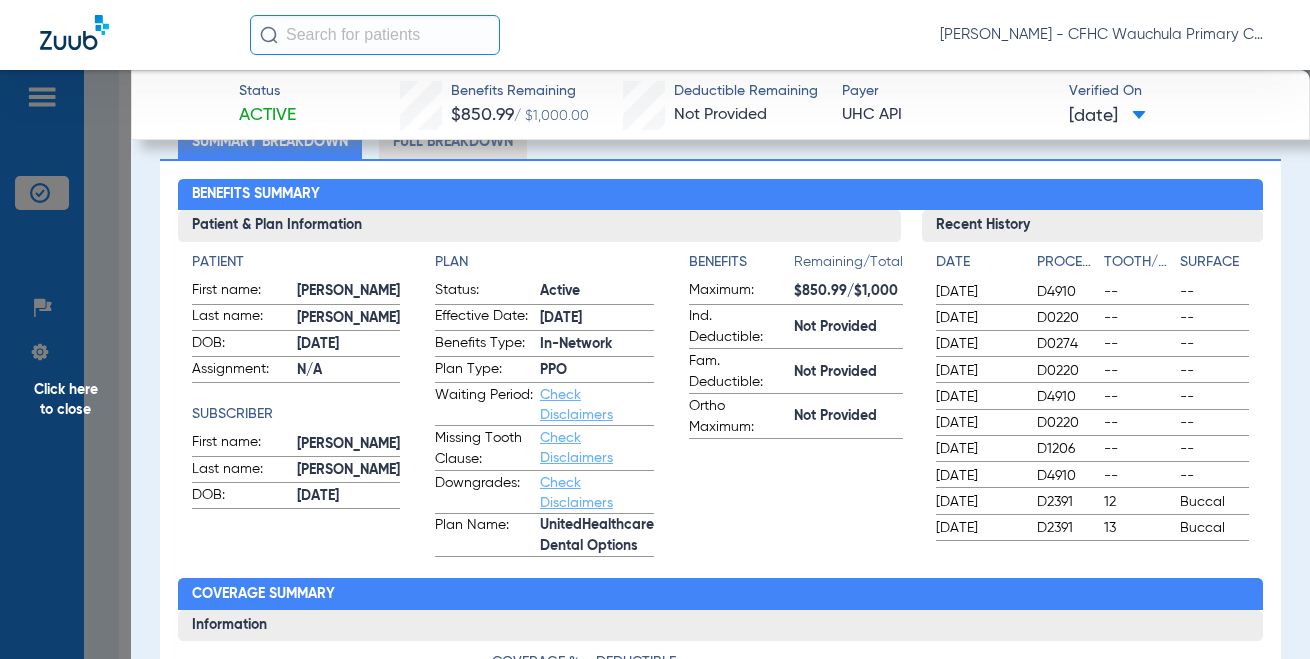 scroll, scrollTop: 0, scrollLeft: 0, axis: both 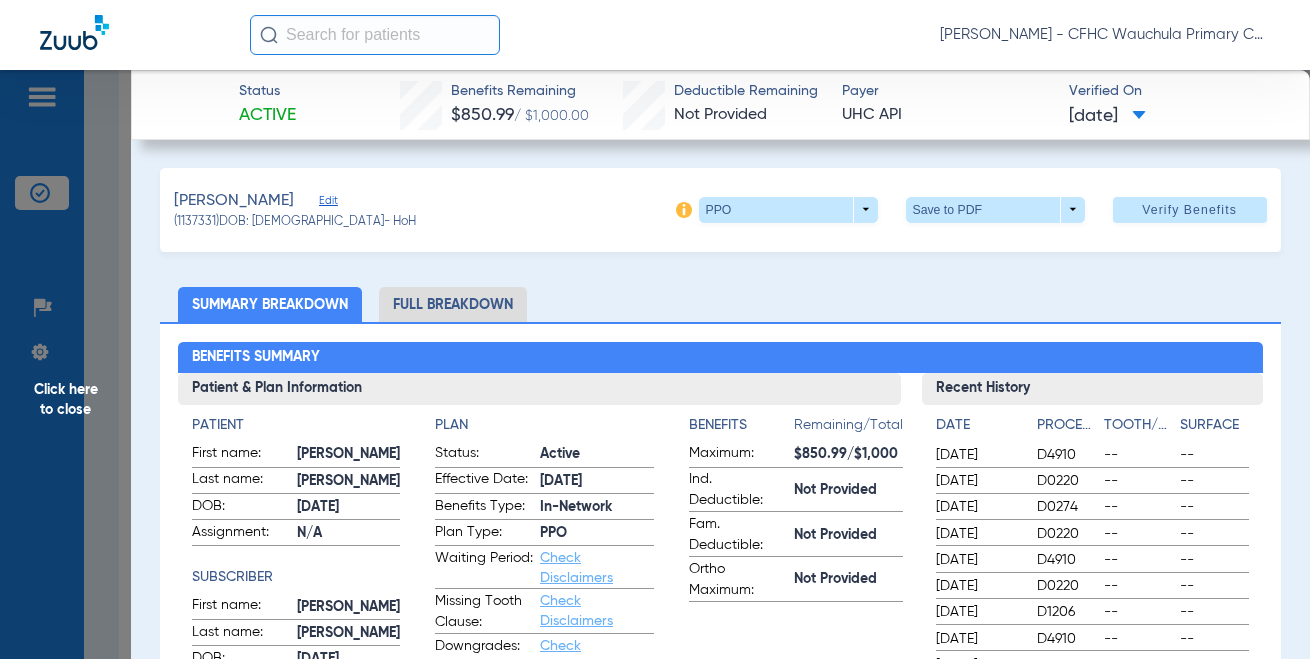 click on "Click here to close" 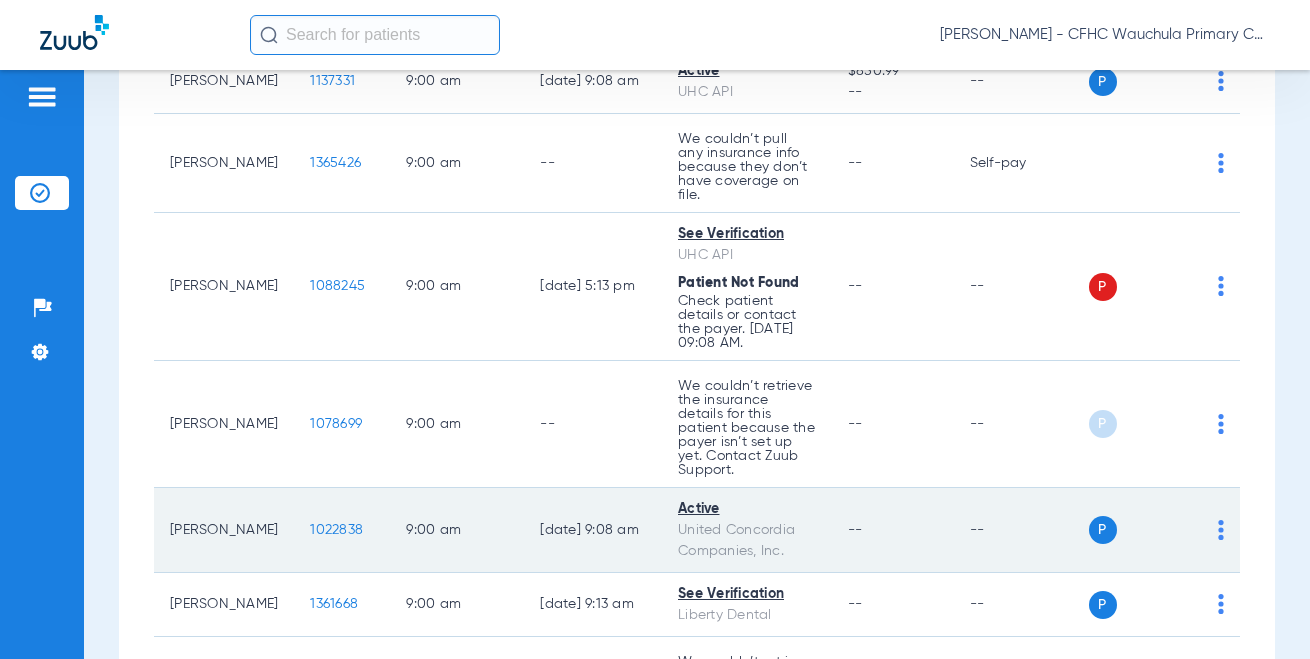 click on "1022838" 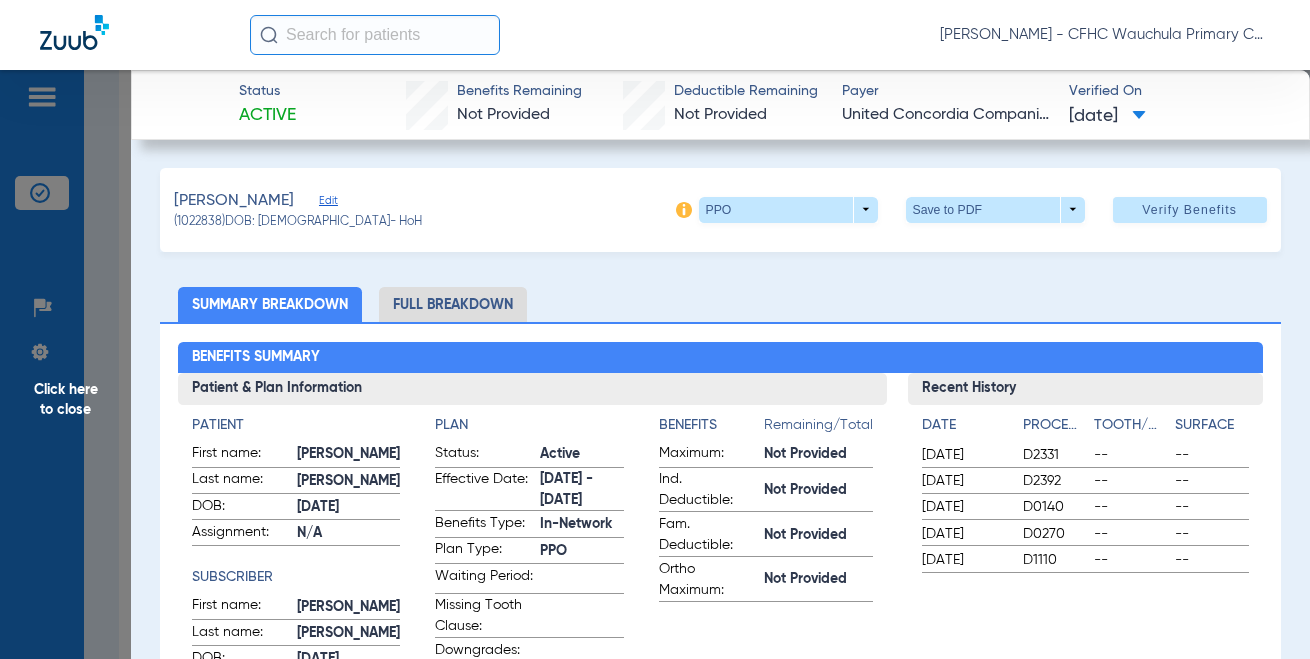 click on "[PERSON_NAME]   (1022838)   DOB: [DEMOGRAPHIC_DATA]   - HoH   PPO  arrow_drop_down  Save to PDF  arrow_drop_down  Verify Benefits" 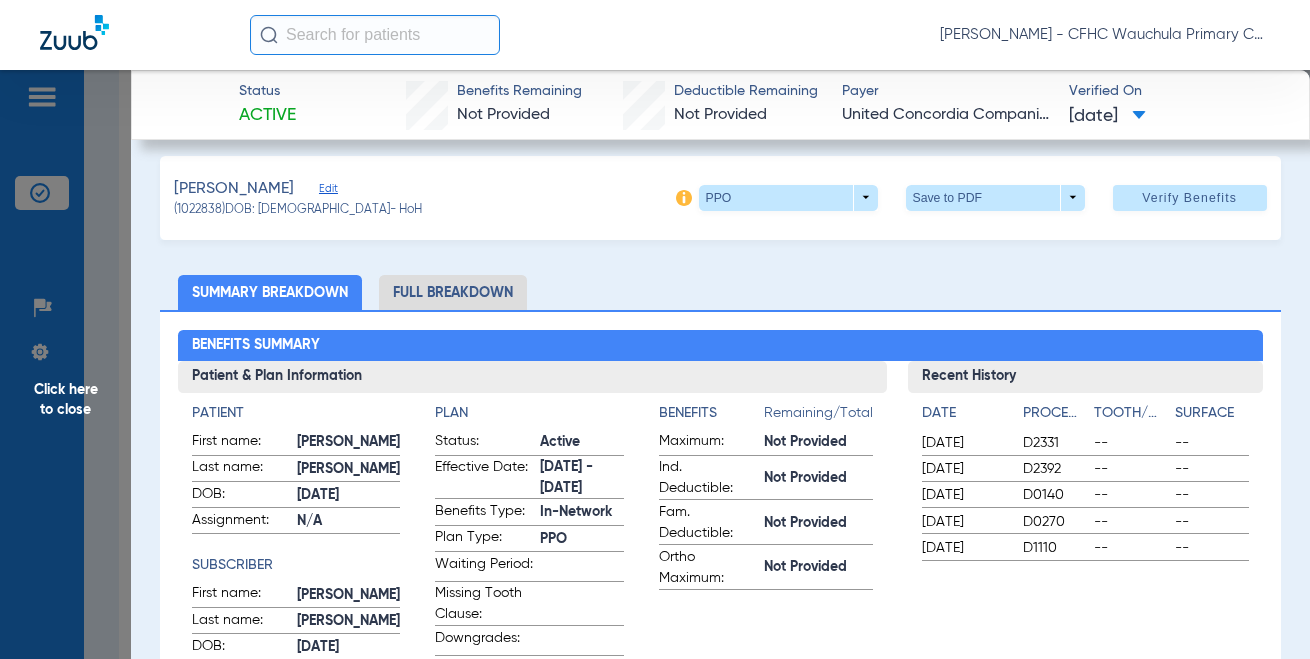 scroll, scrollTop: 0, scrollLeft: 0, axis: both 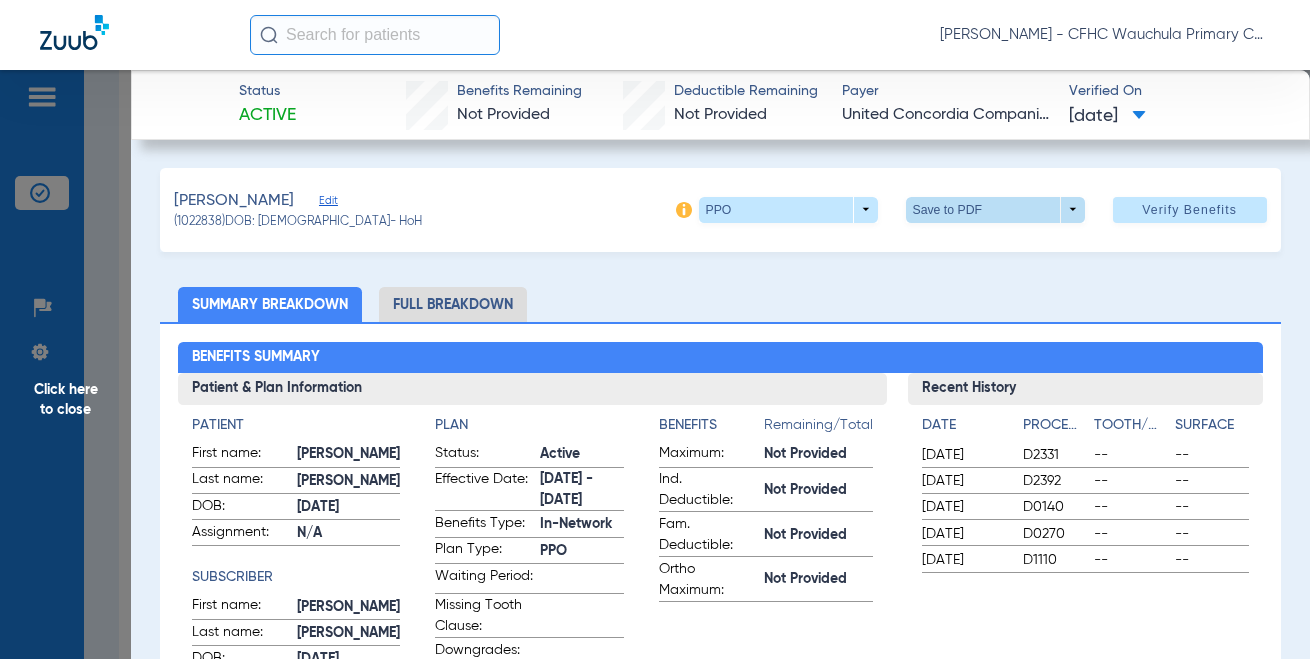 click 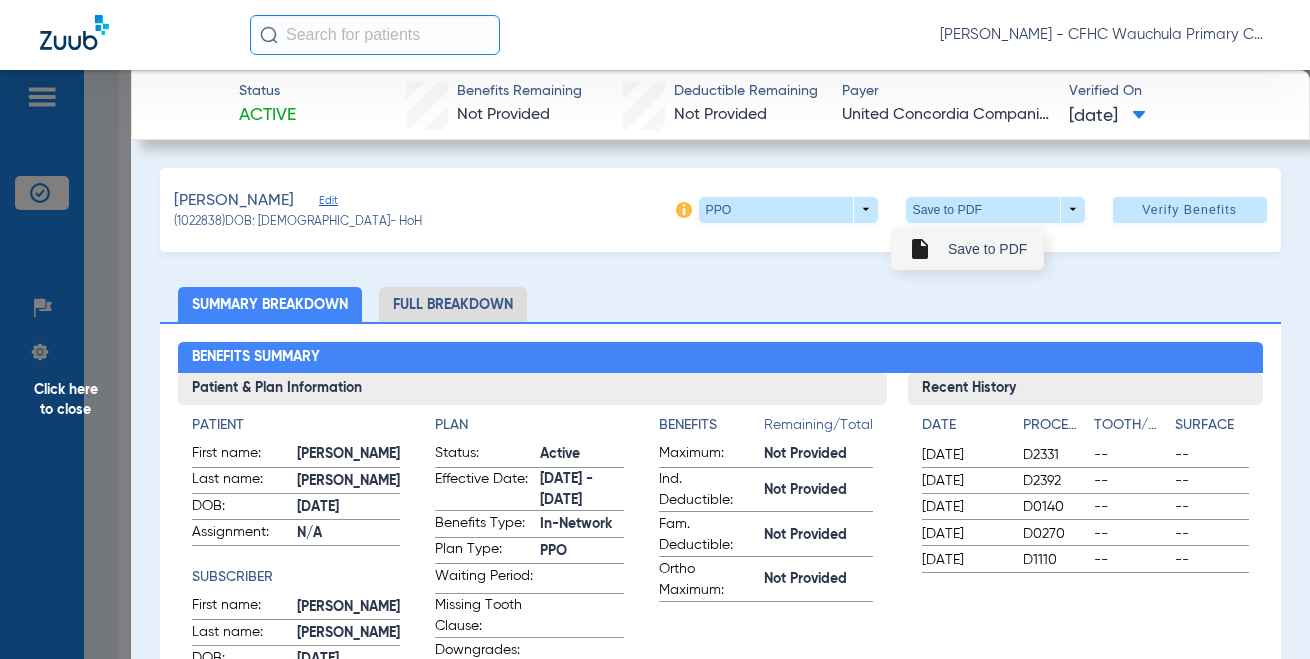 click on "insert_drive_file  Save to PDF" at bounding box center (967, 249) 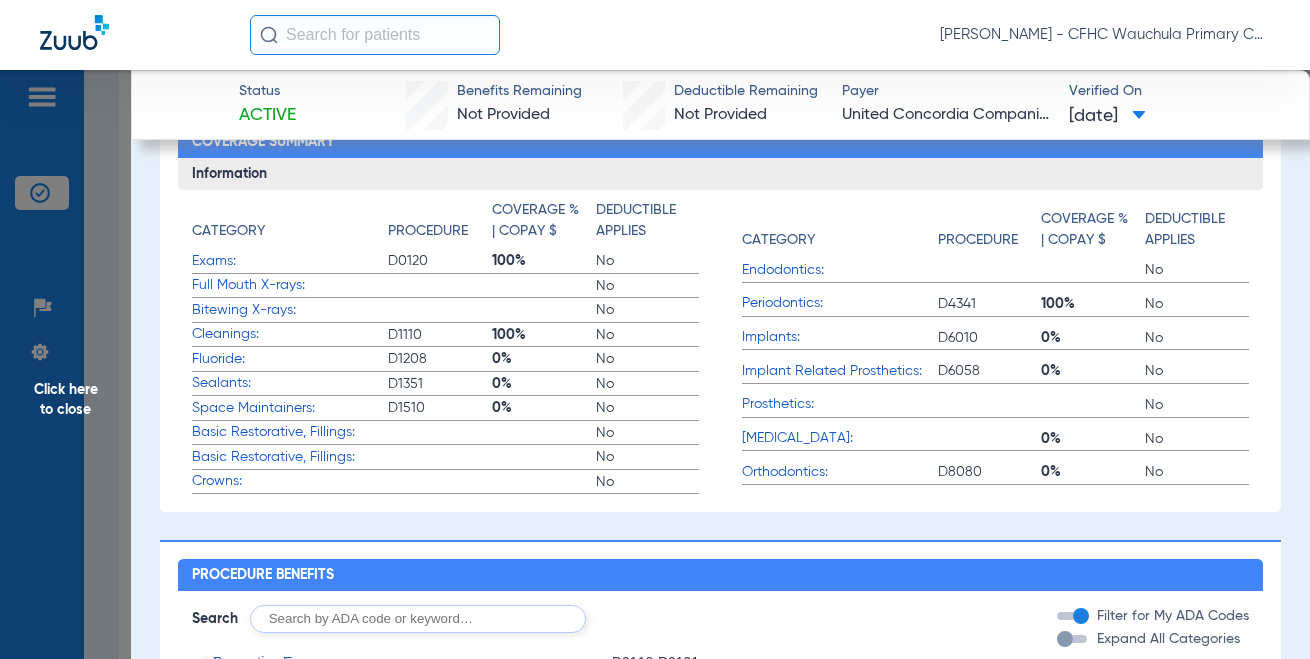 scroll, scrollTop: 700, scrollLeft: 0, axis: vertical 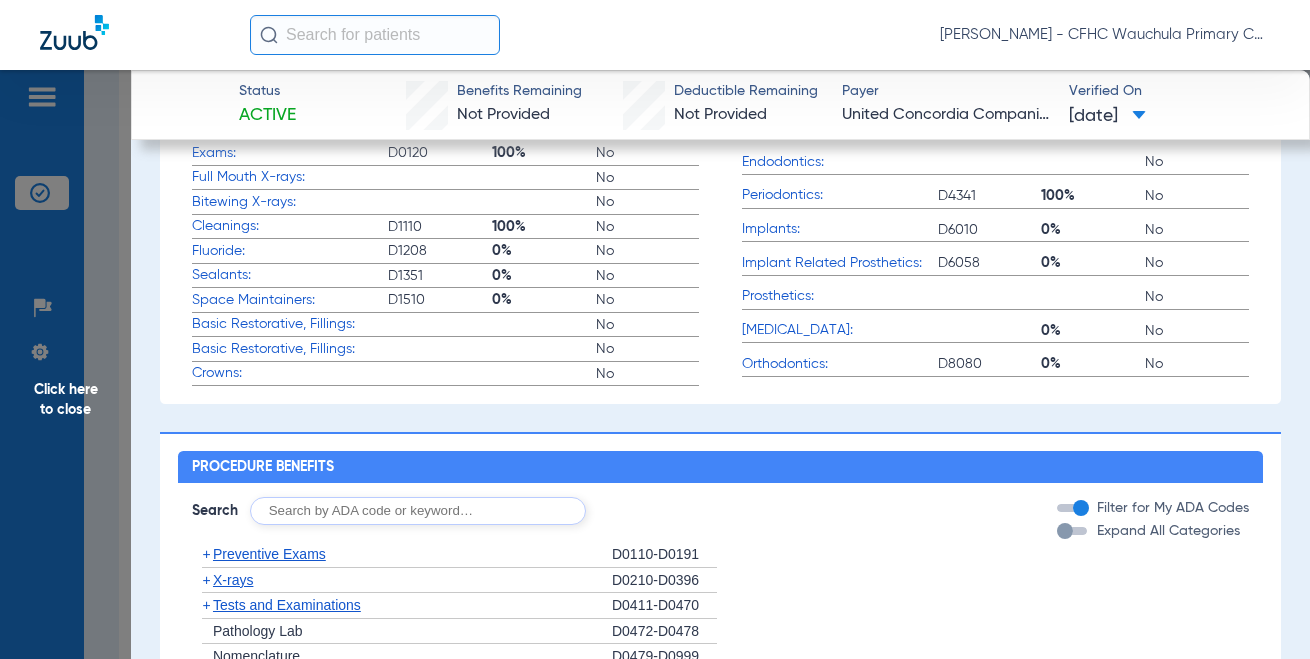 click on "Click here to close" 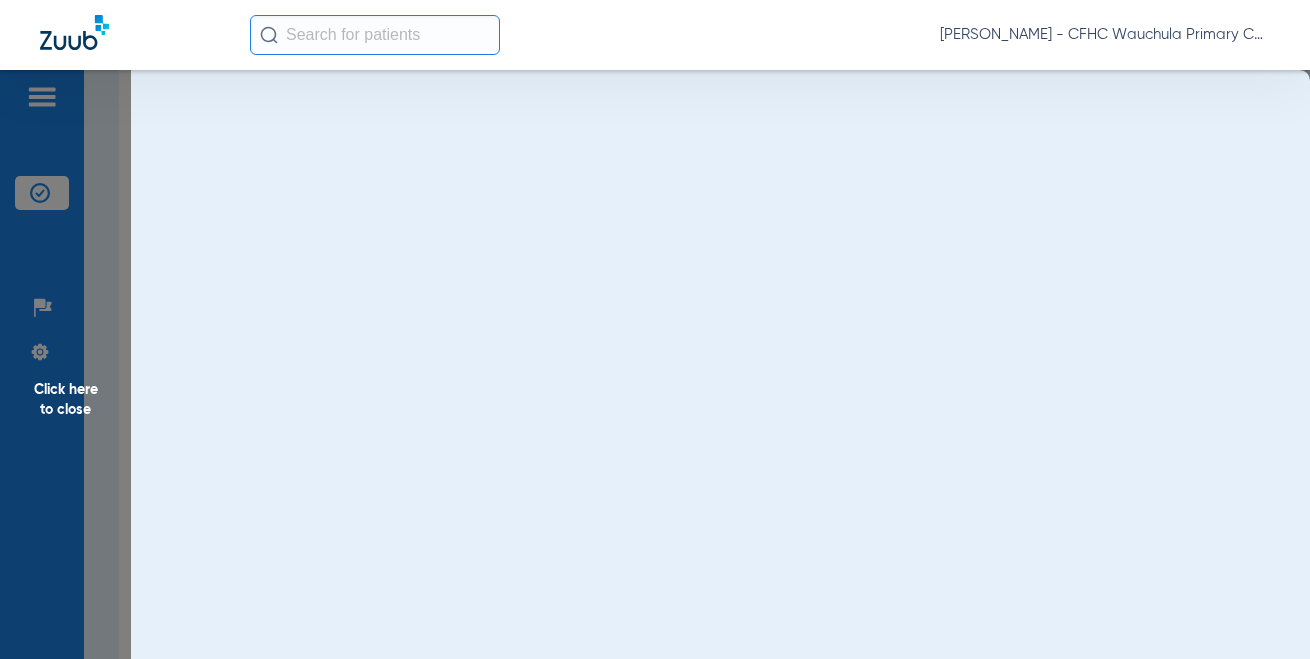 scroll, scrollTop: 0, scrollLeft: 0, axis: both 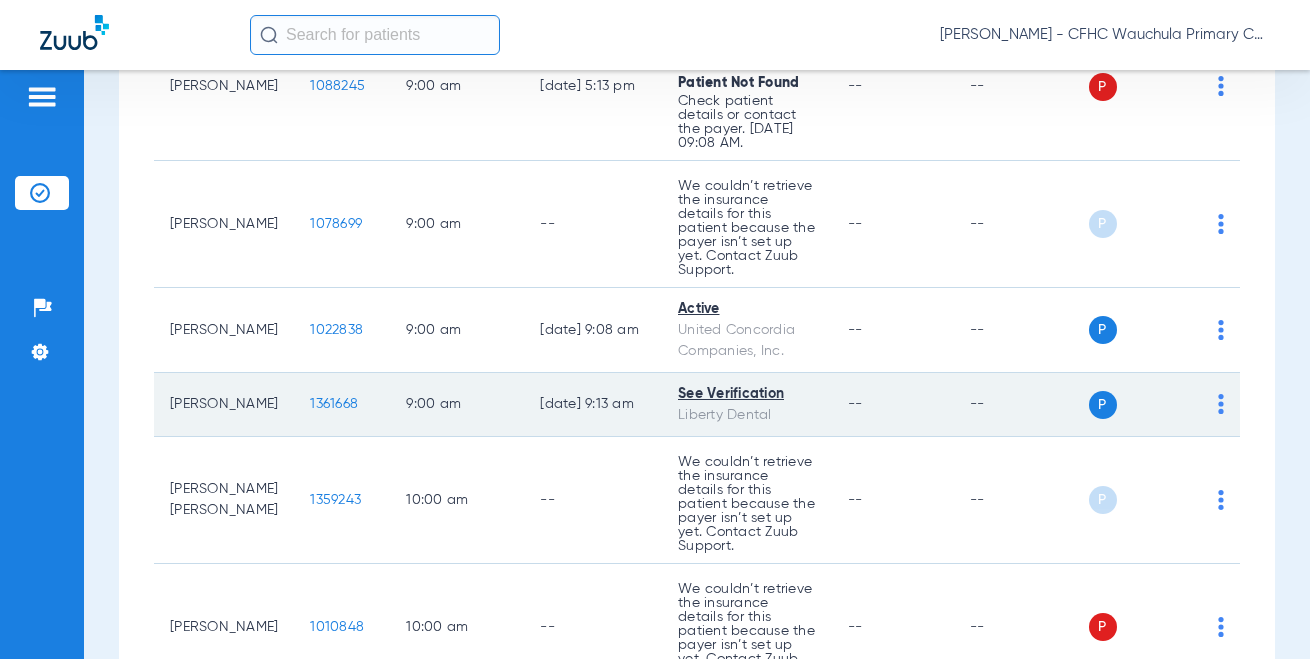 click on "1361668" 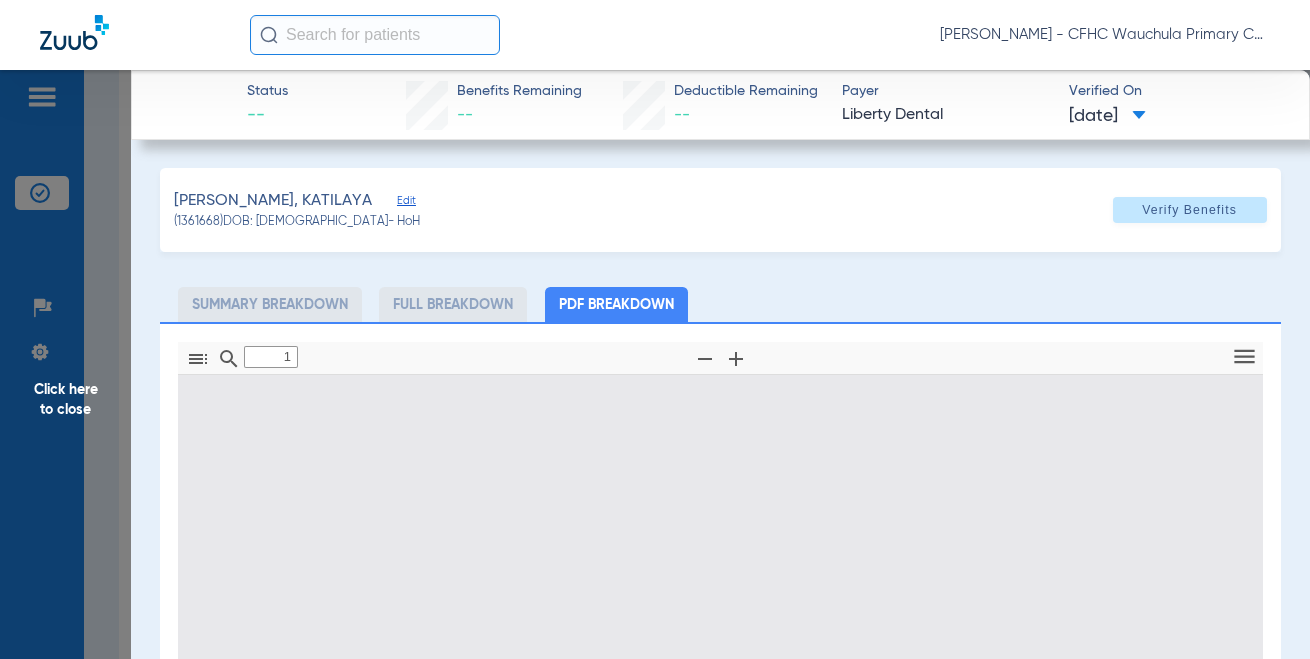 type on "0" 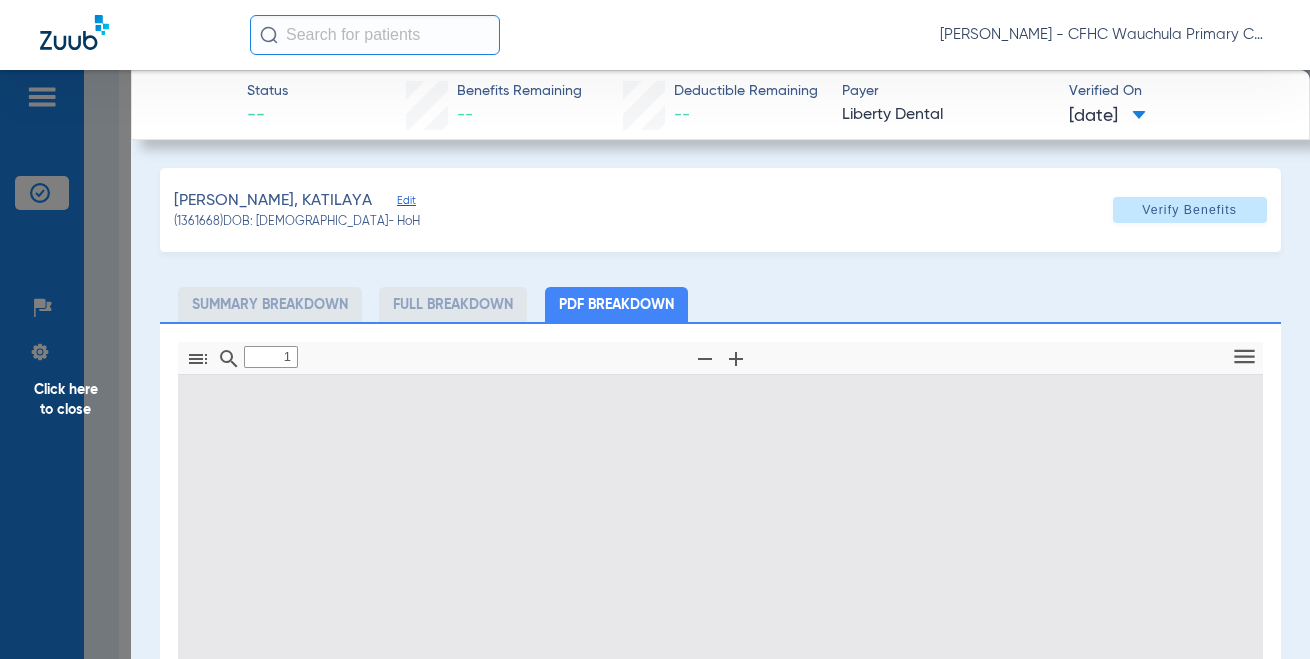 select on "page-width" 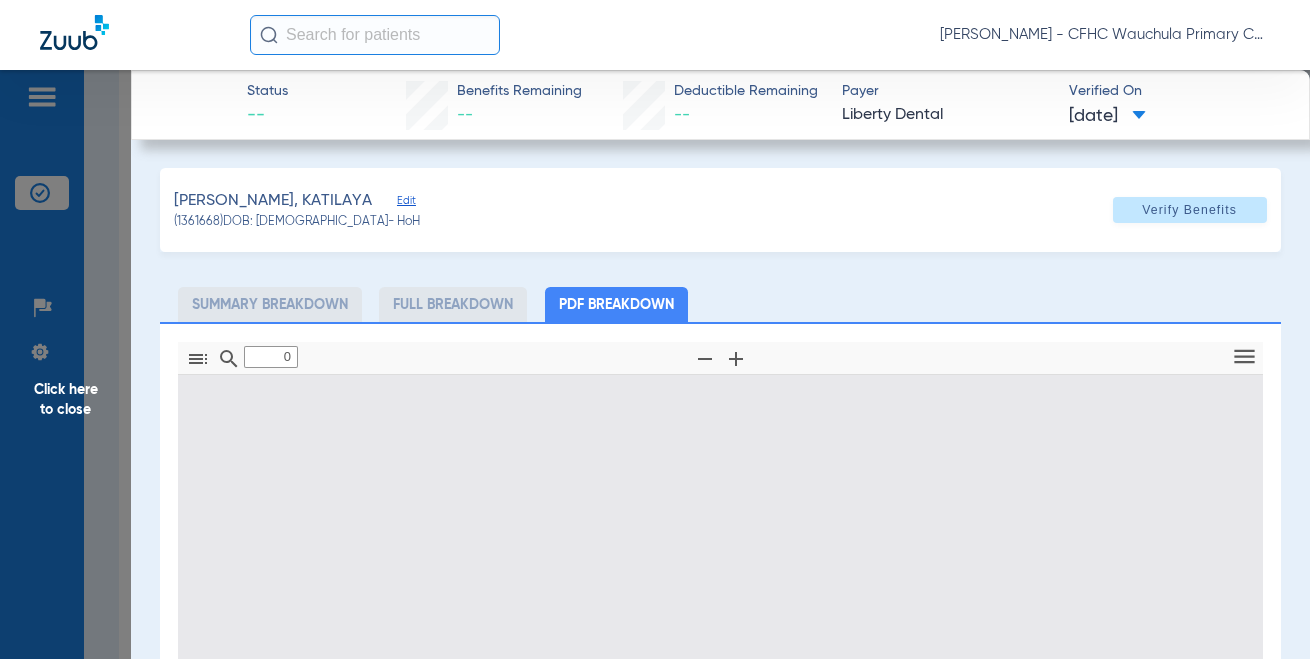 type on "1" 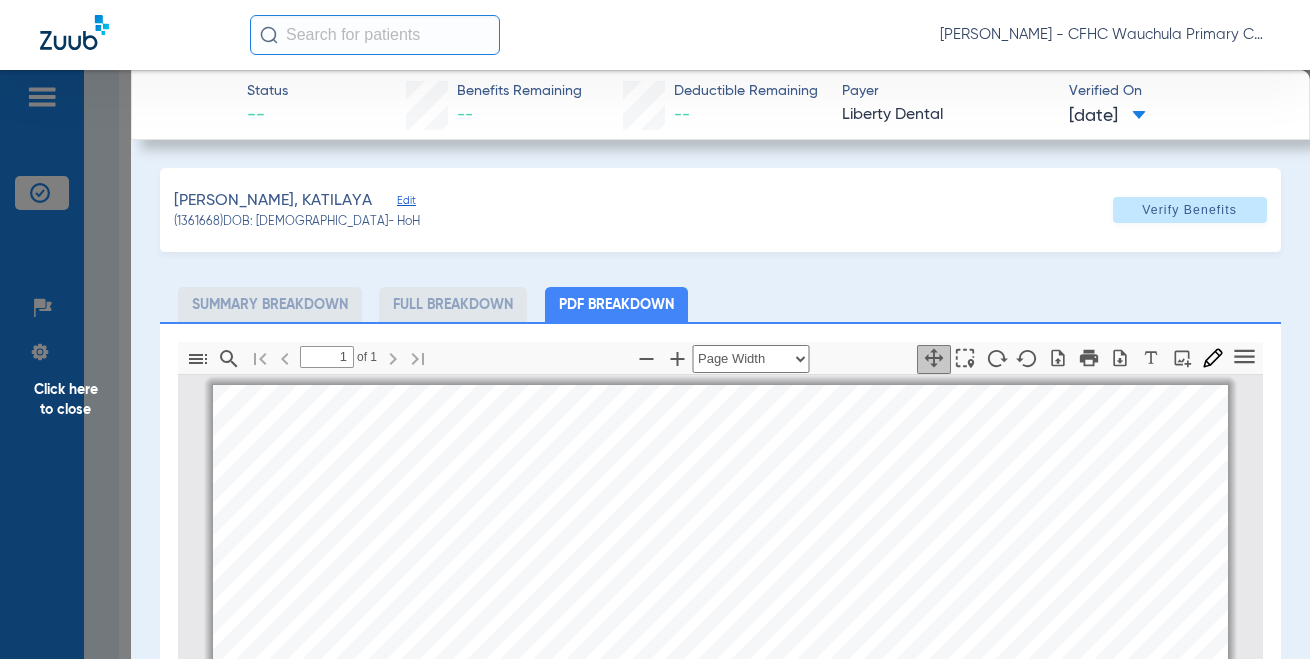 scroll, scrollTop: 10, scrollLeft: 0, axis: vertical 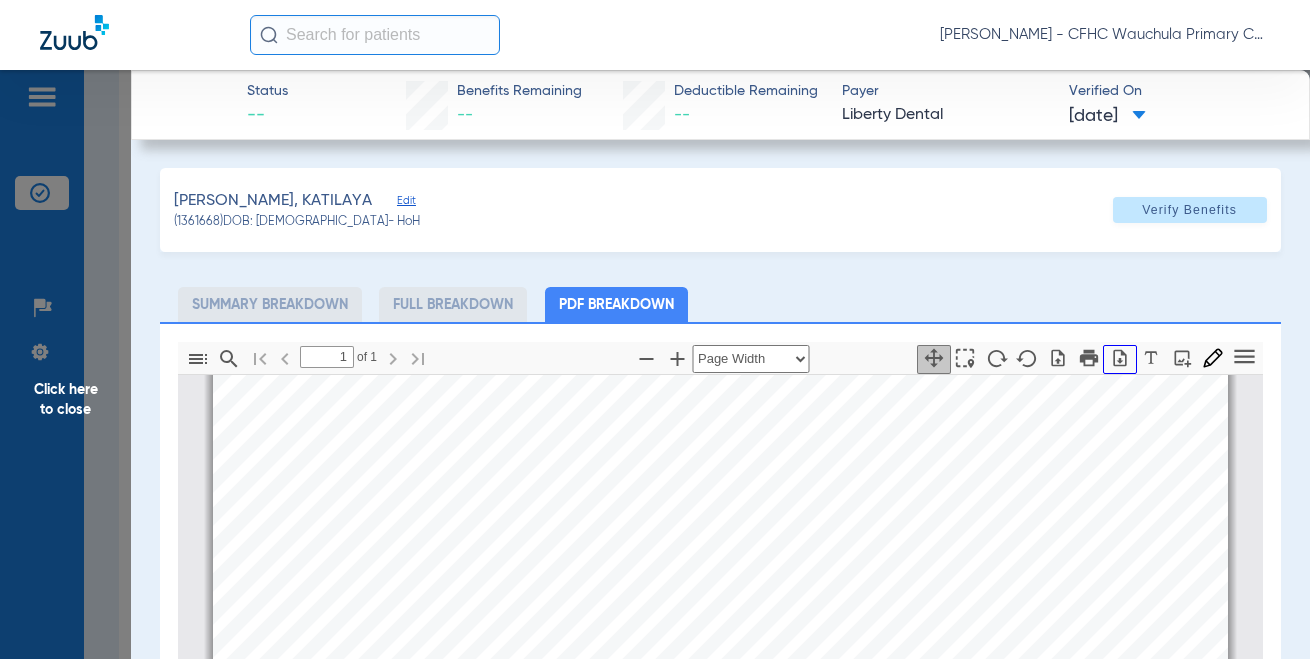 click 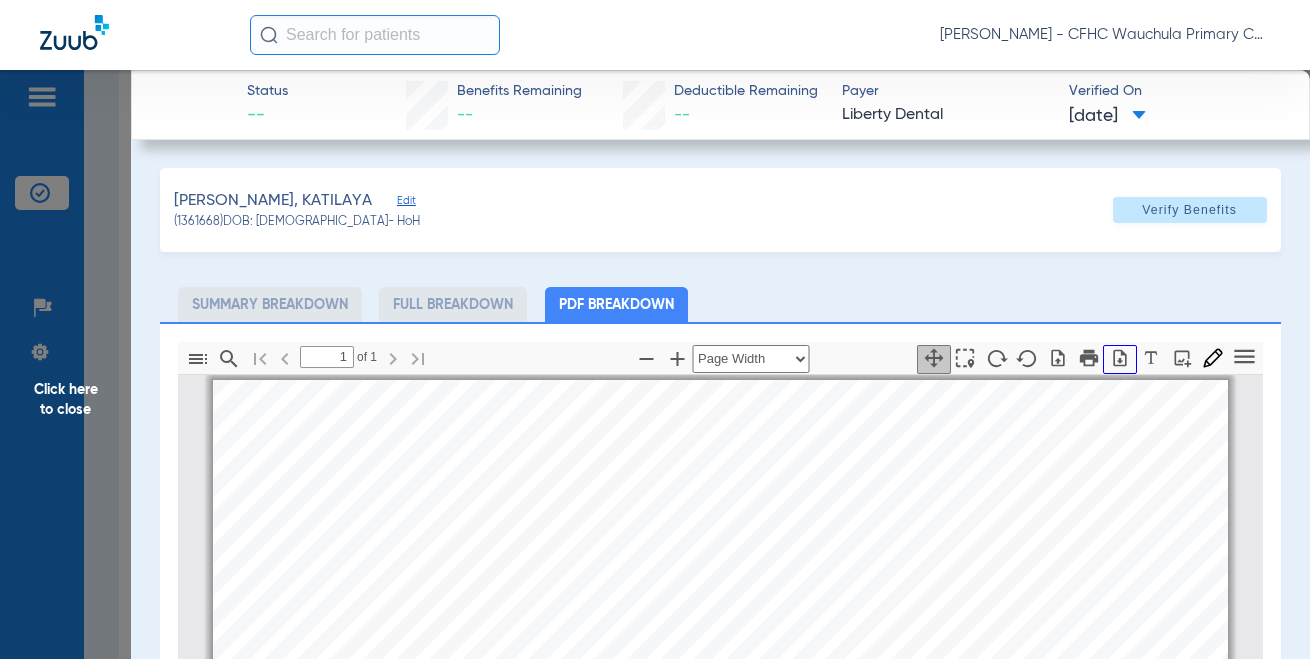 scroll, scrollTop: 0, scrollLeft: 0, axis: both 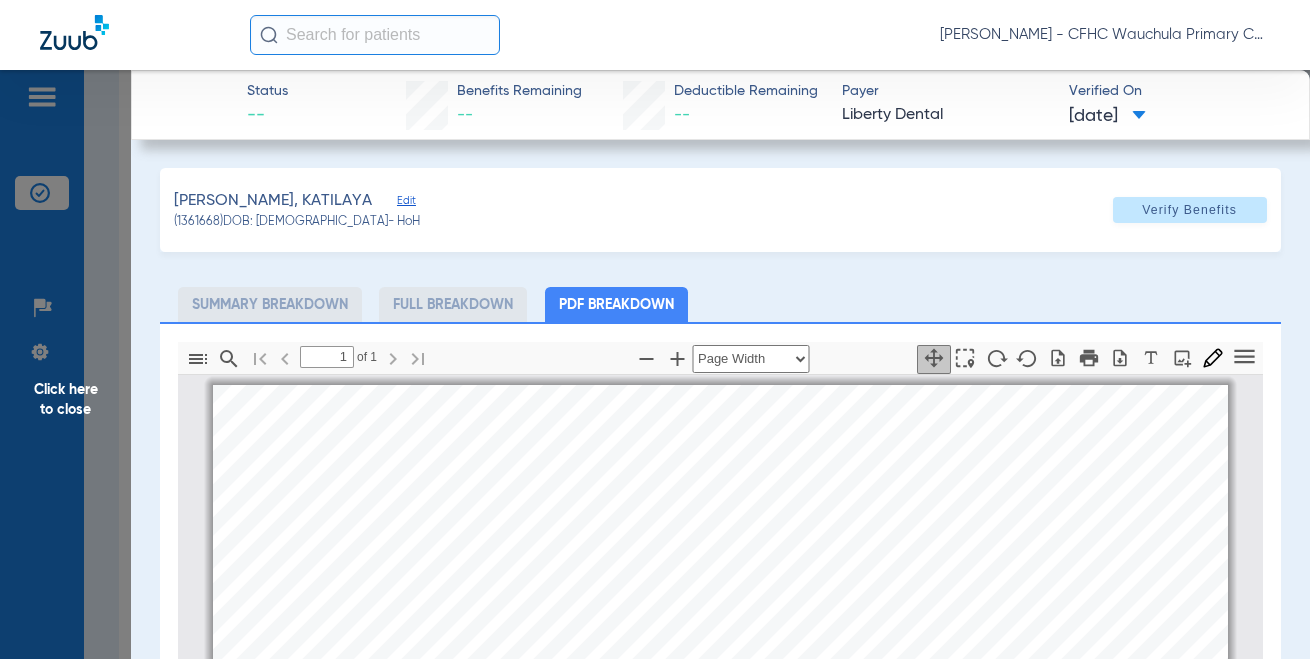 click on "[PERSON_NAME], KATILAYA   Edit   (1361668)   DOB: [DEMOGRAPHIC_DATA]   - HoH   Verify Benefits   Subscriber Information   First name  KATILAYA  Last name  [PERSON_NAME]  DOB  mm / dd / yyyy [DATE]  Member ID  9551365283  Group ID (optional)  99999  Insurance Payer   Insurance
Liberty Dental  Provider   Dentist
[PERSON_NAME]  1578685491  Summary Breakdown   Full Breakdown   PDF Breakdown  Thumbnails Document Outline Attachments Layers Current Outline Item         1 of ⁨1⁩ Automatic Zoom Actual Size Page Fit Page Width ⁨50⁩% ⁨100⁩% ⁨125⁩% ⁨150⁩% ⁨200⁩% ⁨300⁩% ⁨400⁩% ⁨0⁩%       Highlight         Add image              Tools Highlight color Thickness Color #000000 Size Color #000000 Thickness Opacity Presentation Mode Open Print Save Go to First Page Previous Next Go to Last Page Rotate Clockwise Rotate Counterclockwise Text Selection Tool   Hand Tool     Find Zoom Out Zoom In No Spreads Odd Spreads Even Spreads Page Scrolling Vertical Scrolling     Horizontal Scrolling Infinite scroll" 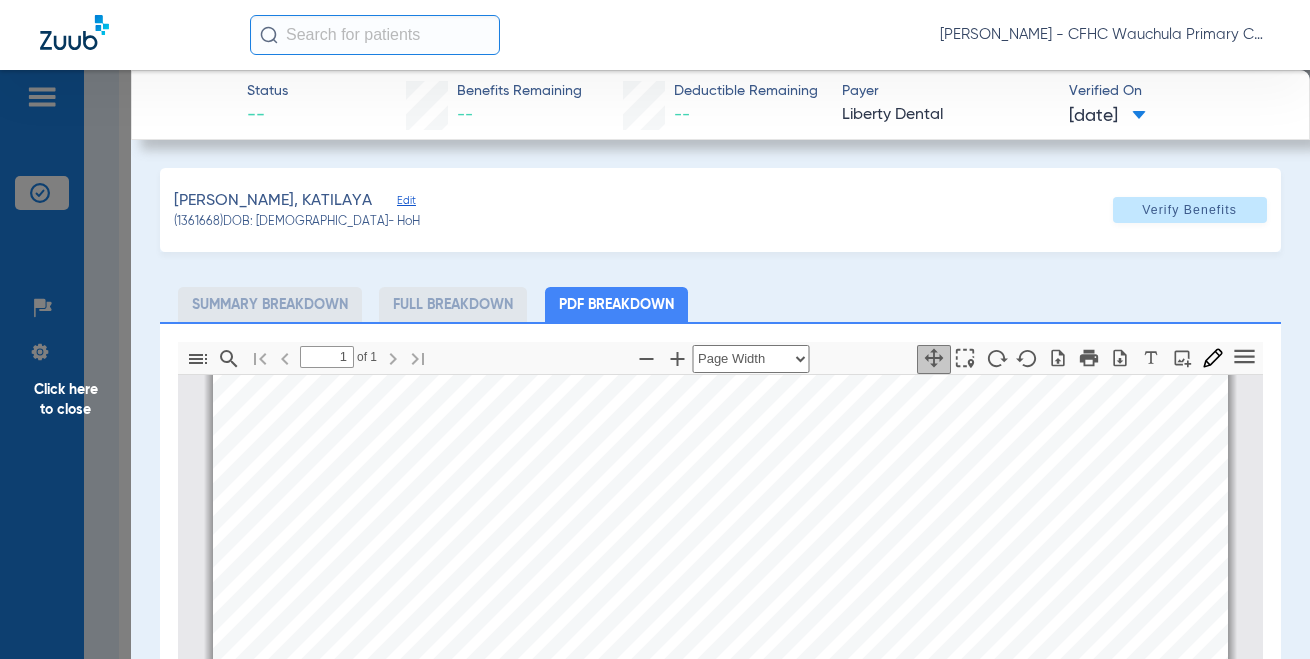 scroll, scrollTop: 0, scrollLeft: 0, axis: both 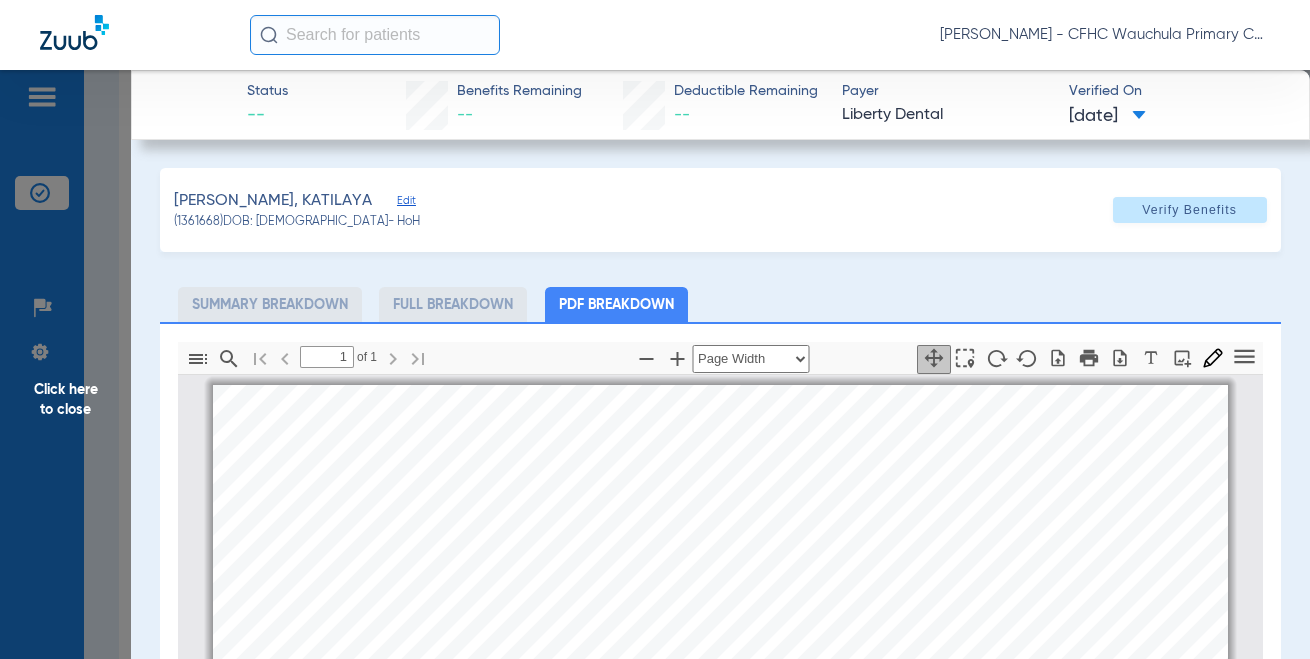 click on "Click here to close" 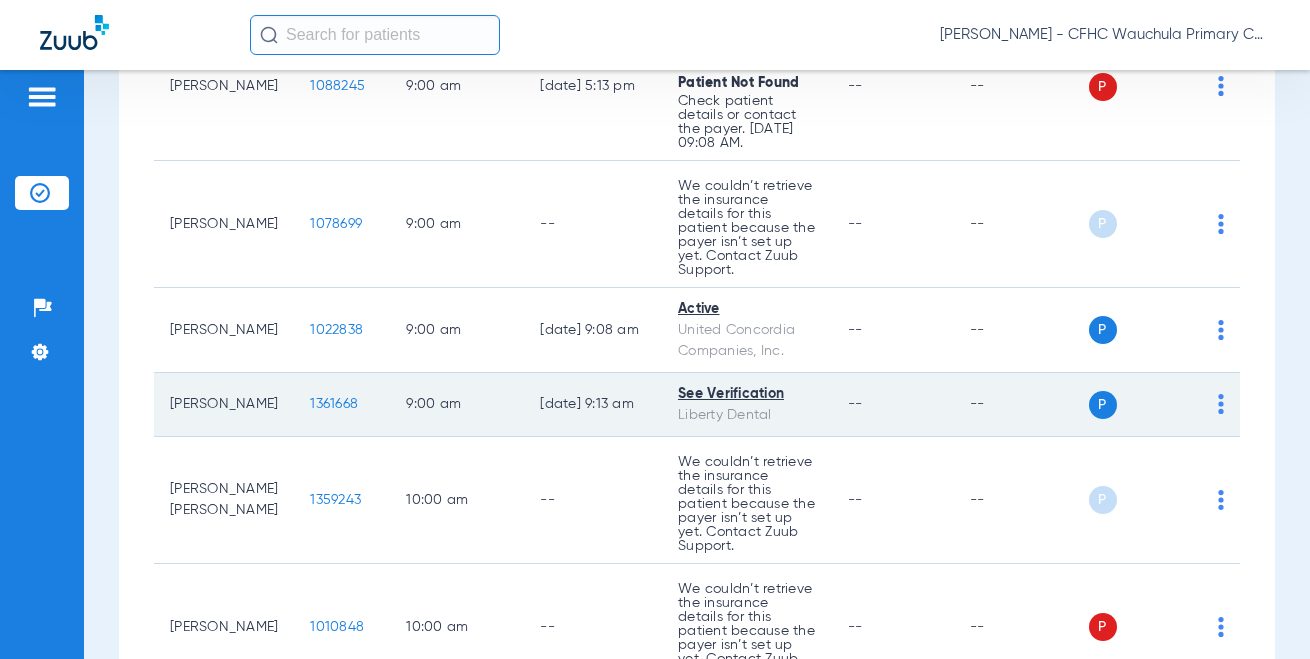 click on "1361668" 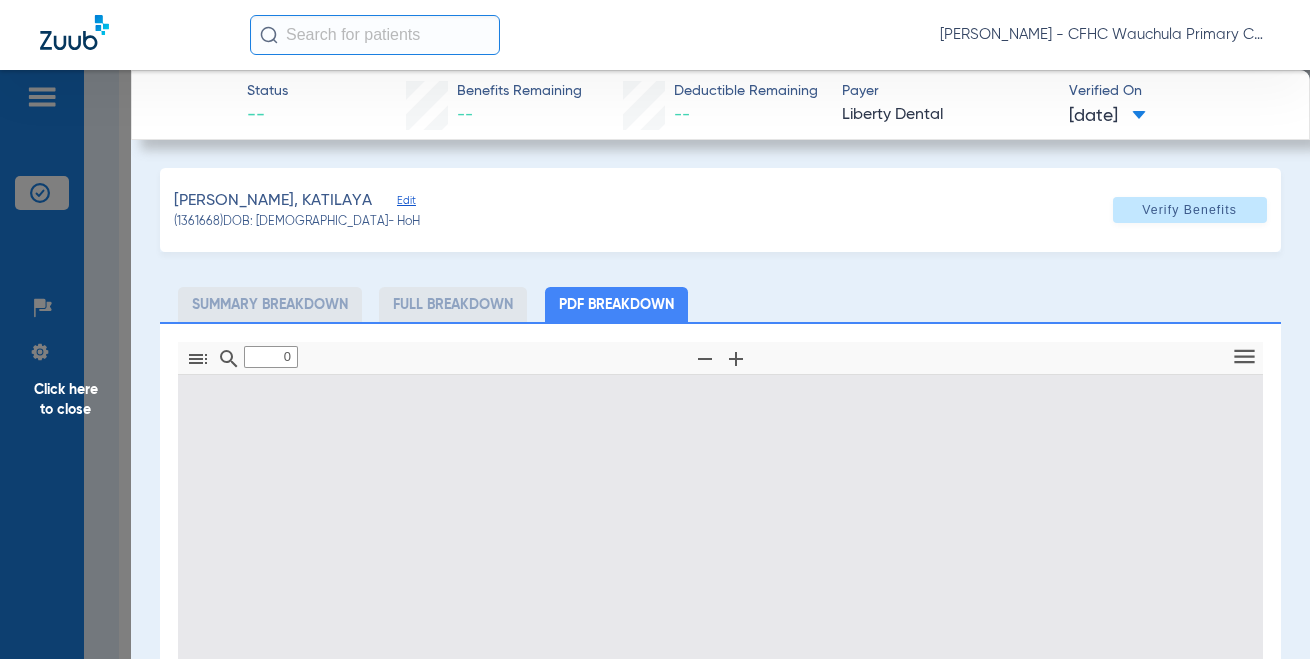 type on "1" 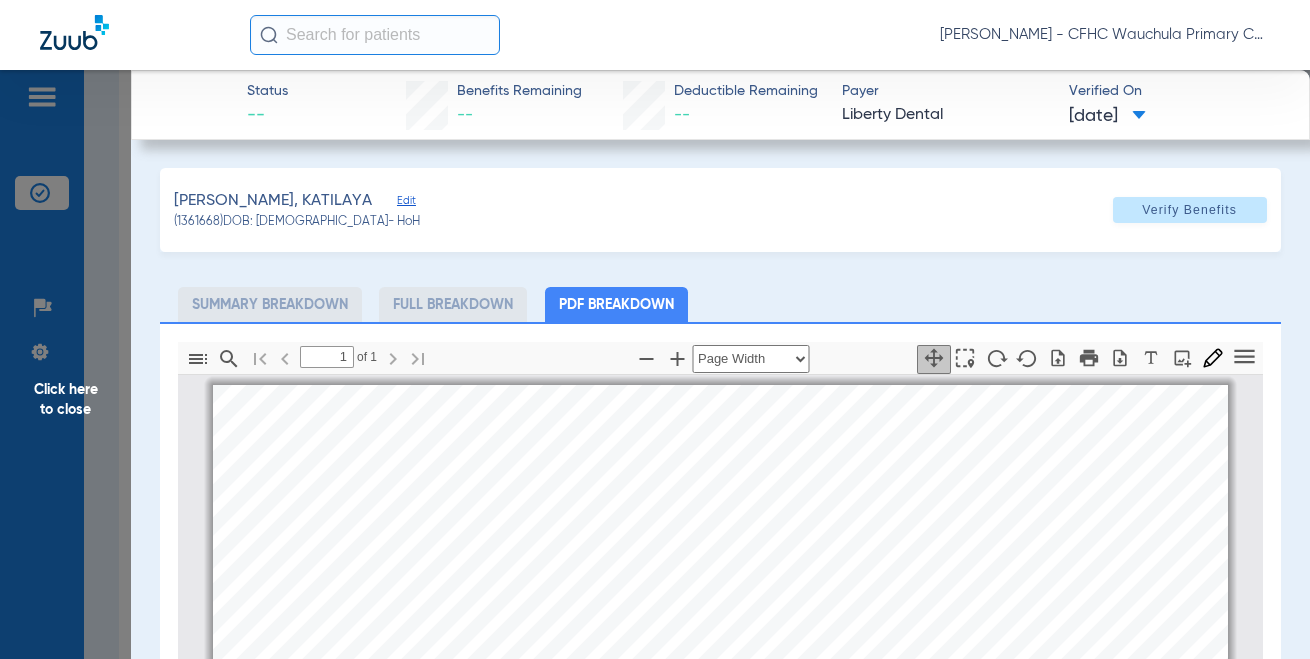 scroll, scrollTop: 200, scrollLeft: 0, axis: vertical 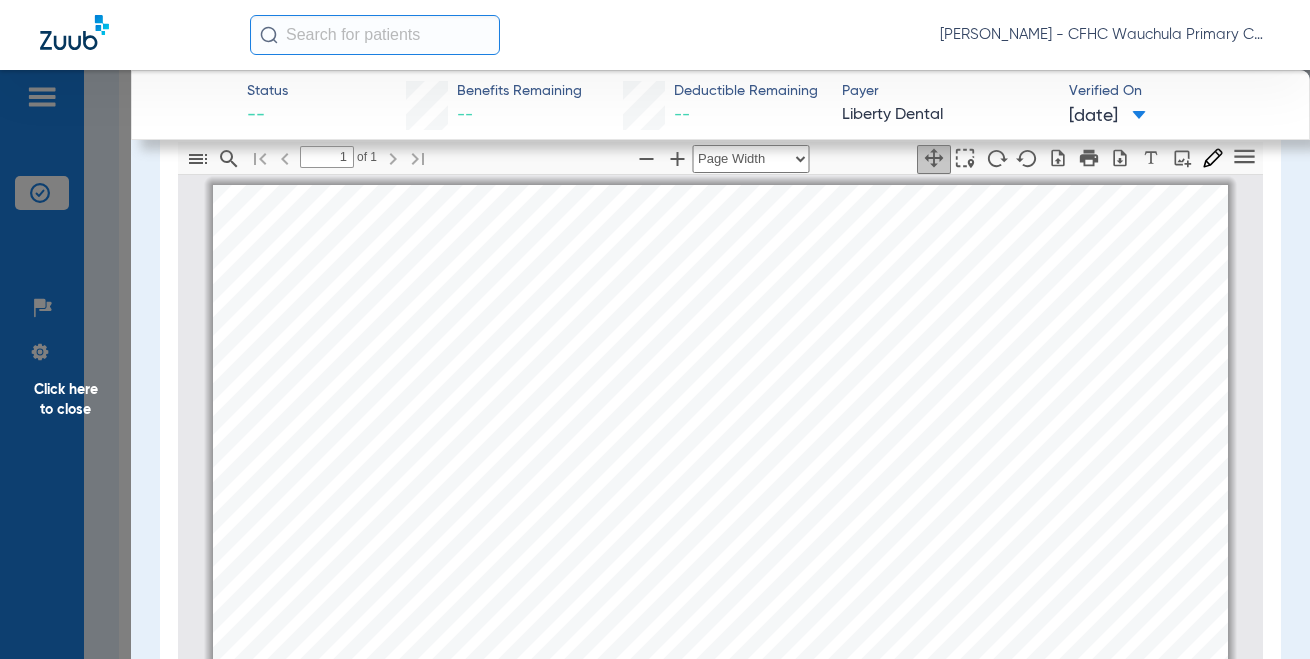 click on "Click here to close" 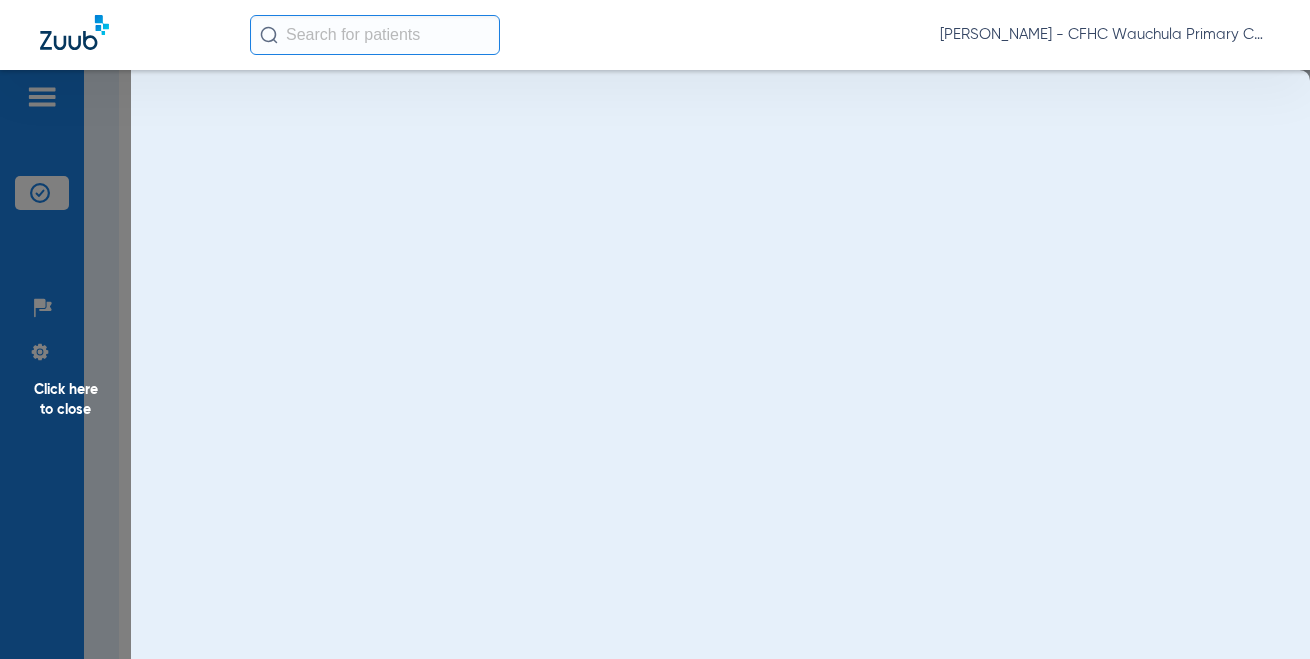 scroll, scrollTop: 0, scrollLeft: 0, axis: both 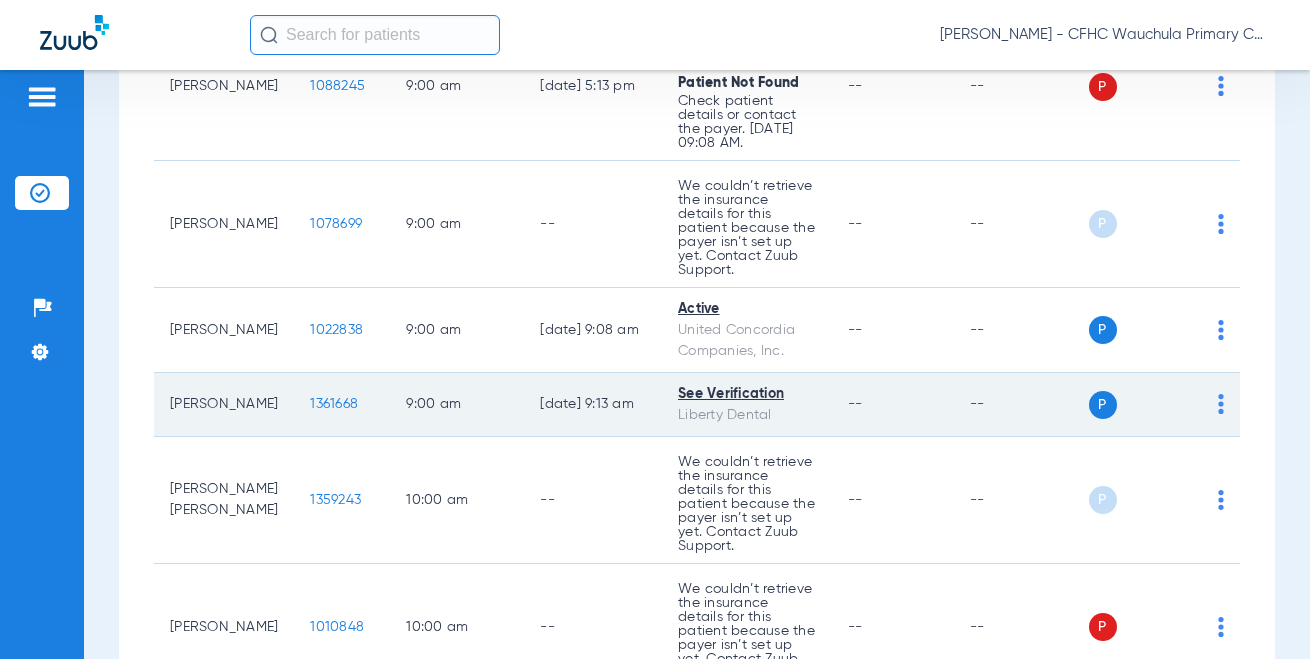 click 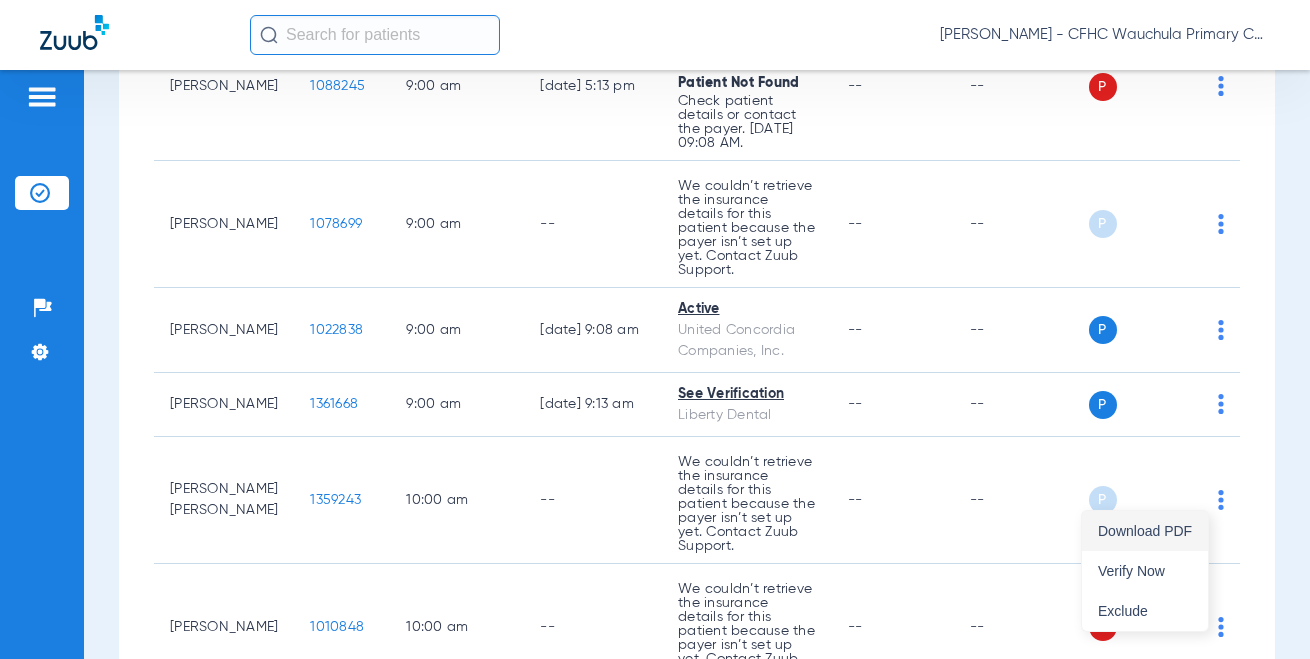 click on "Download PDF" at bounding box center [1145, 531] 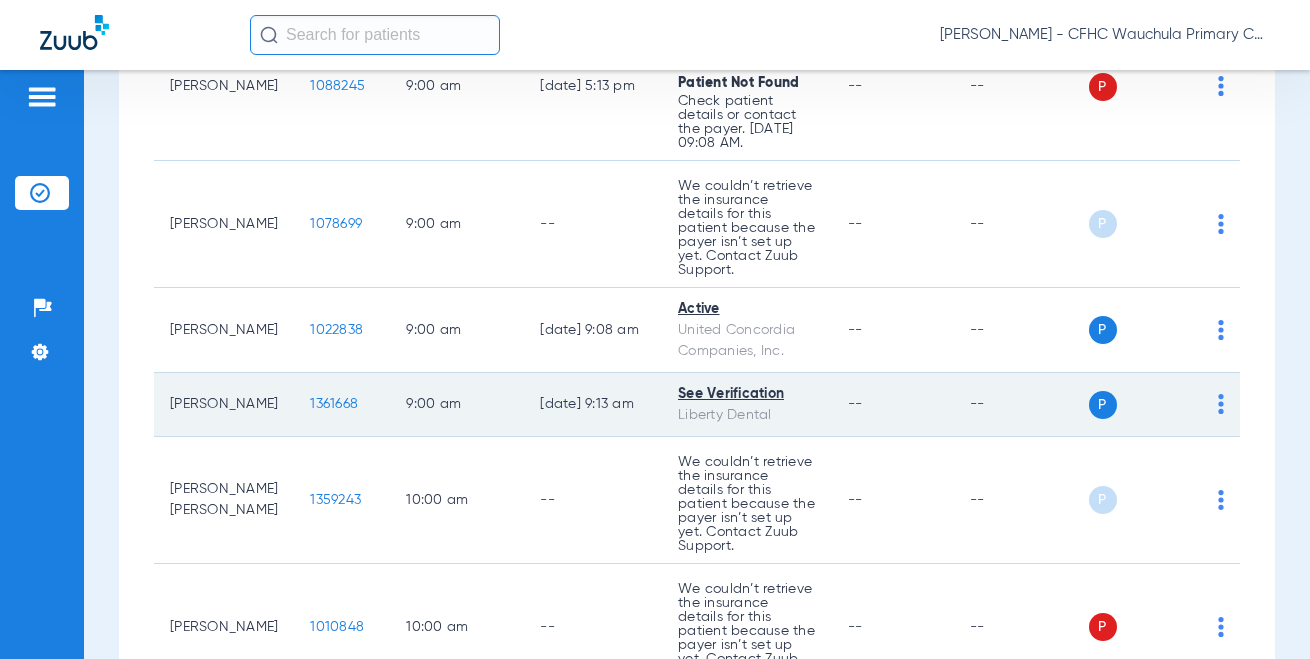 click on "P S" 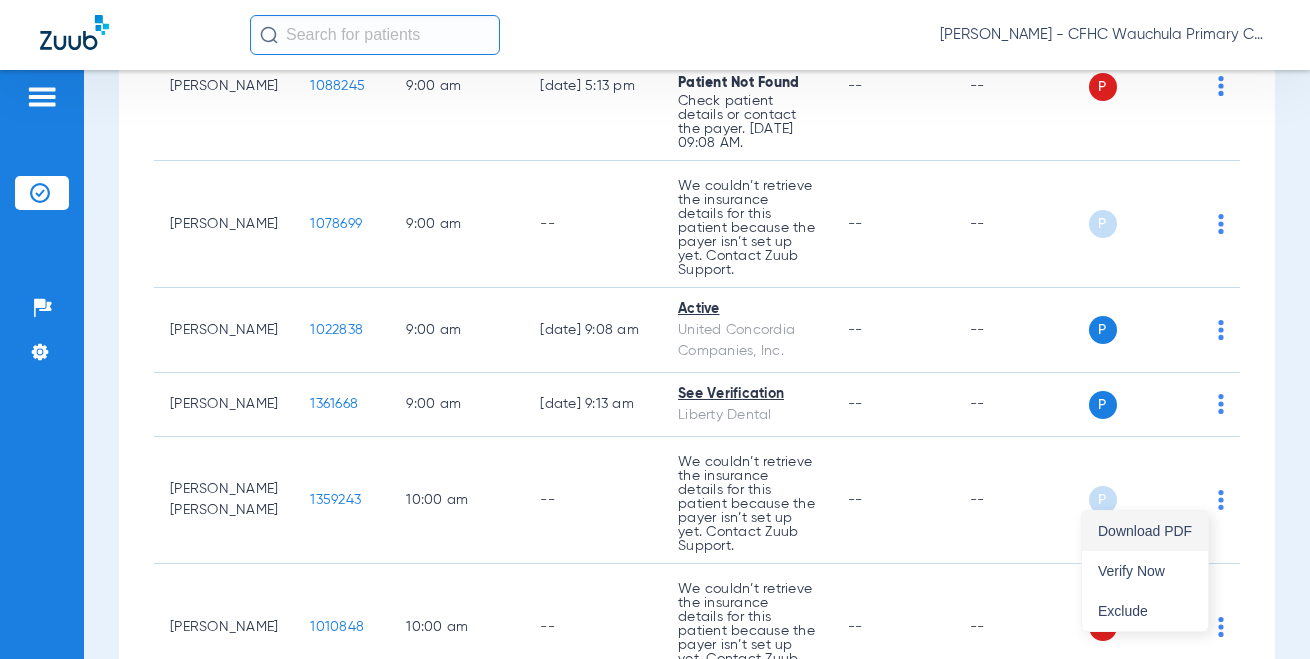 click on "Download PDF" at bounding box center (1145, 531) 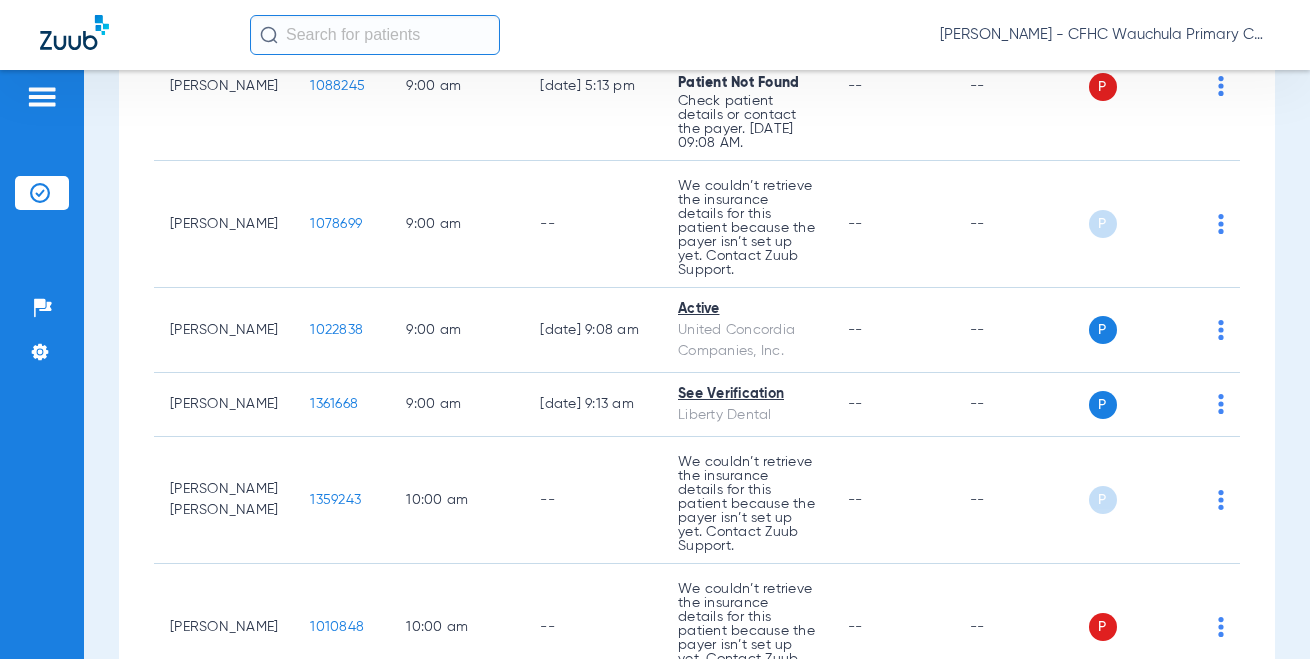 click on "Schedule Insurance Verification History  Last Appt. Sync Time:   [DATE] - 03:06 PM   [DATE]   [DATE]   [DATE]   [DATE]   [DATE]   [DATE]   [DATE]   [DATE]   [DATE]   [DATE]   [DATE]   [DATE]   [DATE]   [DATE]   [DATE]   [DATE]   [DATE]   [DATE]   [DATE]   [DATE]   [DATE]   [DATE]   [DATE]   [DATE]   [DATE]   [DATE]   [DATE]   [DATE]   [DATE]   [DATE]   [DATE]   [DATE]   [DATE]   [DATE]   [DATE]   [DATE]   [DATE]   [DATE]   [DATE]   [DATE]   [DATE]  Su 1" at bounding box center [697, 364] 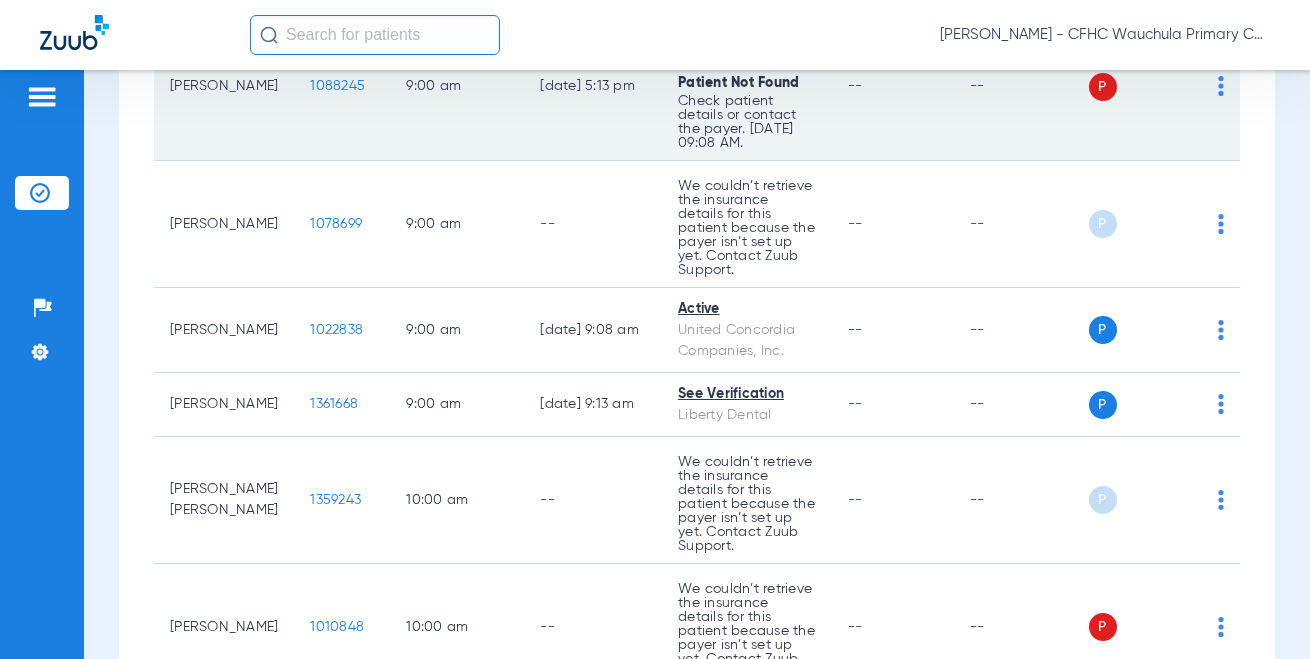 click on "1088245" 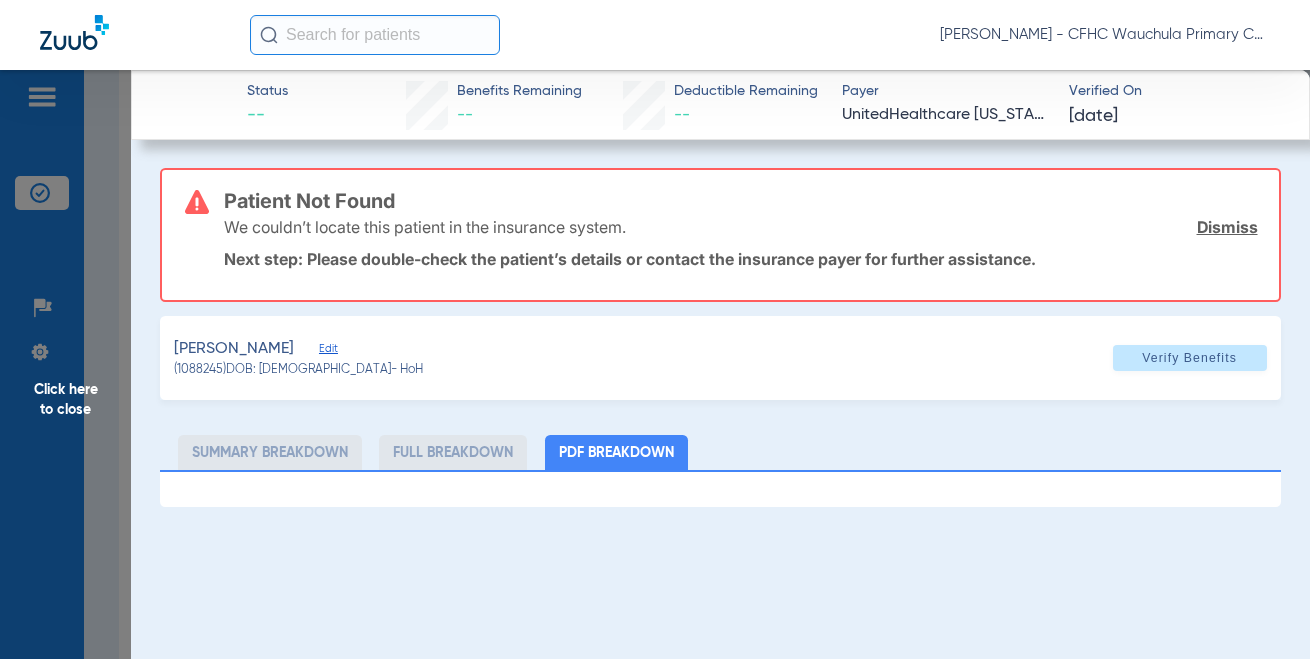 click on "Dismiss" 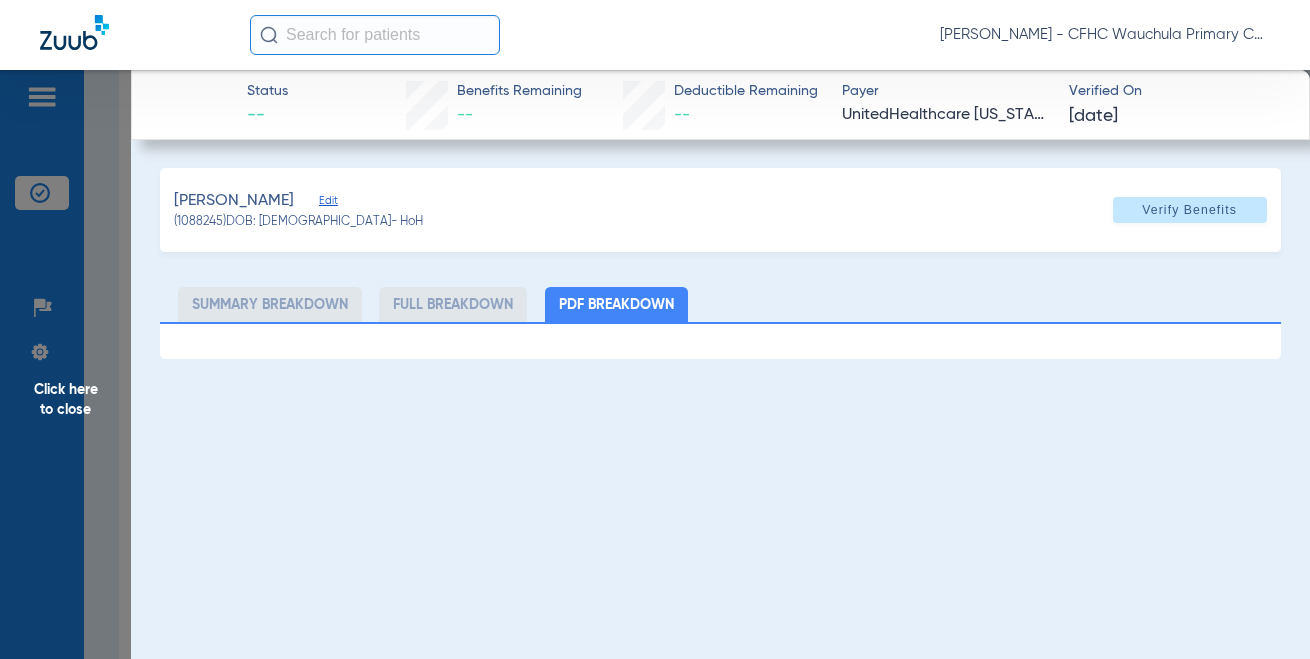 click on "Edit" 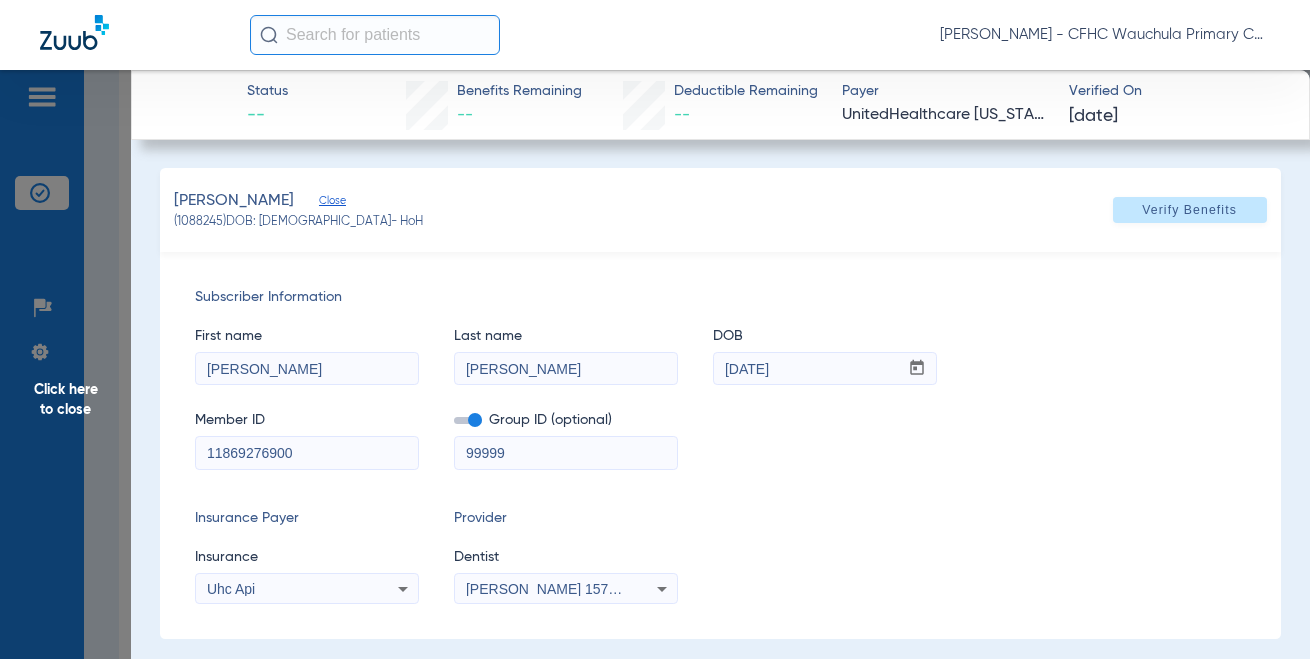 scroll, scrollTop: 15, scrollLeft: 0, axis: vertical 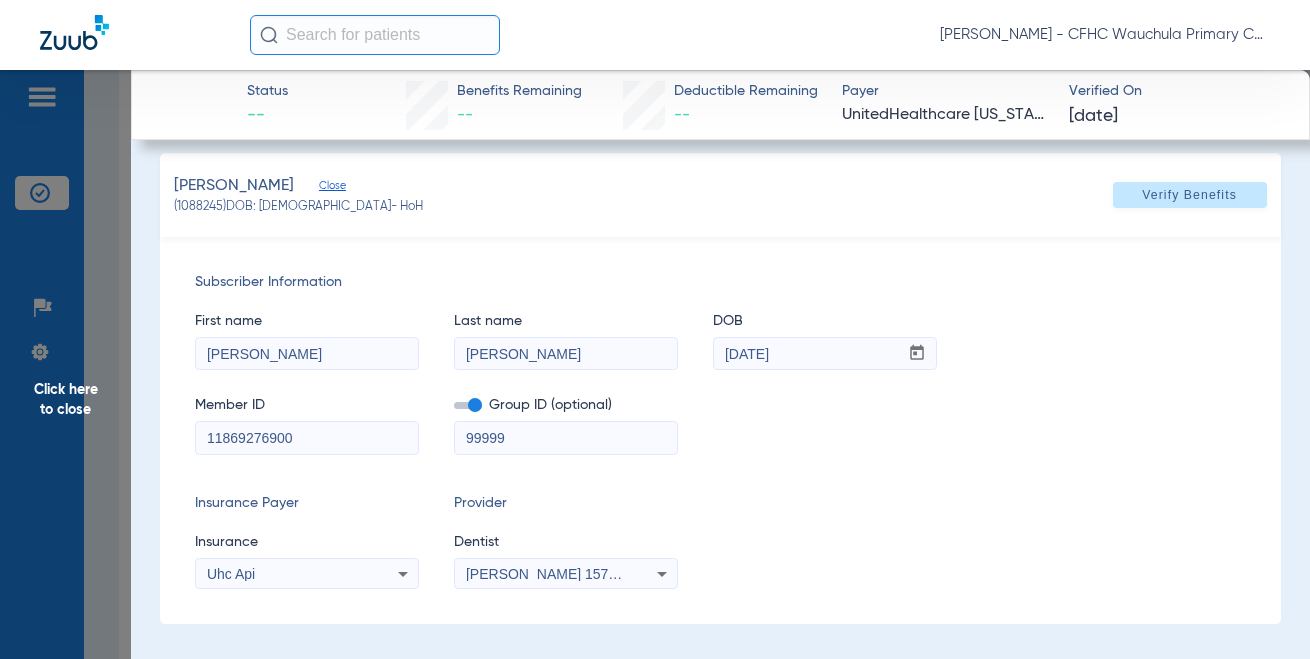 click on "Member ID  11869276900  Group ID (optional)  99999" 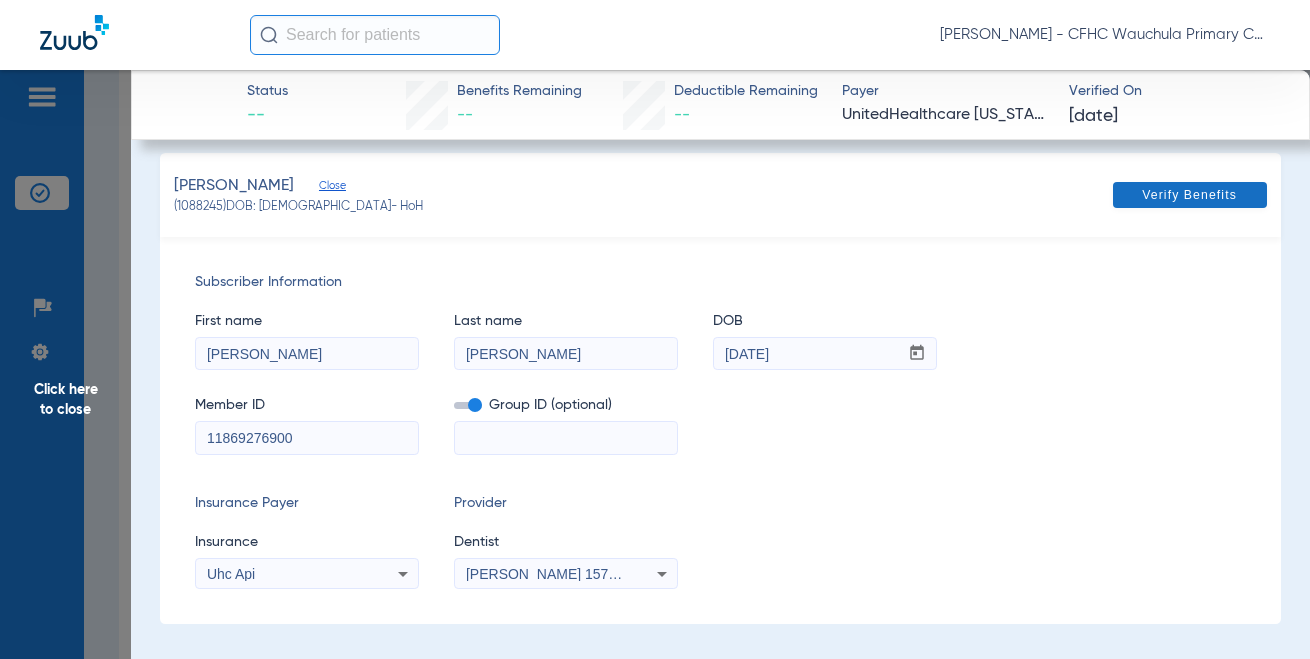 type 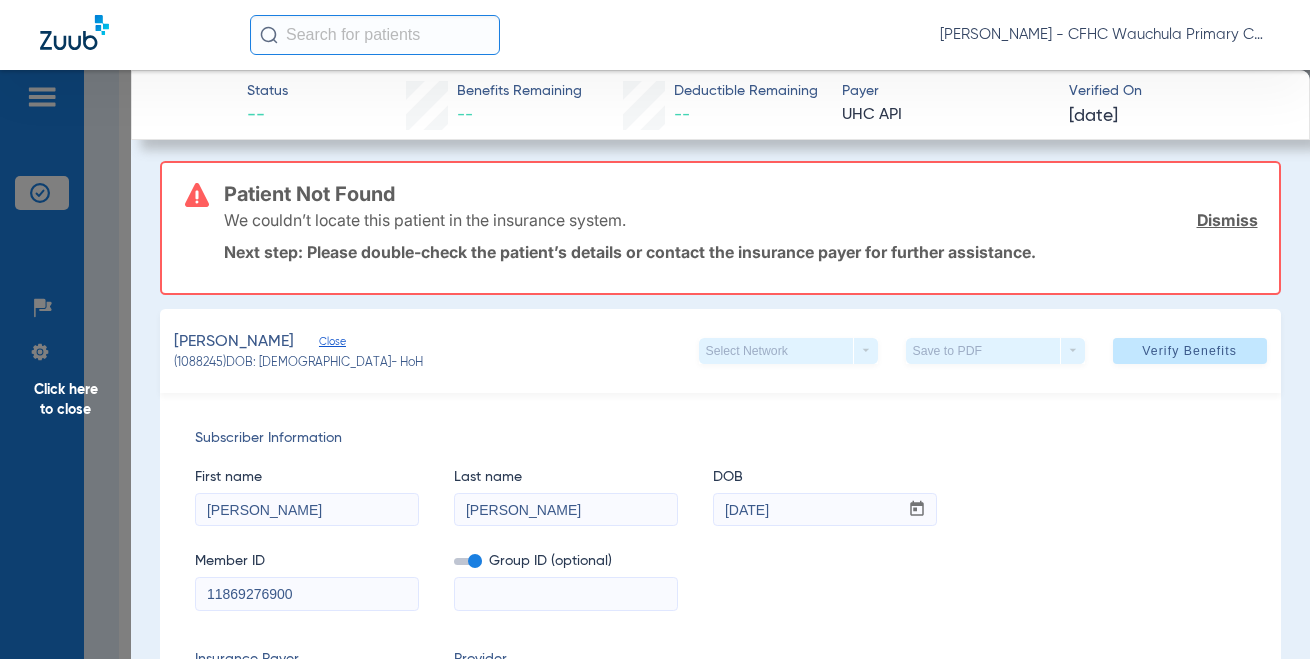 scroll, scrollTop: 0, scrollLeft: 0, axis: both 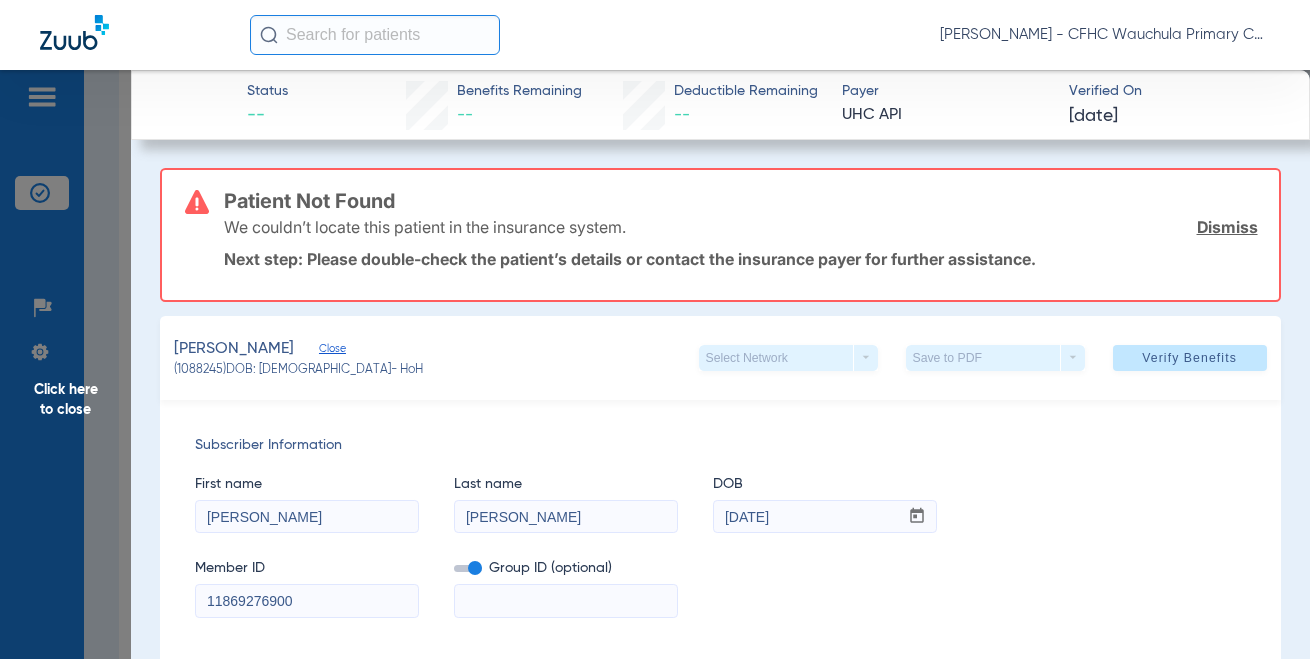 click on "Dismiss" 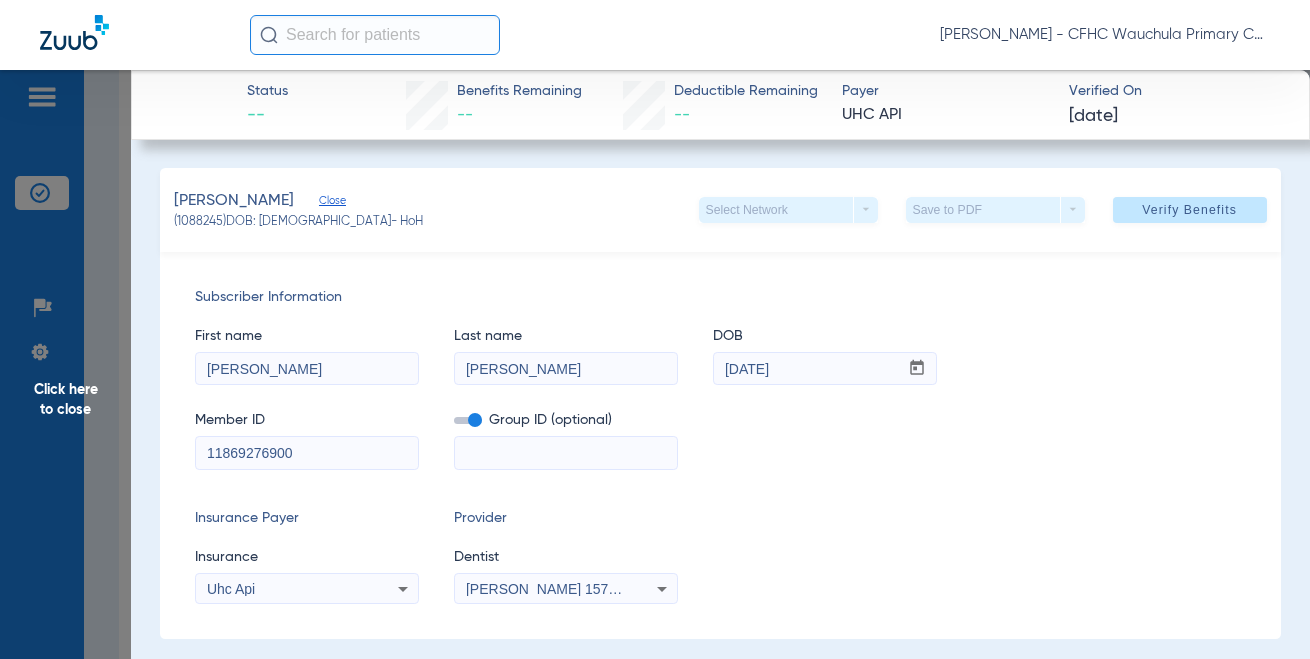 click on "[PERSON_NAME]" 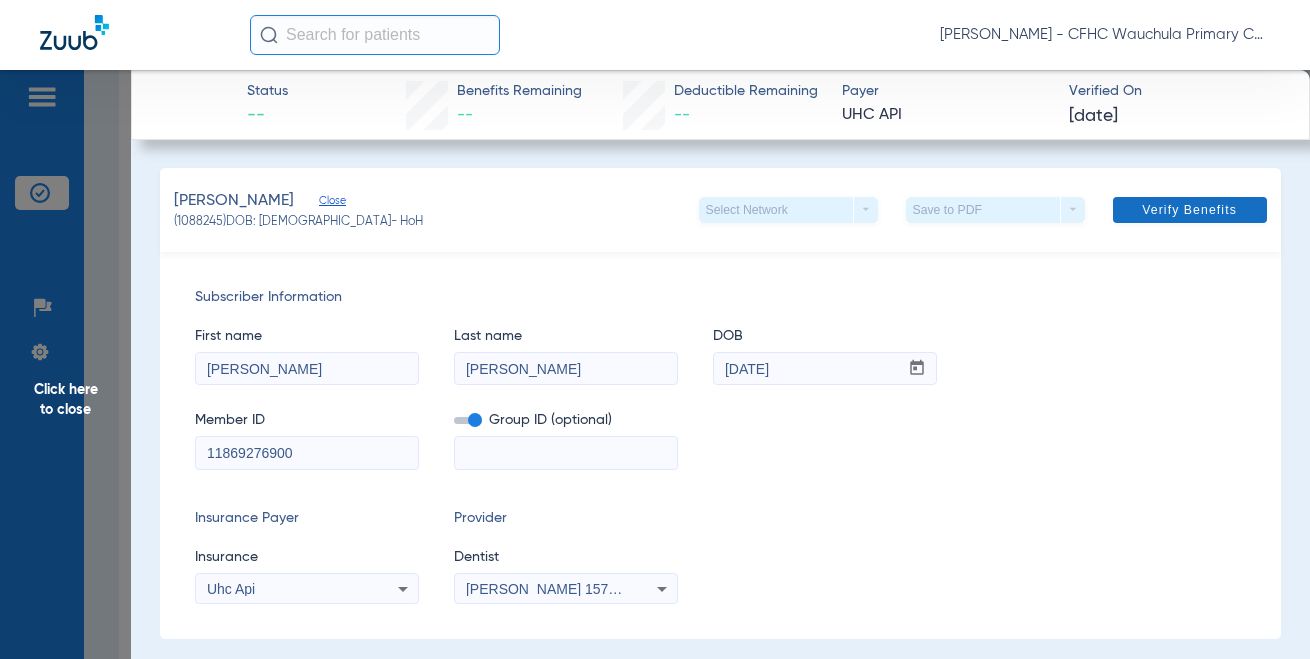 type on "[PERSON_NAME]" 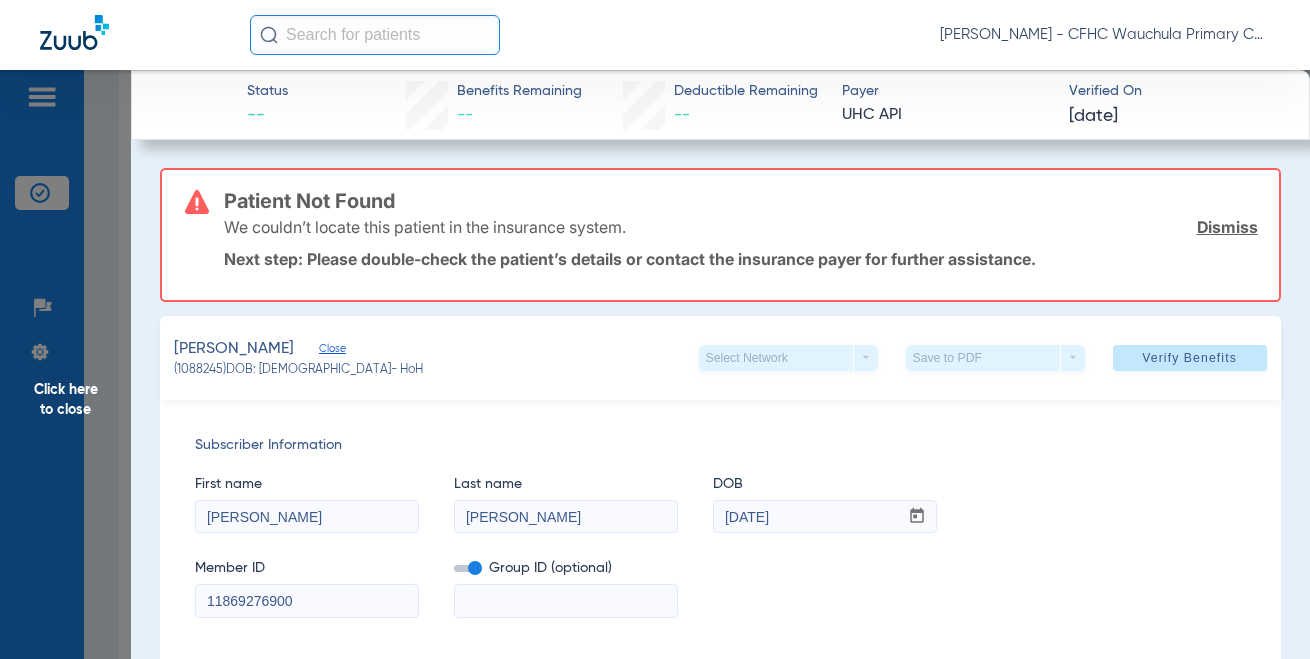 click on "We couldn’t locate this patient in the insurance system.  Dismiss" 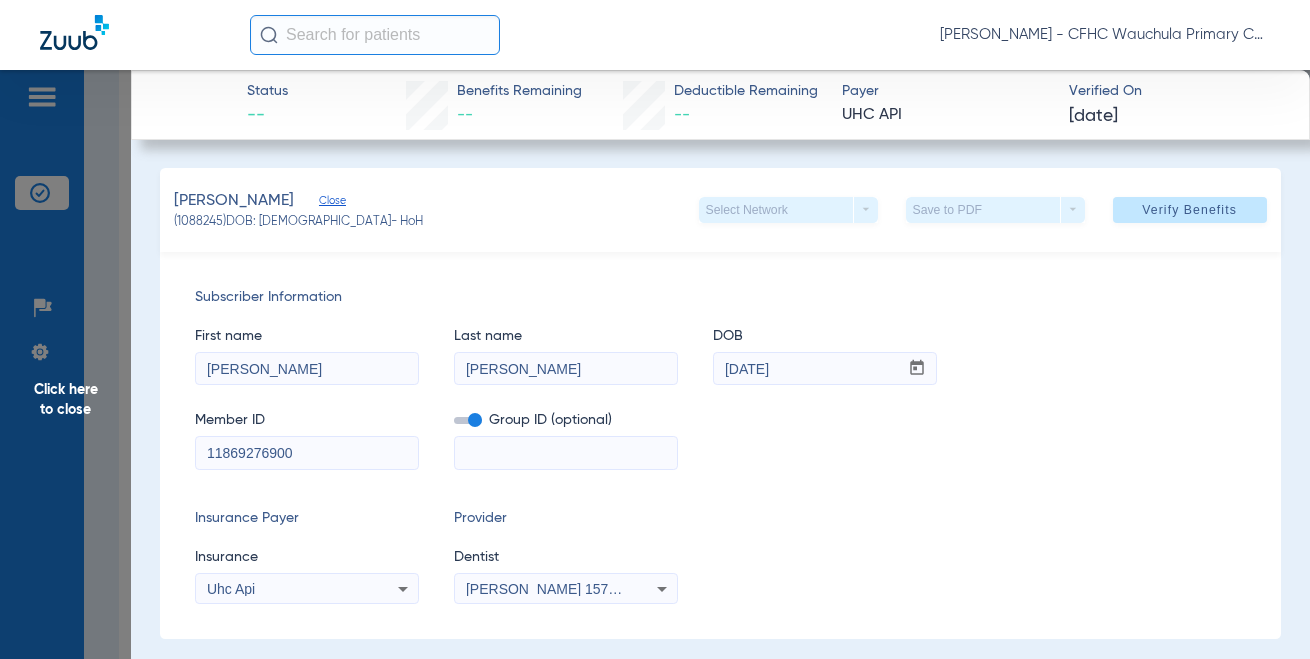 click on "Insurance Payer   Insurance
Uhc Api  Provider   Dentist
[PERSON_NAME]  1578685491" 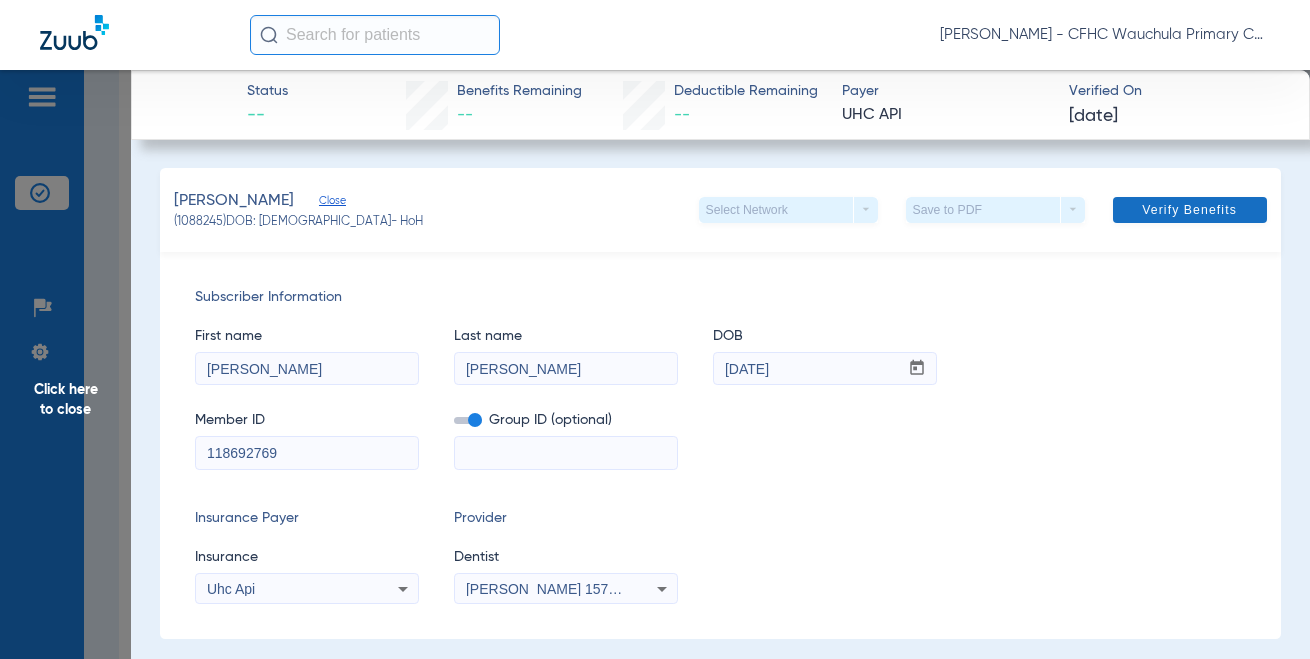 type on "118692769" 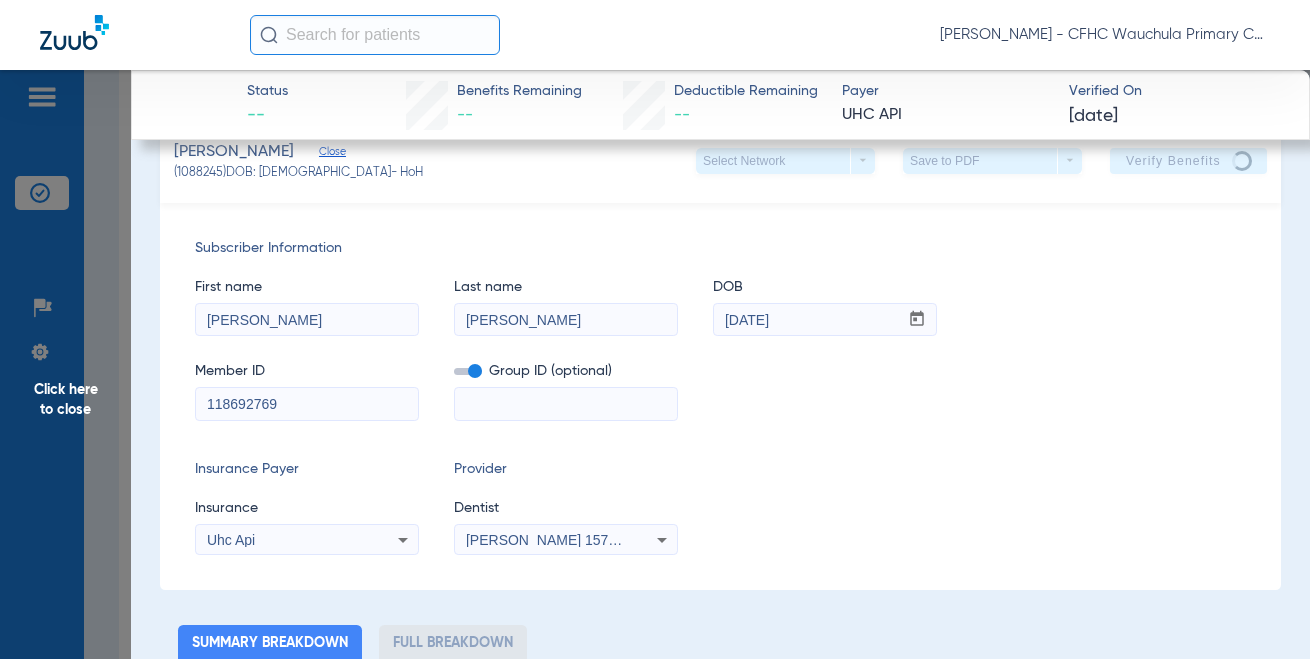 scroll, scrollTop: 0, scrollLeft: 0, axis: both 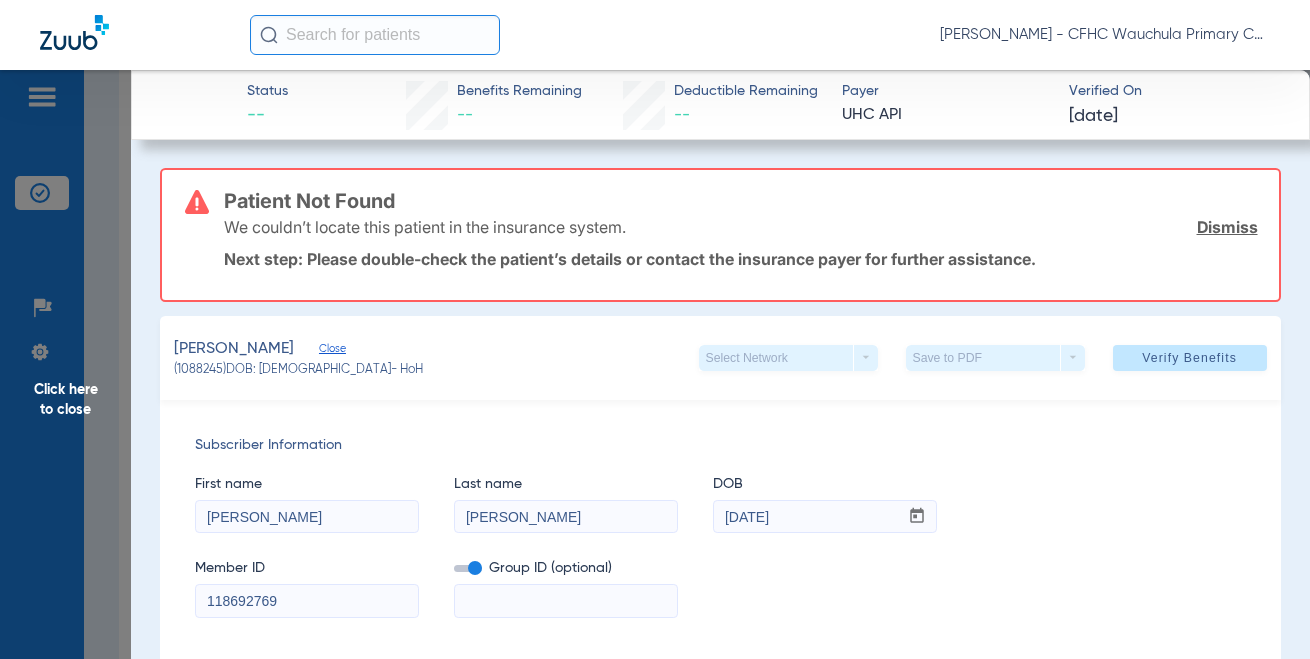 click on "Dismiss" 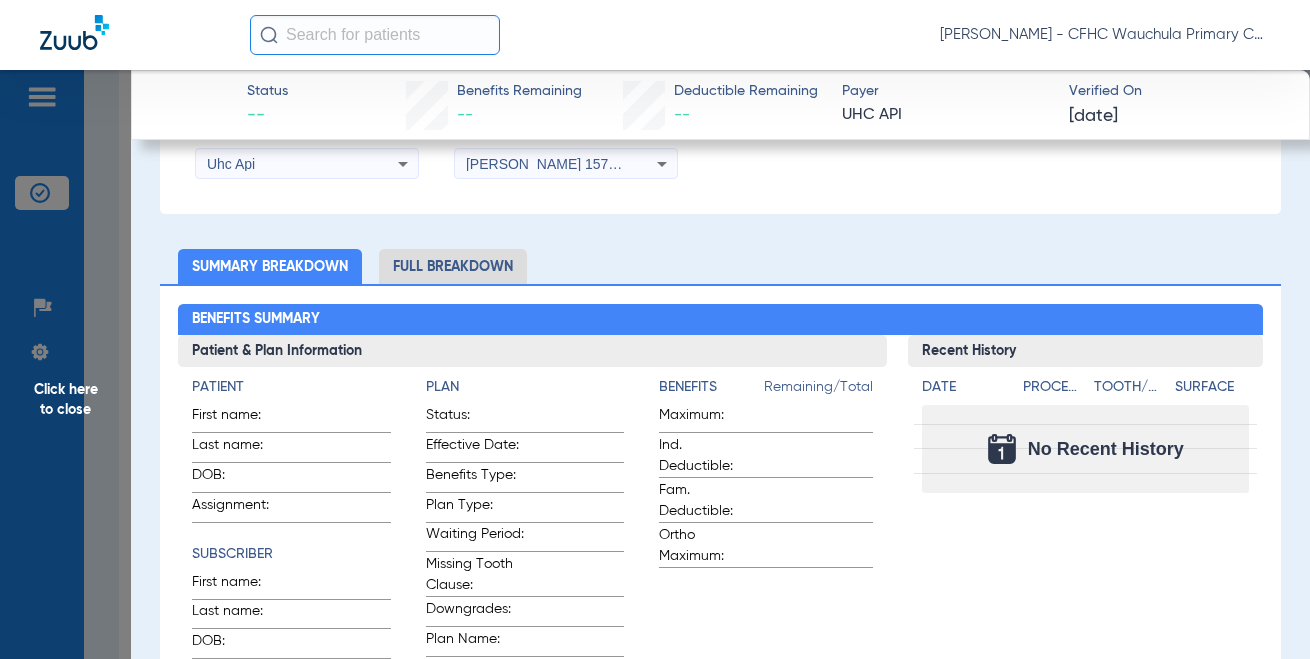 scroll, scrollTop: 0, scrollLeft: 0, axis: both 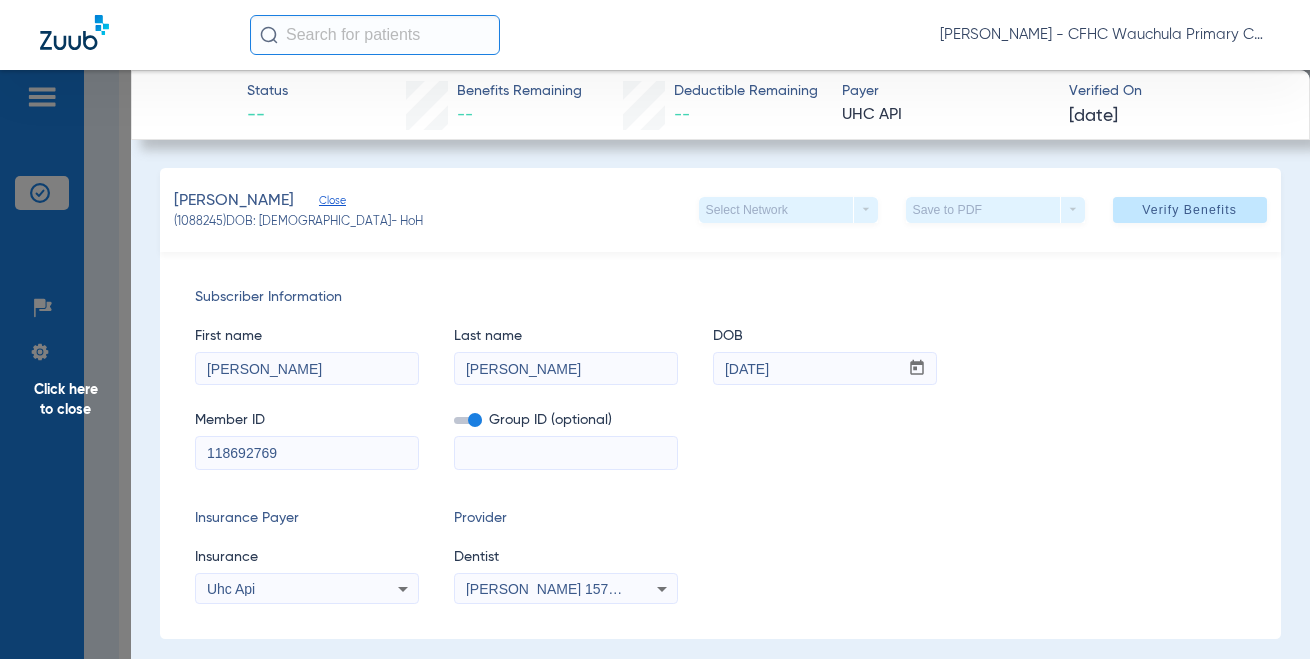 click on "[PERSON_NAME]" at bounding box center [566, 369] 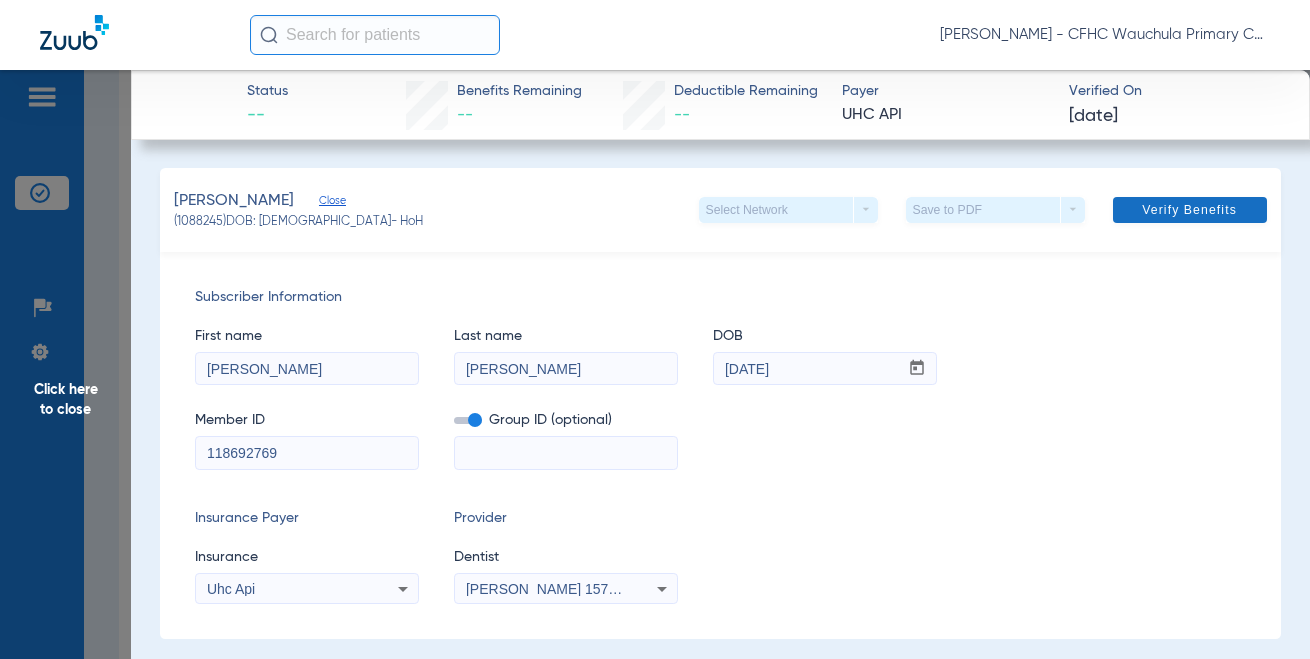 type on "[PERSON_NAME]" 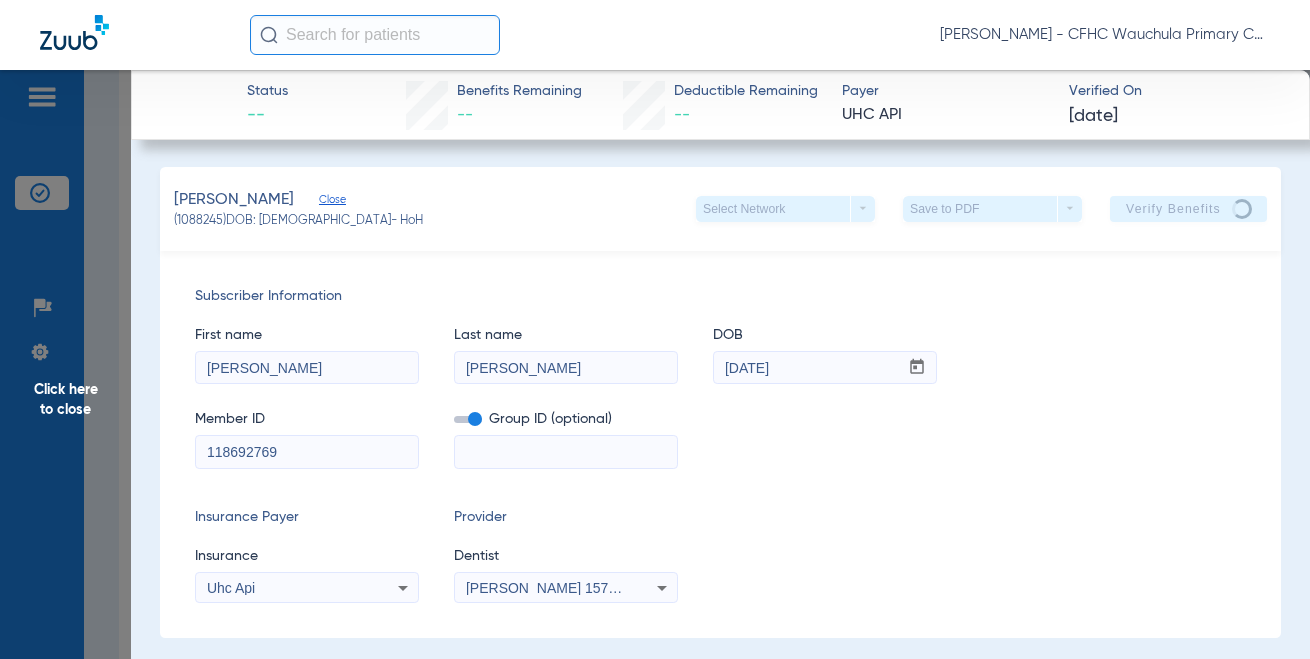 scroll, scrollTop: 0, scrollLeft: 0, axis: both 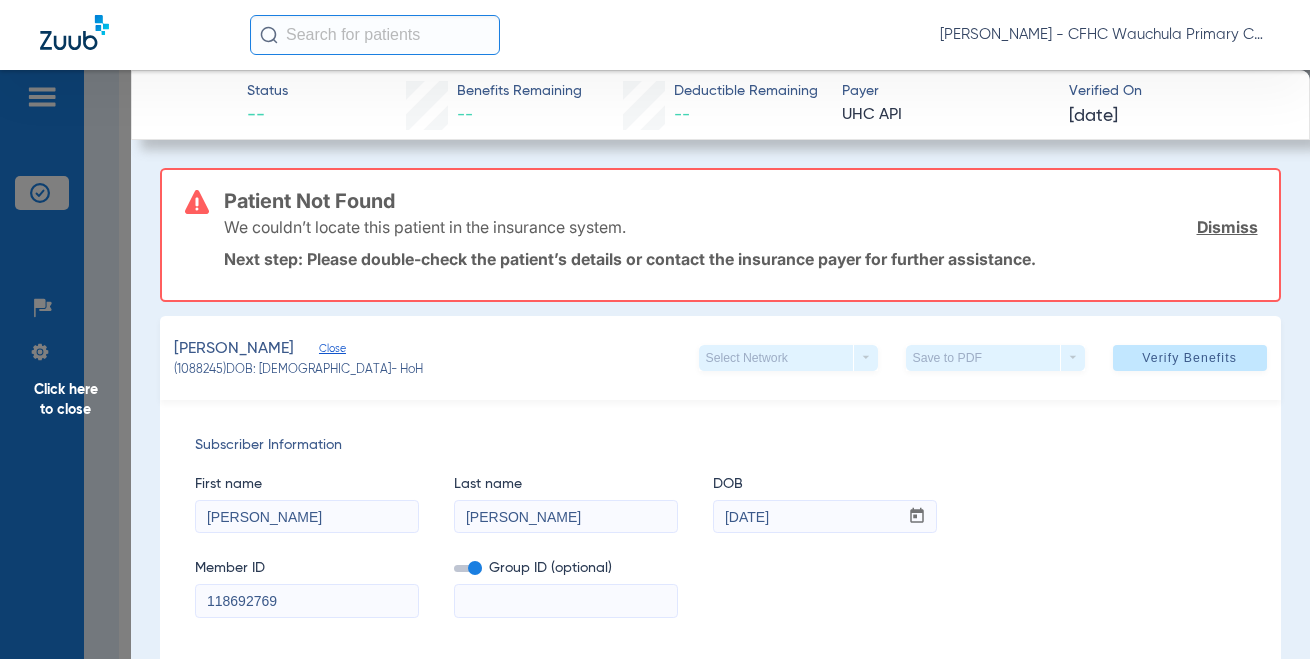 click on "Dismiss" 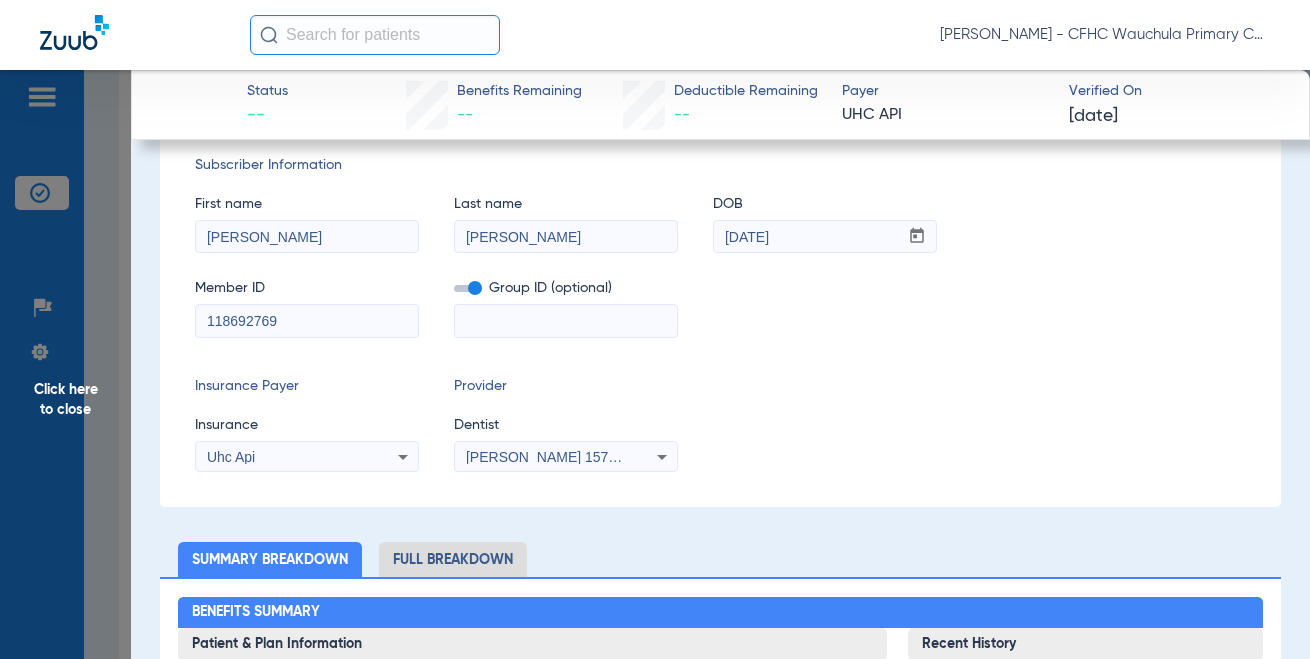 scroll, scrollTop: 100, scrollLeft: 0, axis: vertical 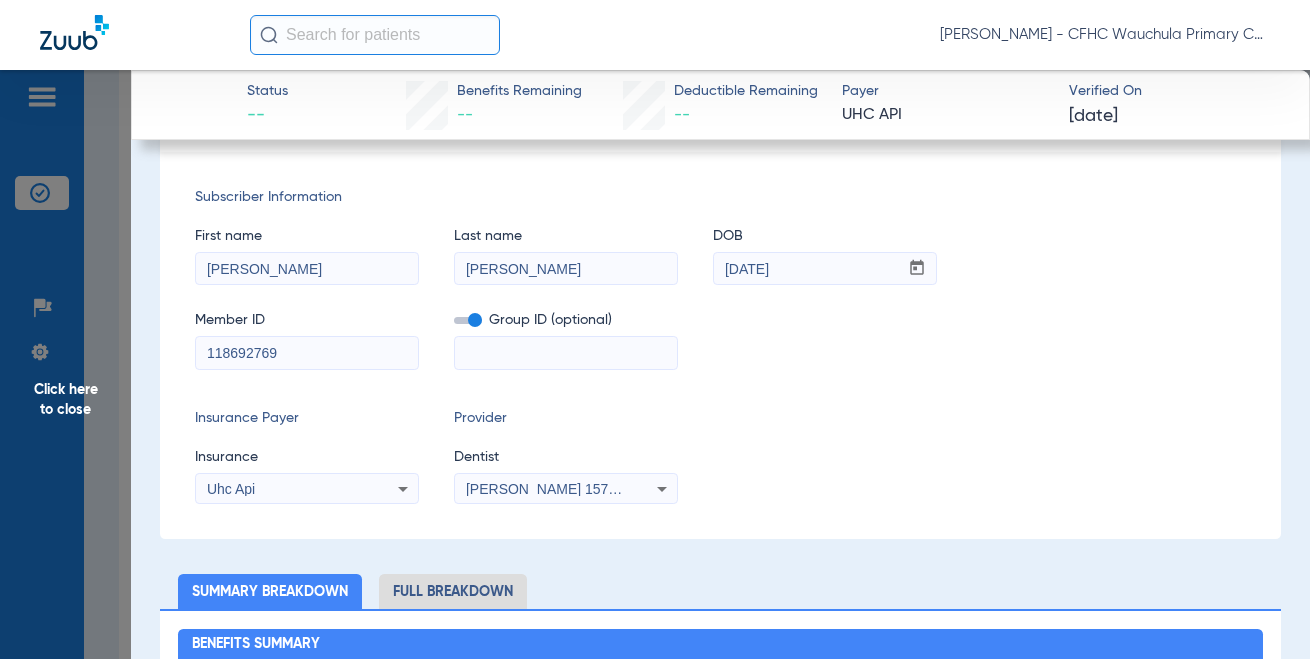 click on "Uhc Api" at bounding box center (307, 489) 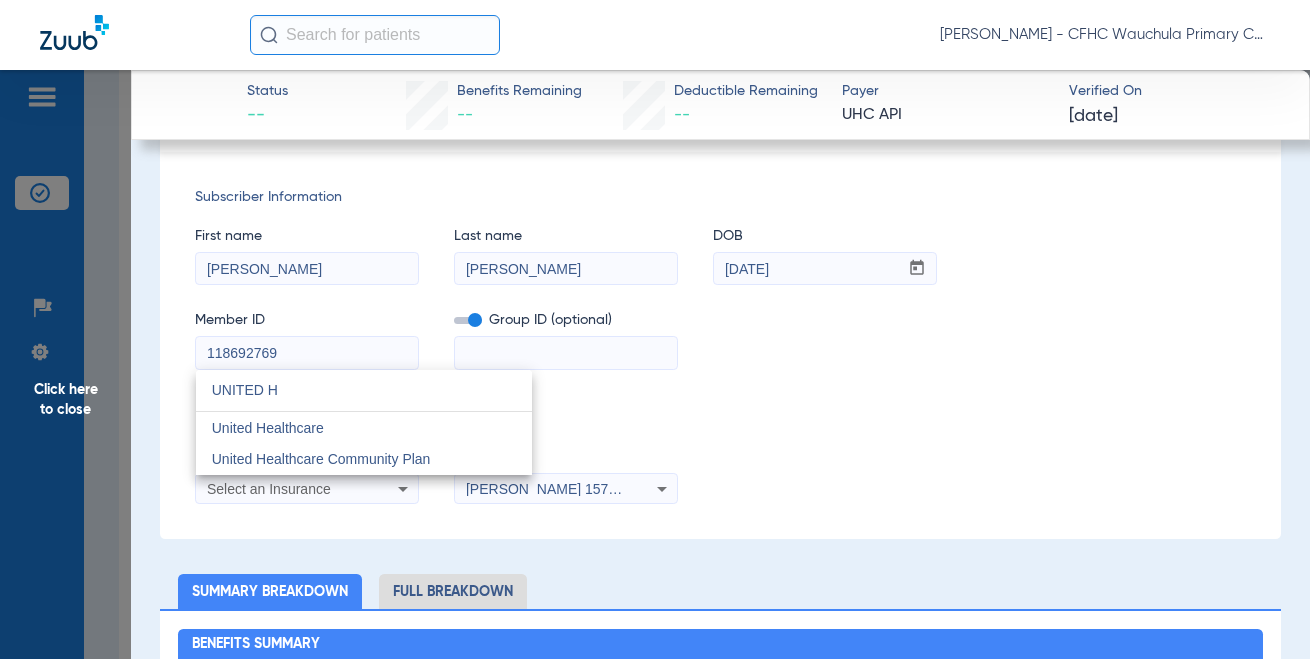 scroll, scrollTop: 0, scrollLeft: 0, axis: both 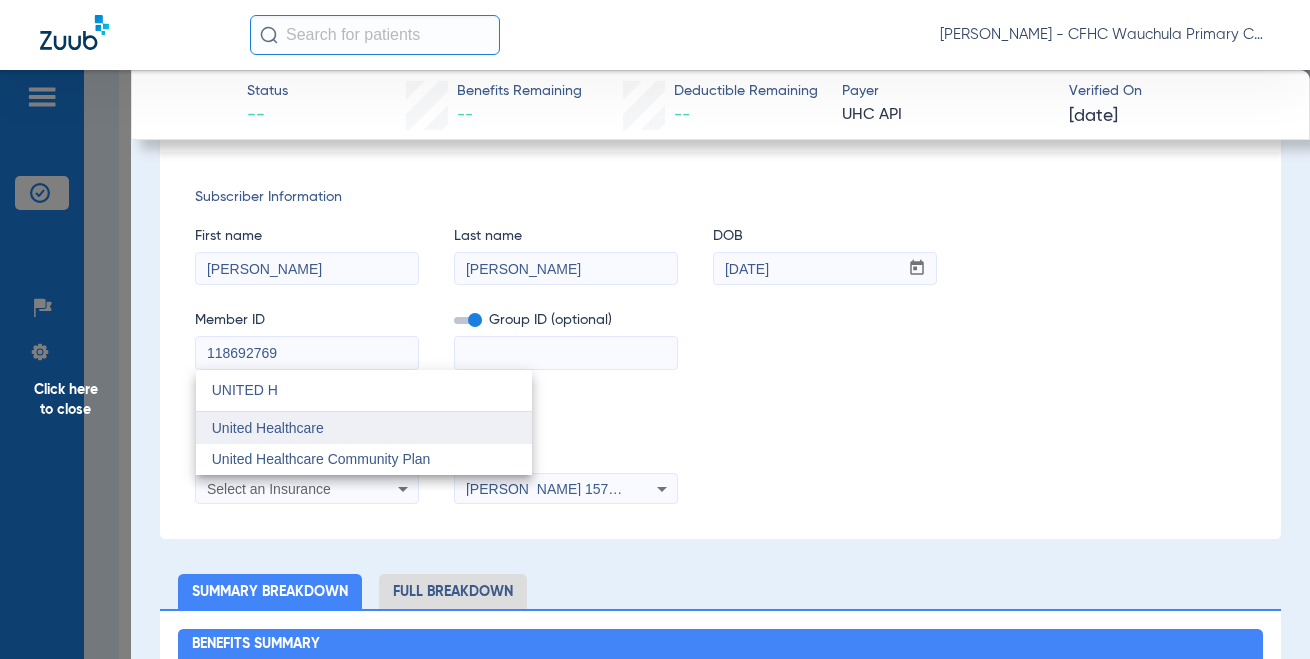 type on "UNITED H" 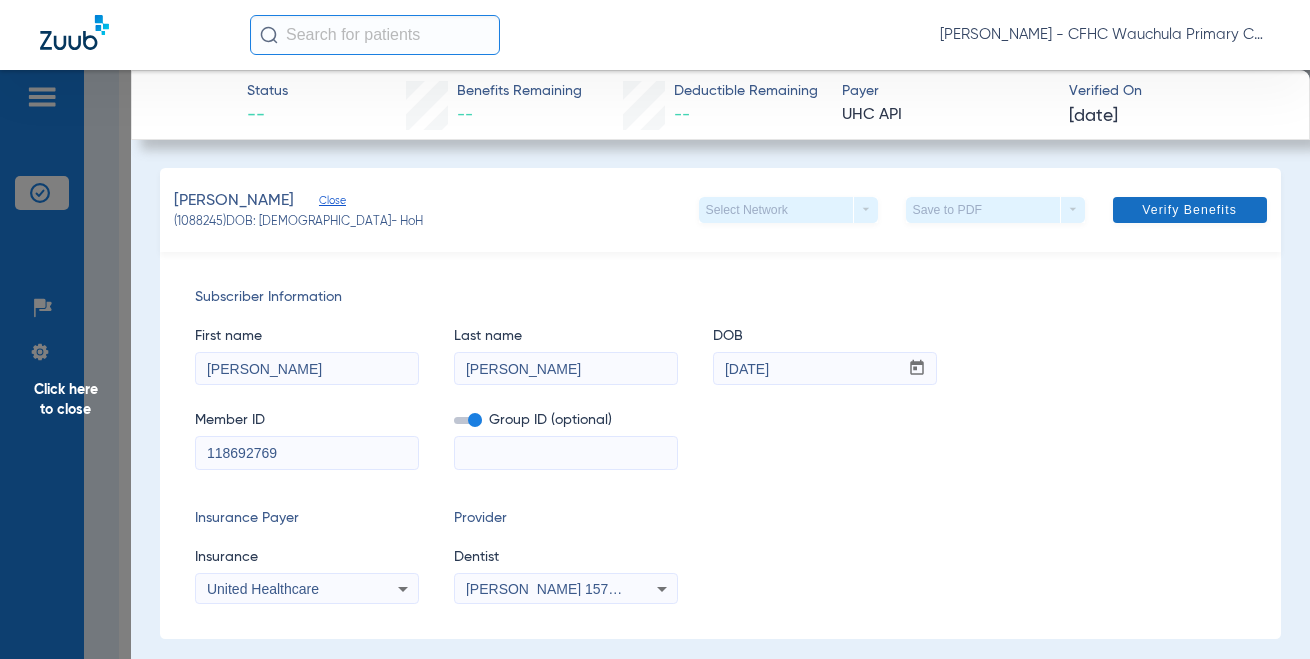 scroll, scrollTop: 0, scrollLeft: 0, axis: both 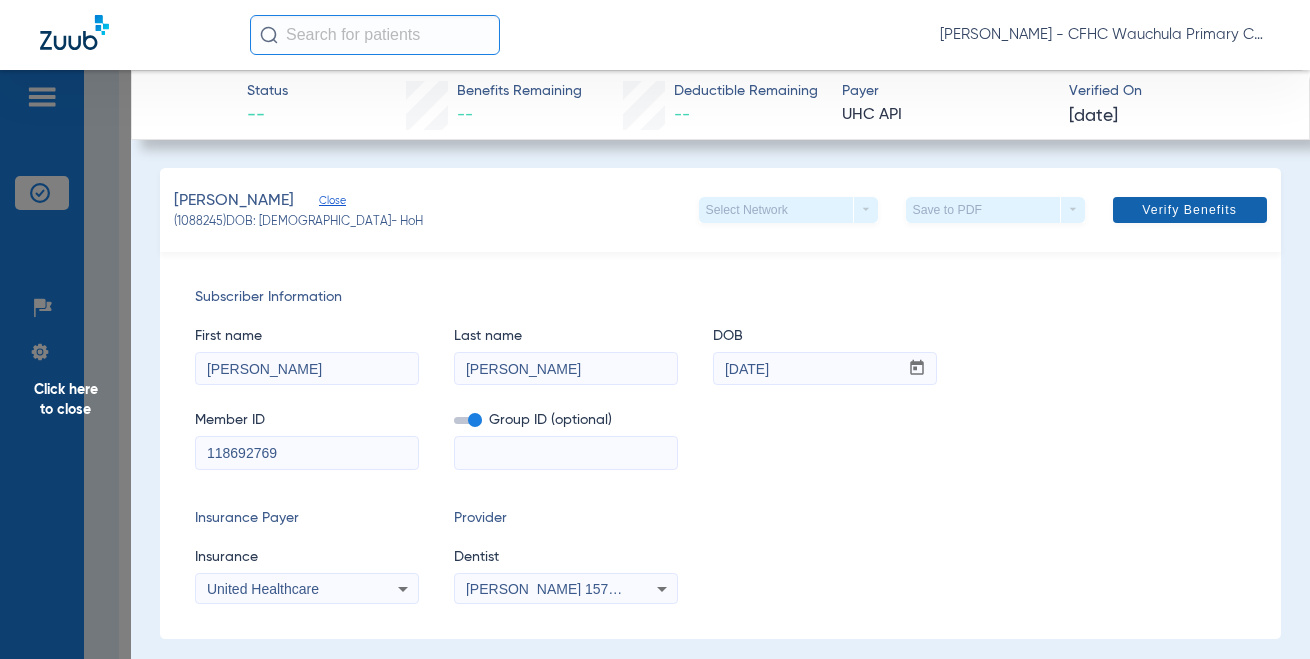 click on "Verify Benefits" 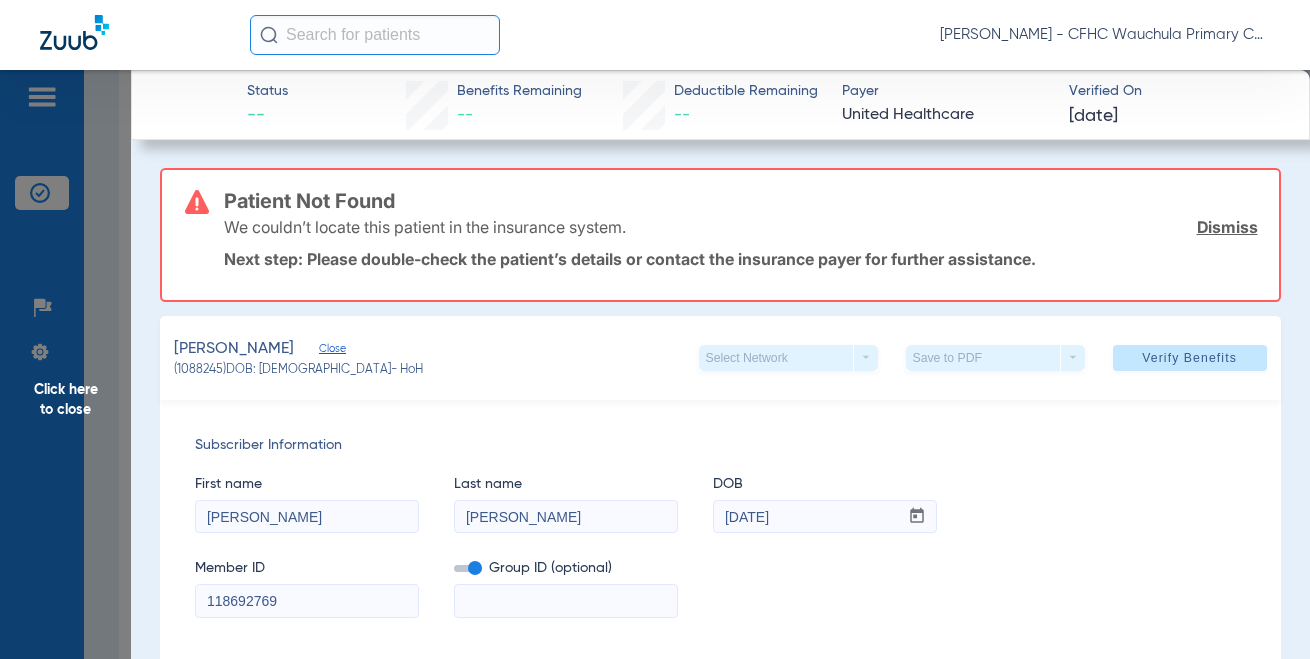 click on "We couldn’t locate this patient in the insurance system.  Dismiss" 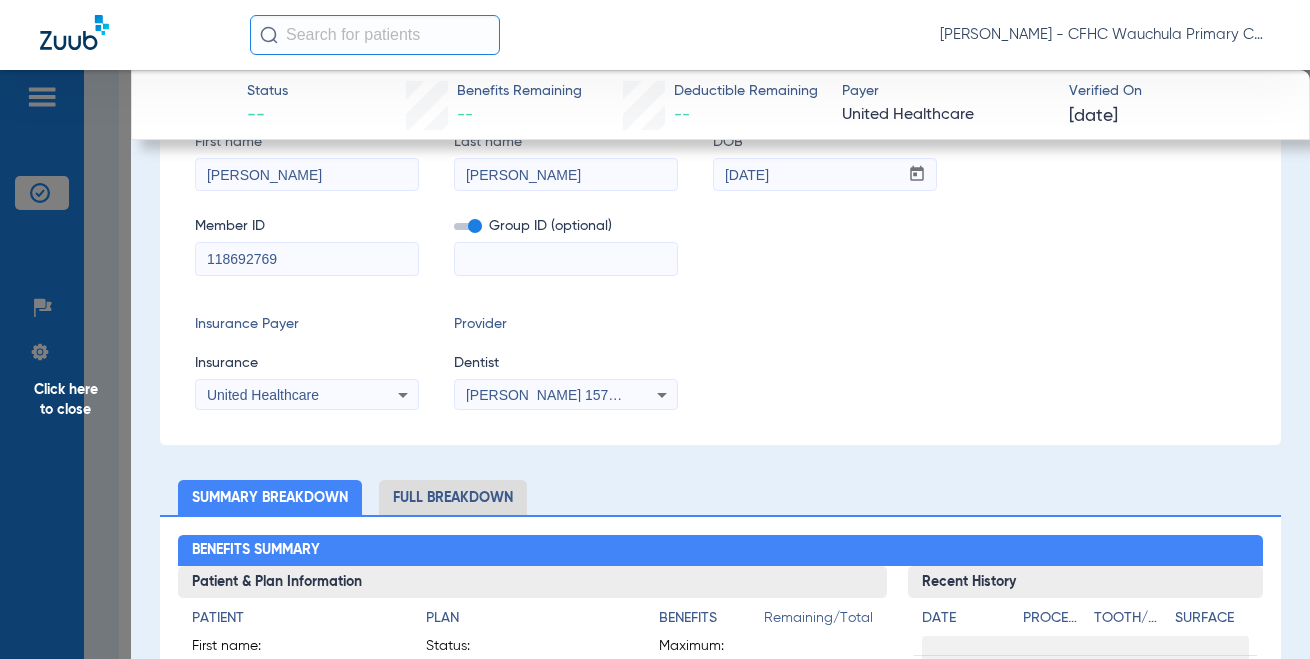 scroll, scrollTop: 200, scrollLeft: 0, axis: vertical 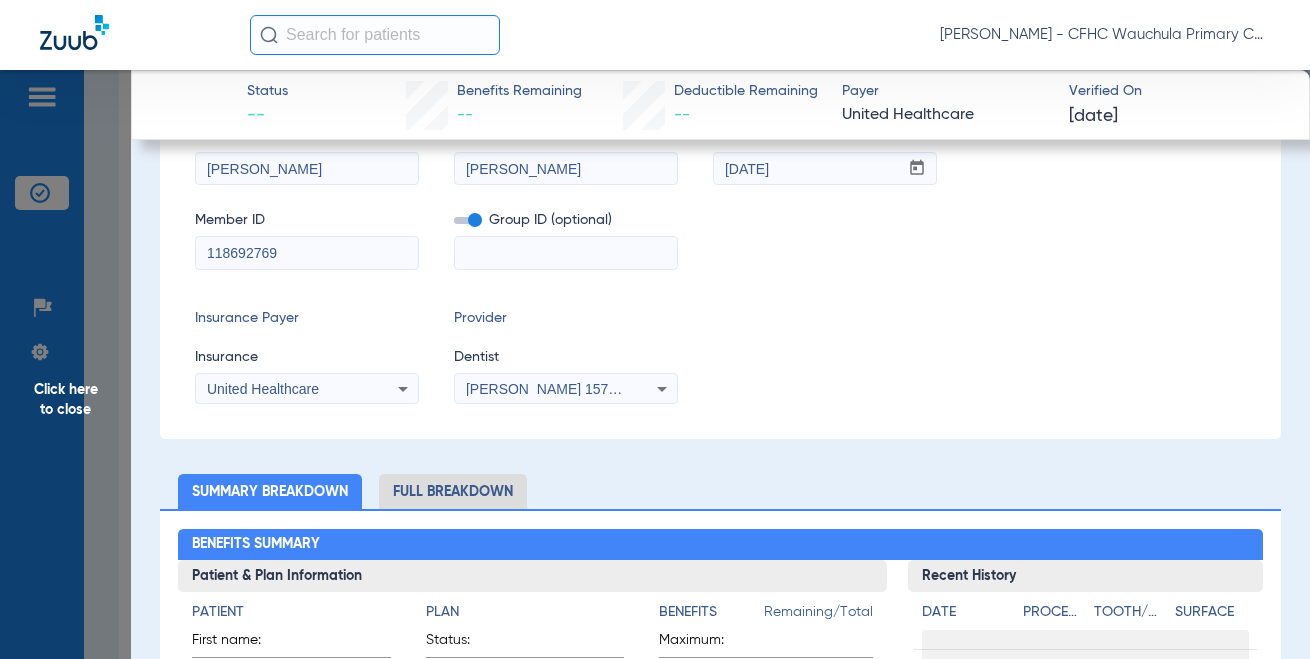 click on "United Healthcare" at bounding box center (307, 389) 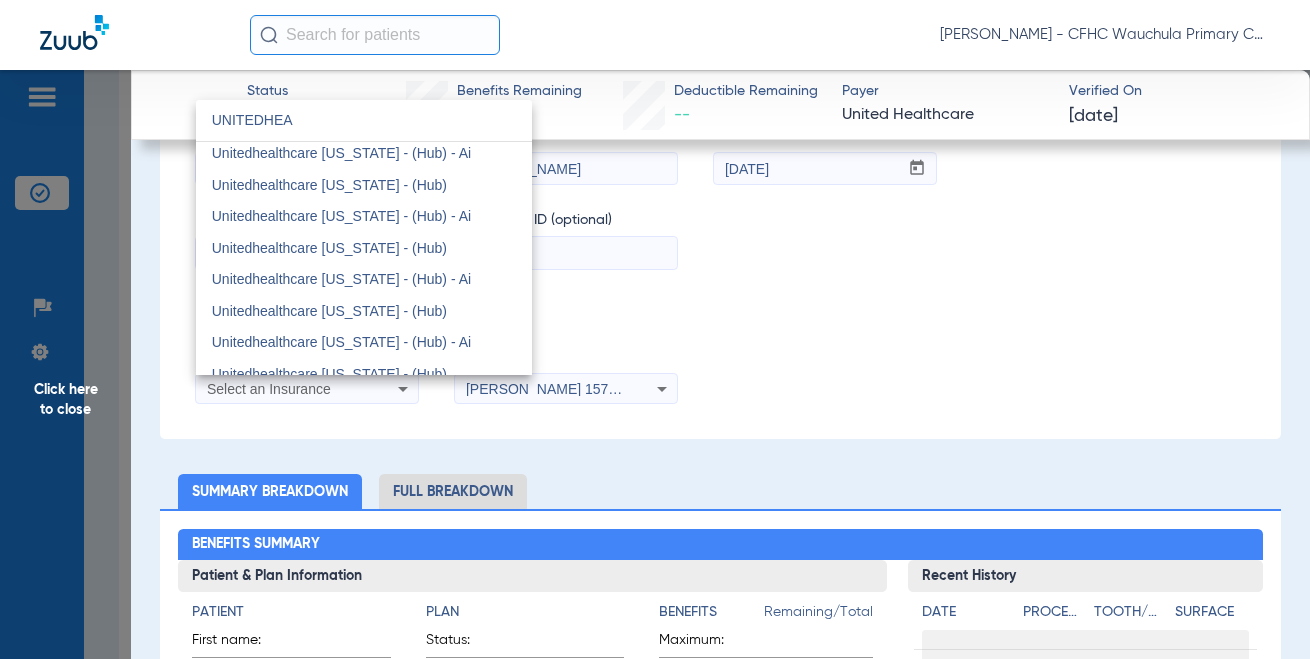 scroll, scrollTop: 901, scrollLeft: 0, axis: vertical 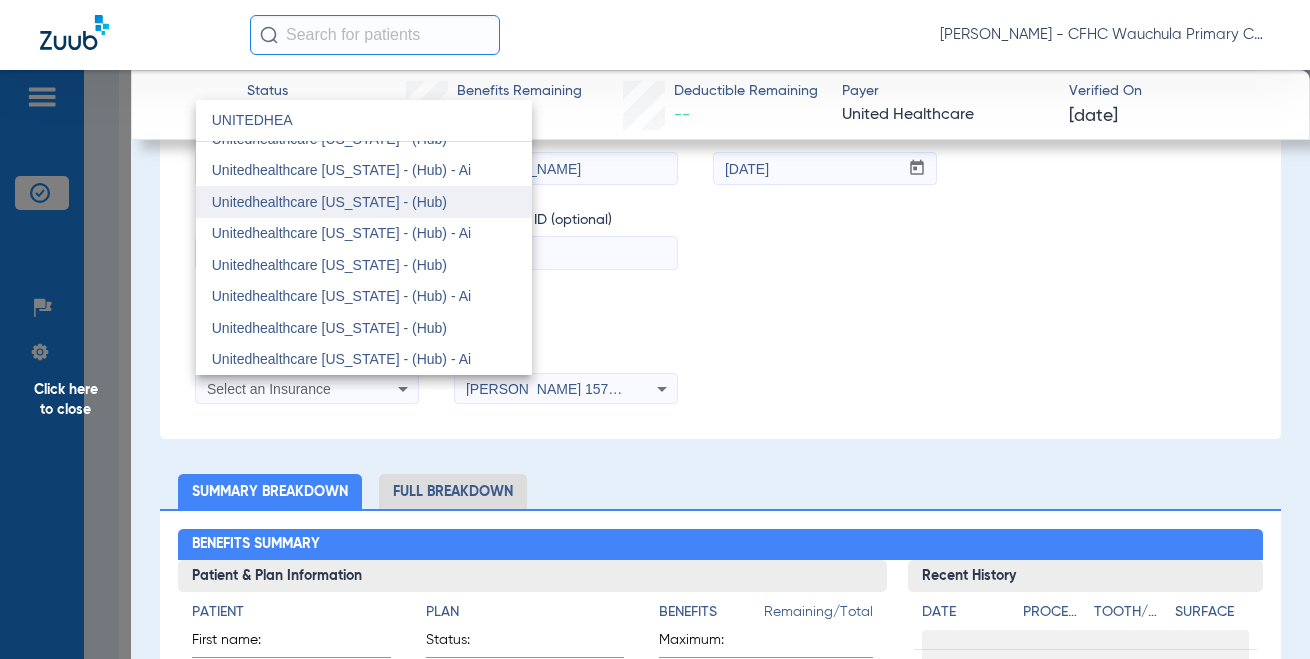 type on "UNITEDHEA" 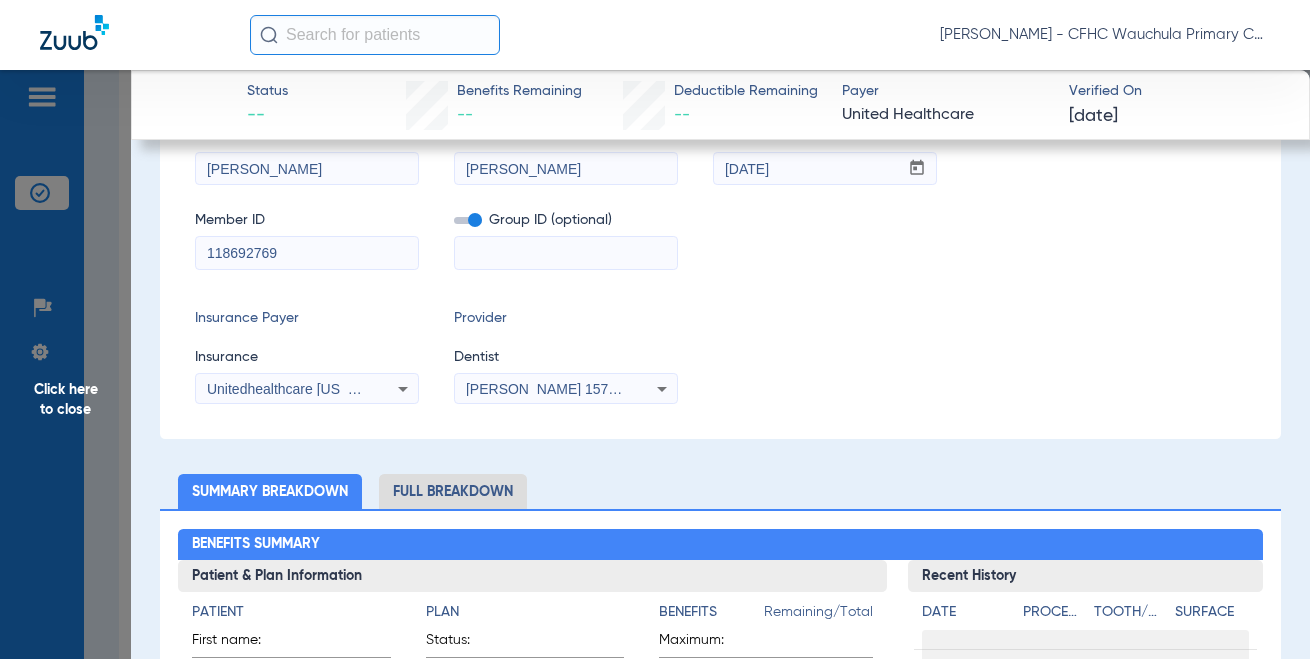 scroll, scrollTop: 0, scrollLeft: 0, axis: both 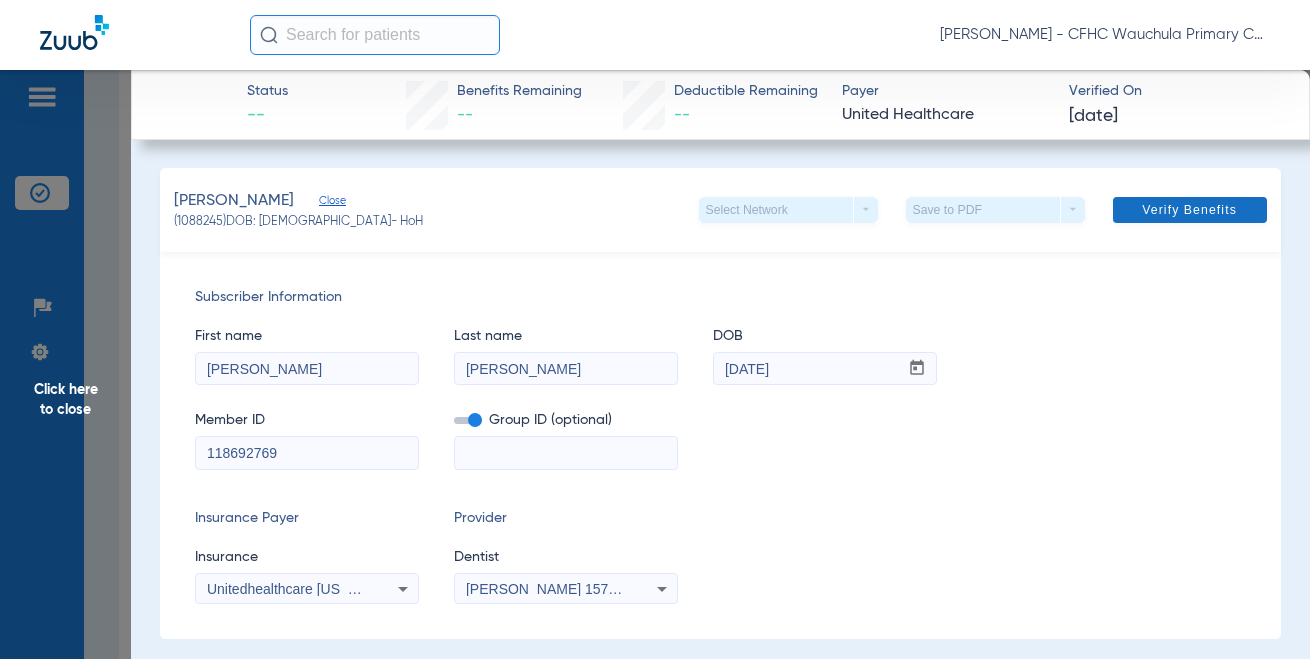 click 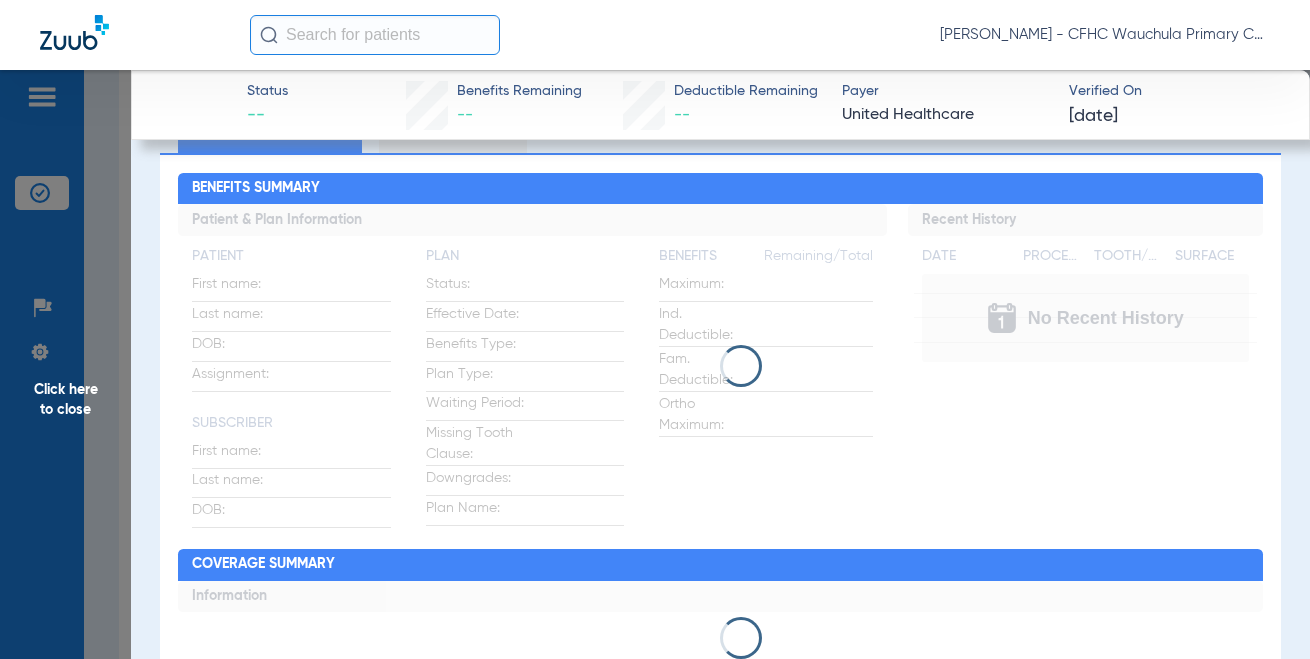 scroll, scrollTop: 700, scrollLeft: 0, axis: vertical 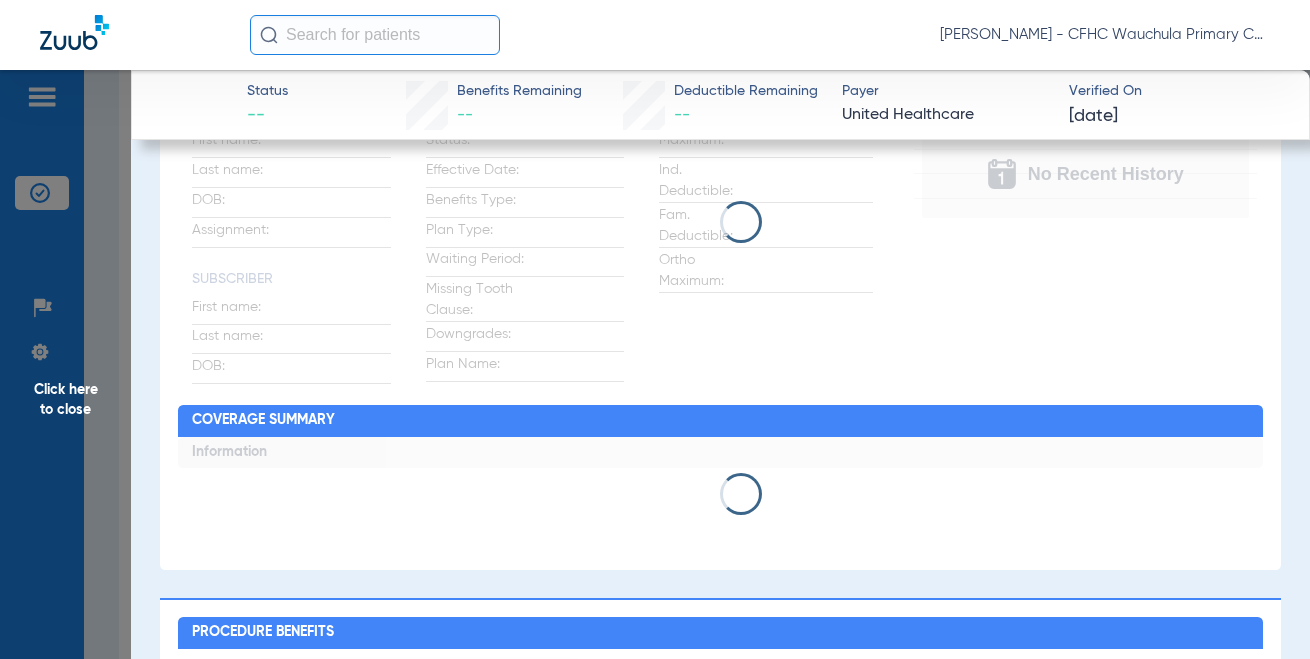 click 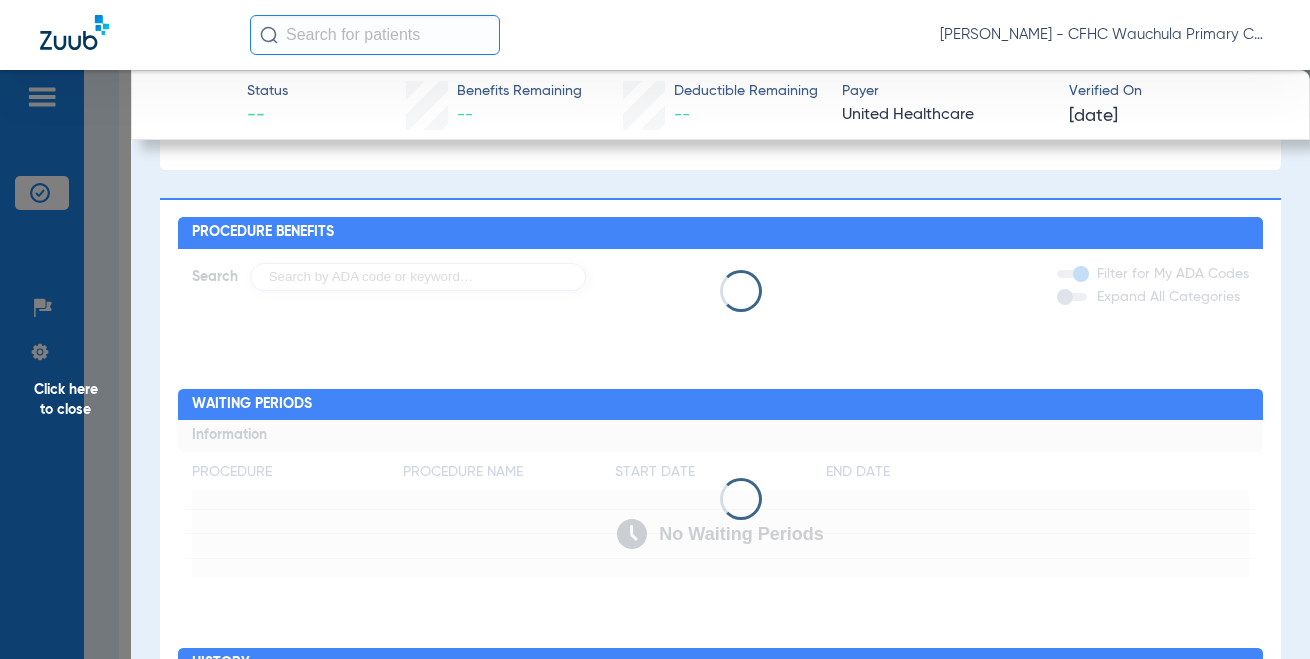 scroll, scrollTop: 1349, scrollLeft: 0, axis: vertical 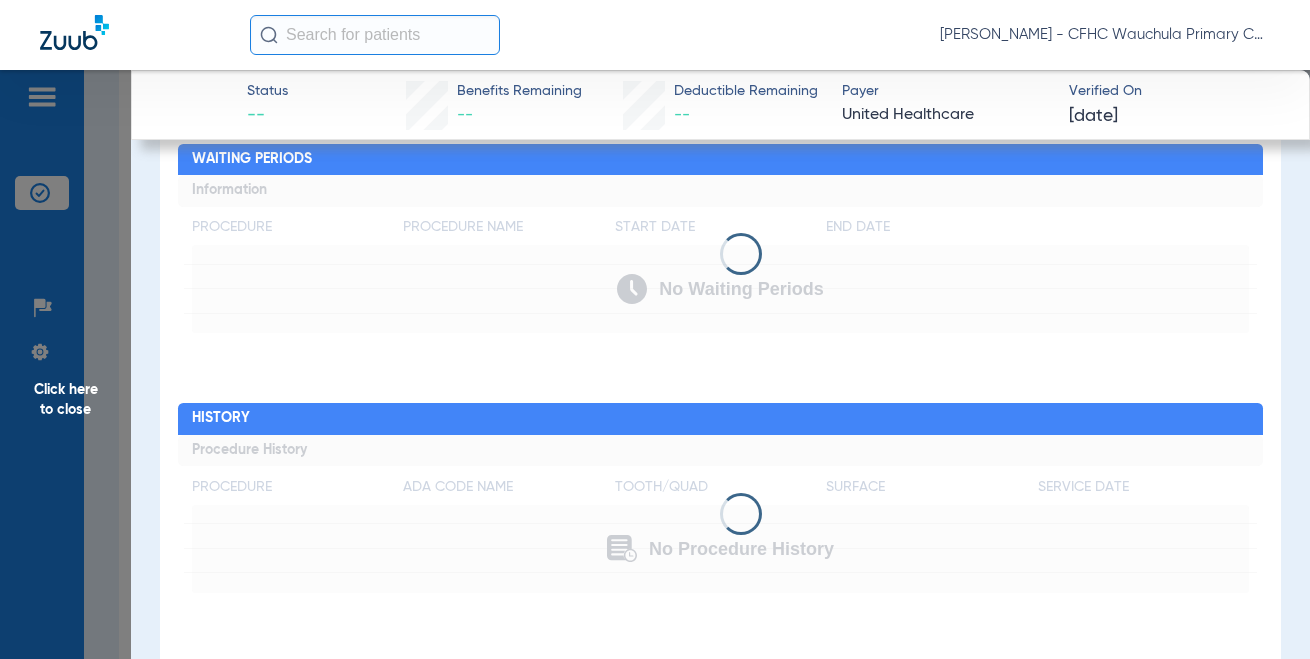 click 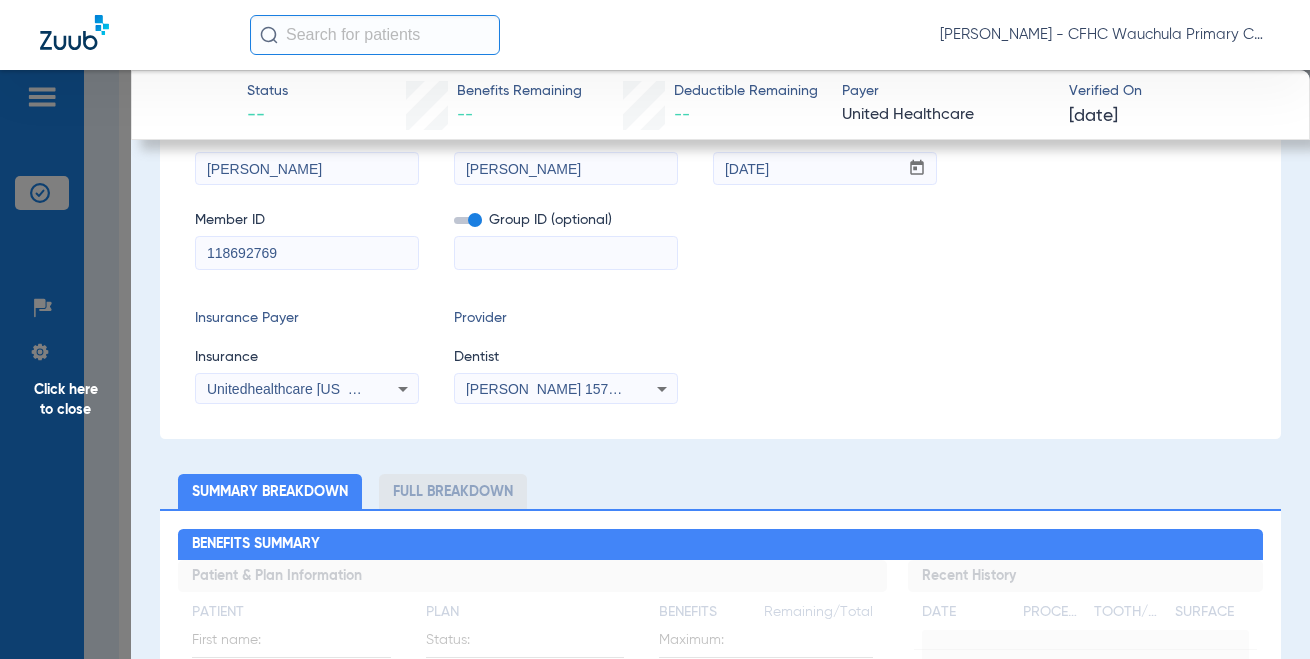 scroll, scrollTop: 0, scrollLeft: 0, axis: both 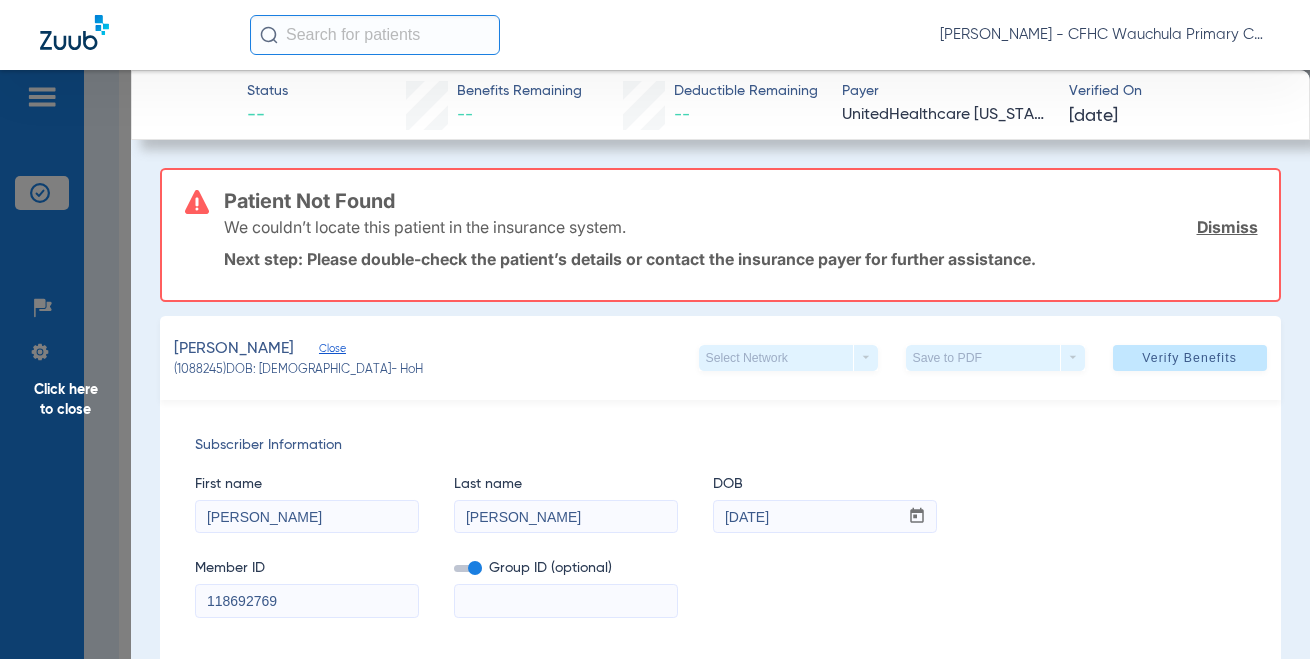 click on "Dismiss" 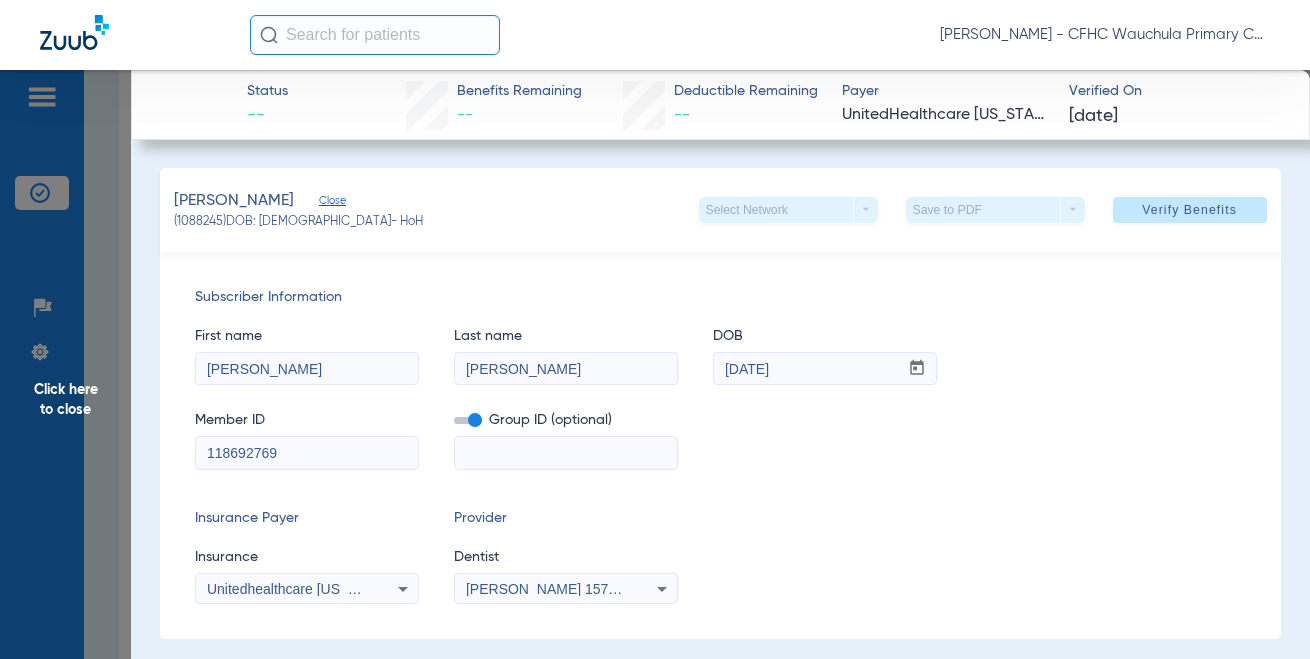 click on "Click here to close" 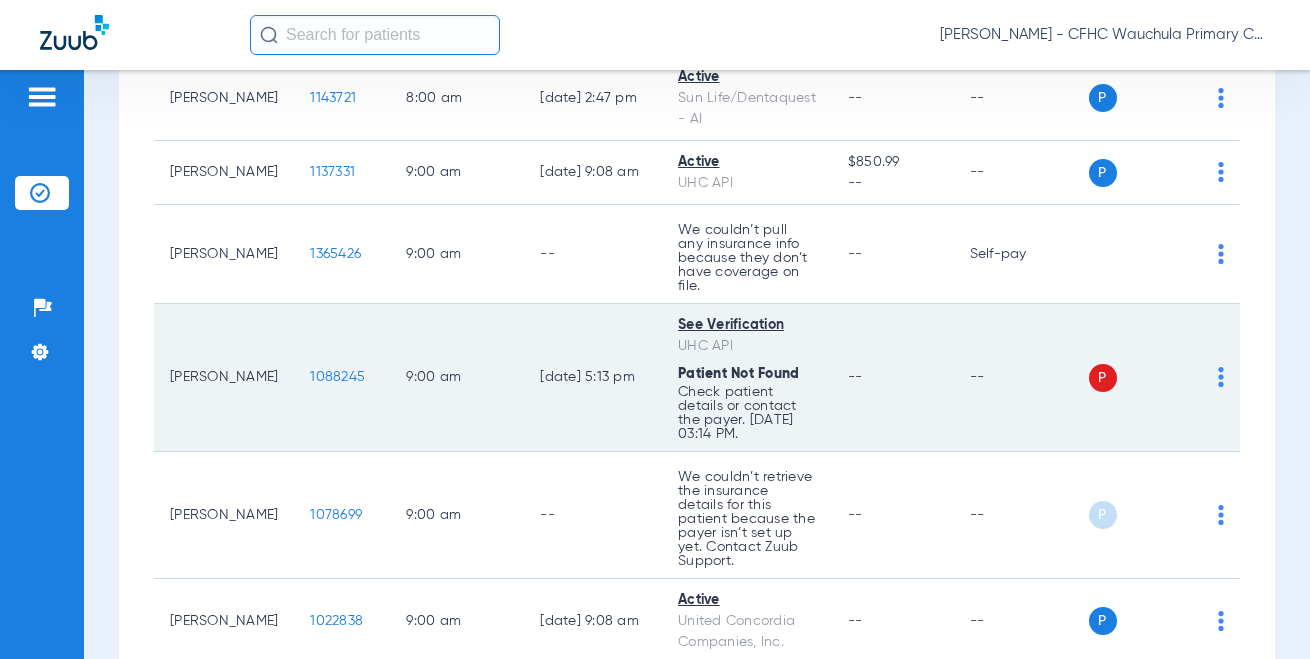 scroll, scrollTop: 700, scrollLeft: 0, axis: vertical 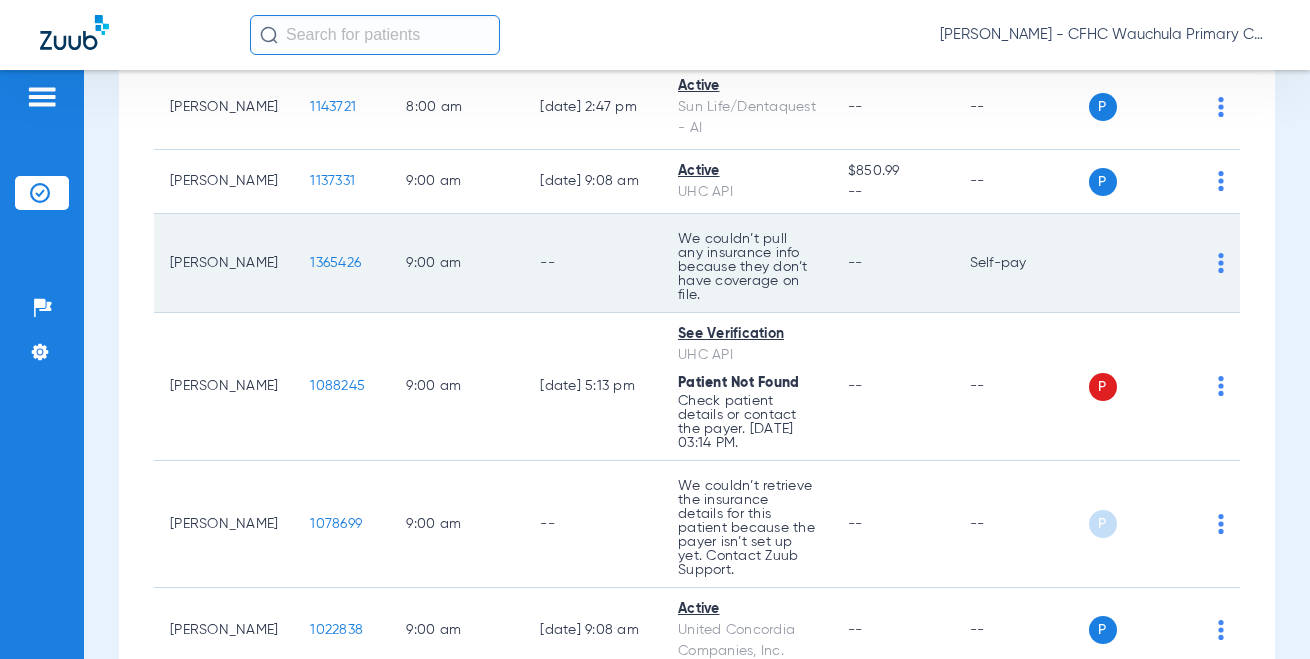 click on "1365426" 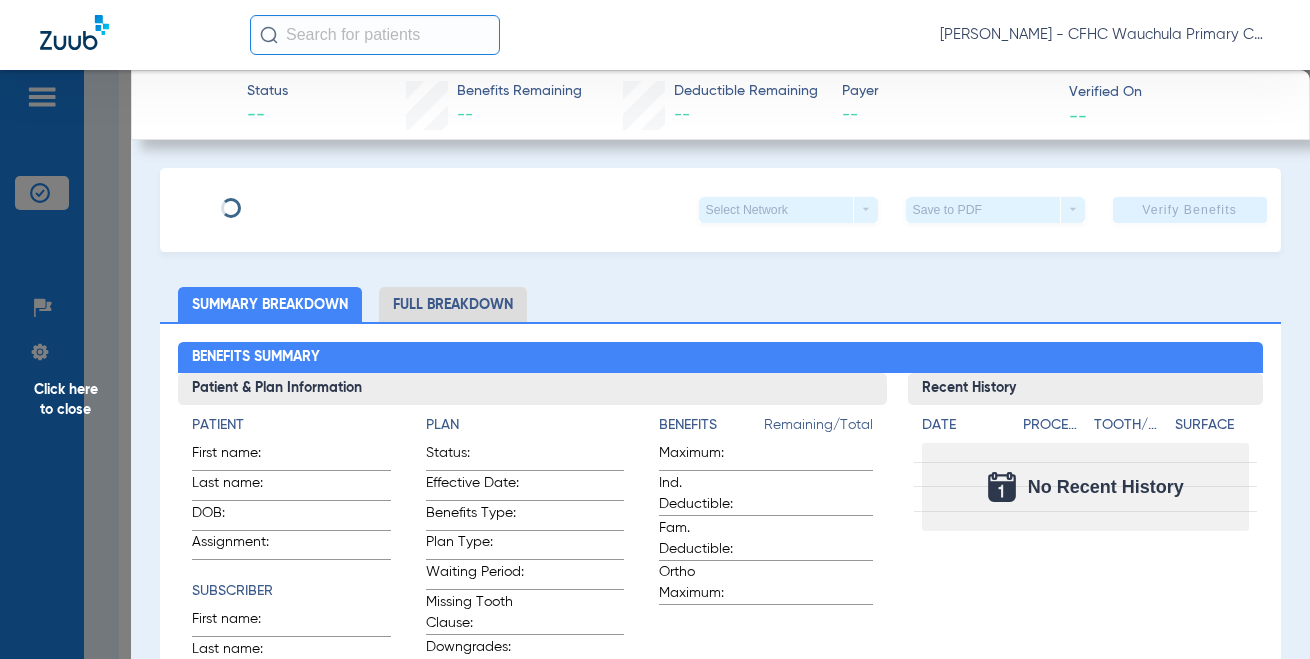 type on "WILLIESSI" 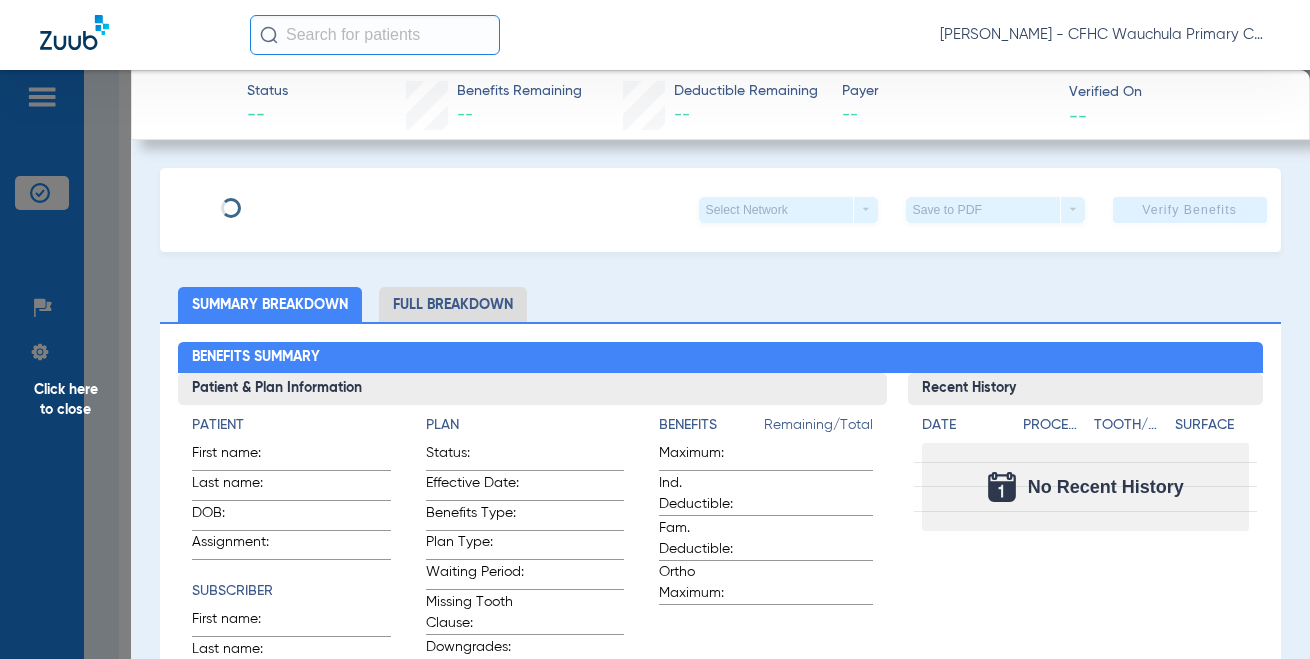 type on "[PERSON_NAME]" 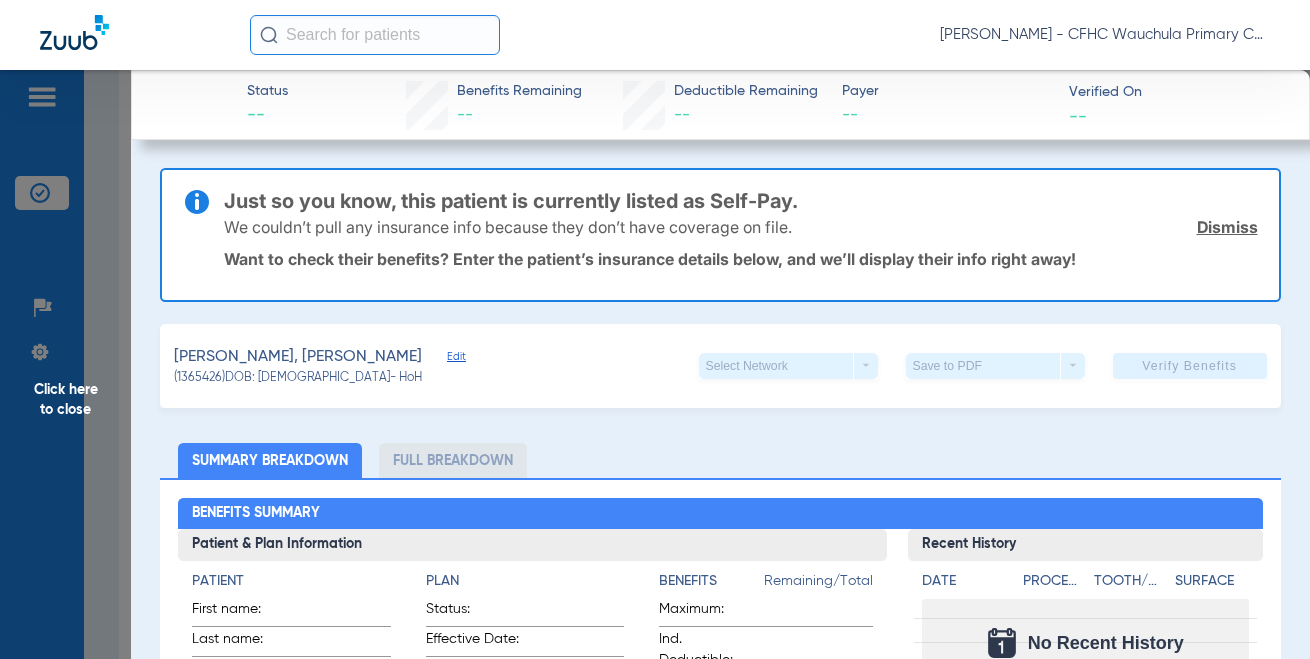click on "Dismiss" 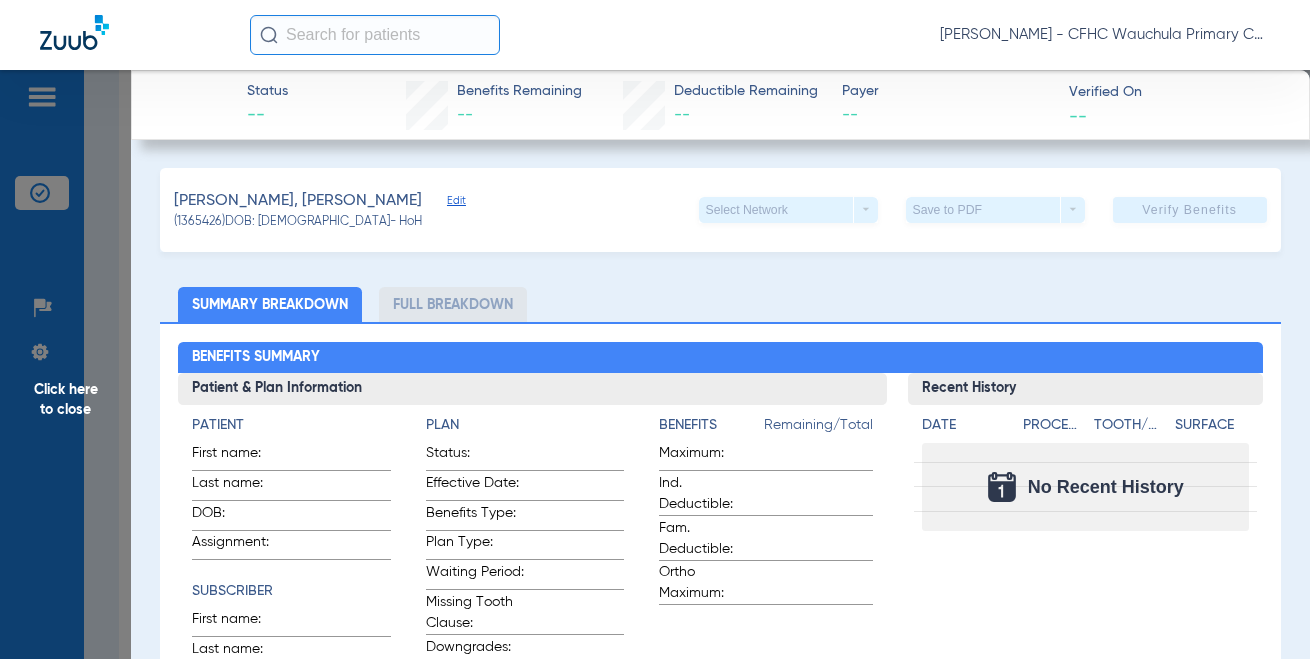 click on "Edit" 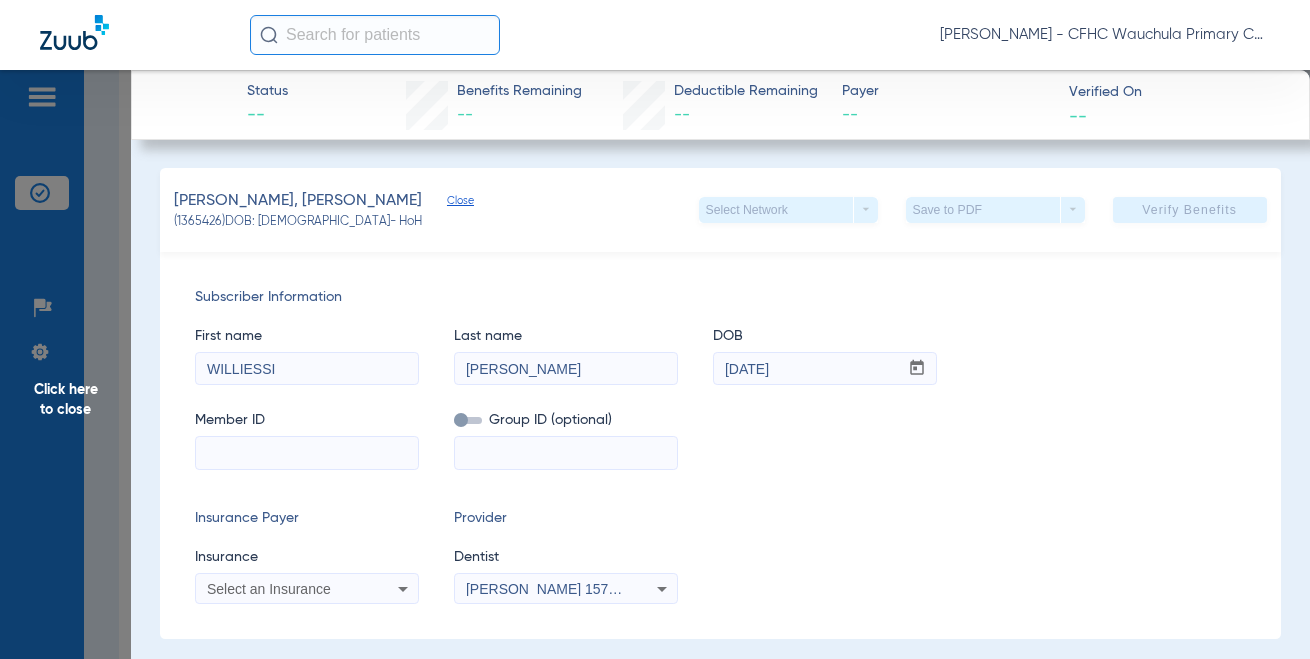 click at bounding box center (307, 453) 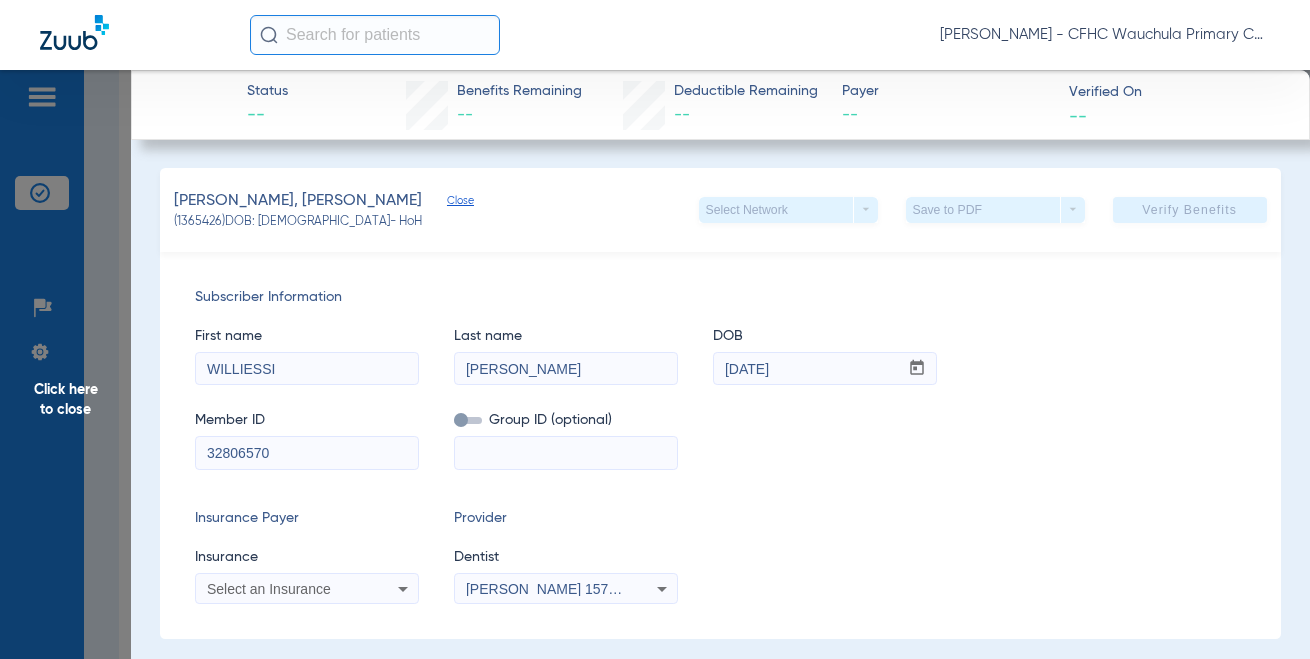 type on "32806570" 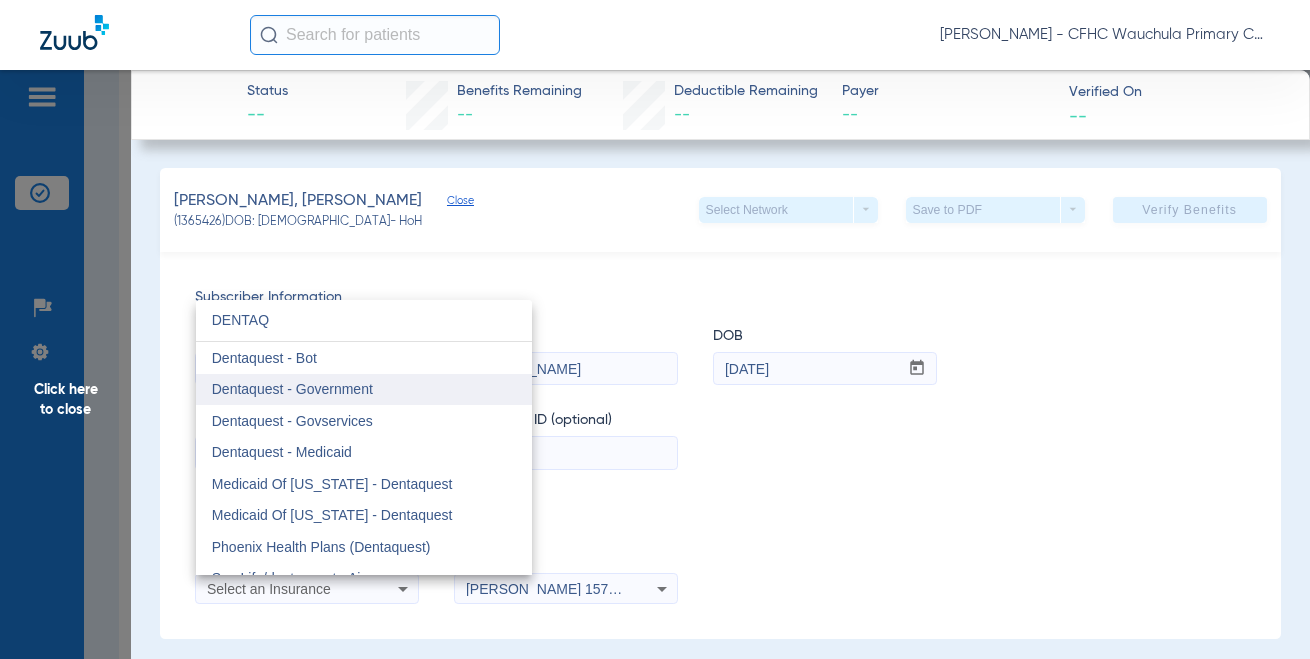 type on "DENTAQ" 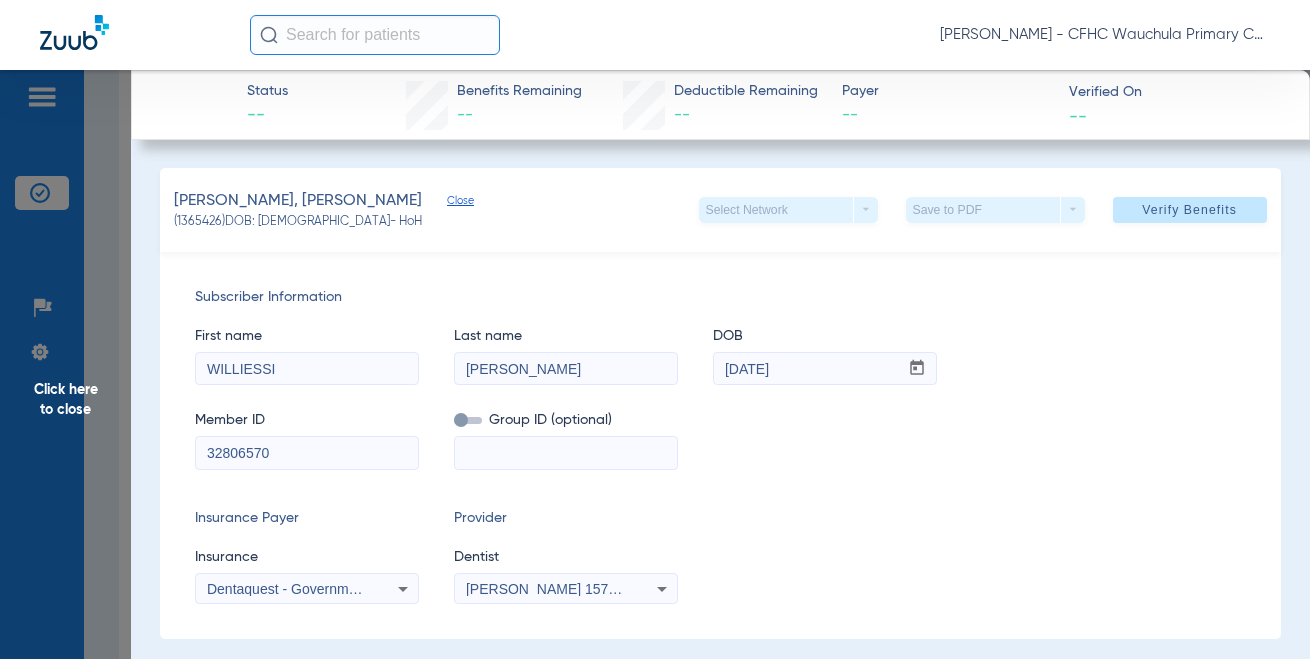 click on "[PERSON_NAME]  1578685491" at bounding box center [564, 589] 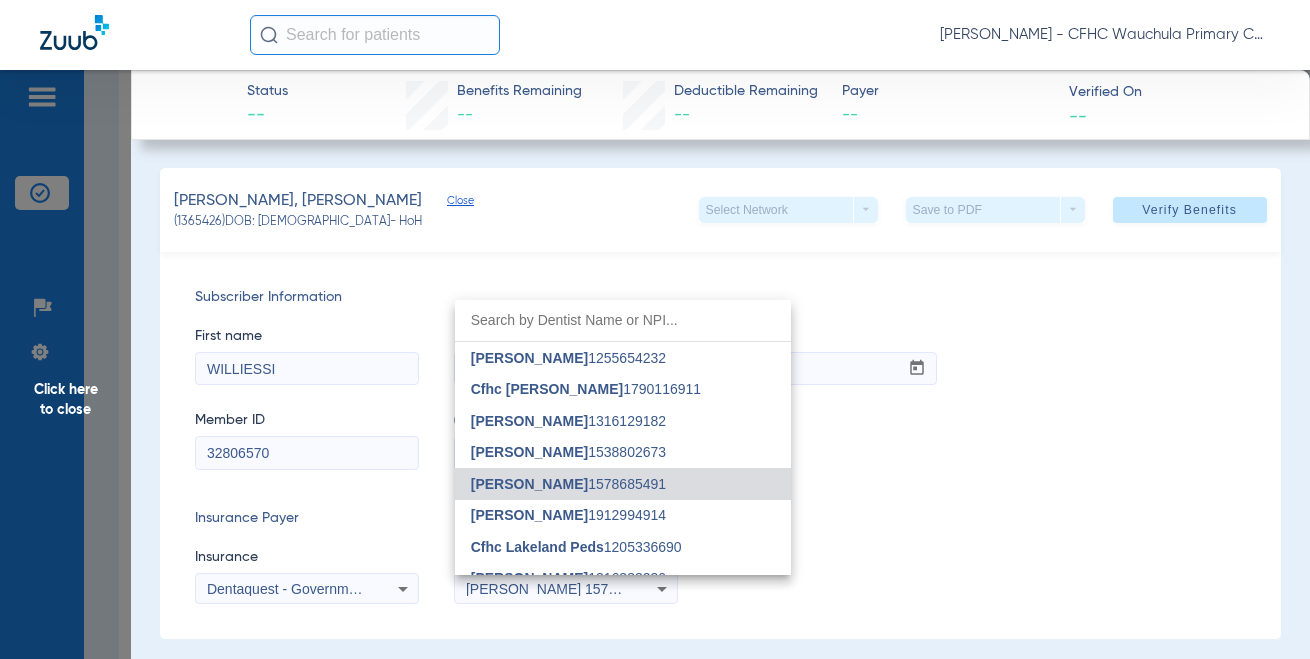 click at bounding box center (655, 329) 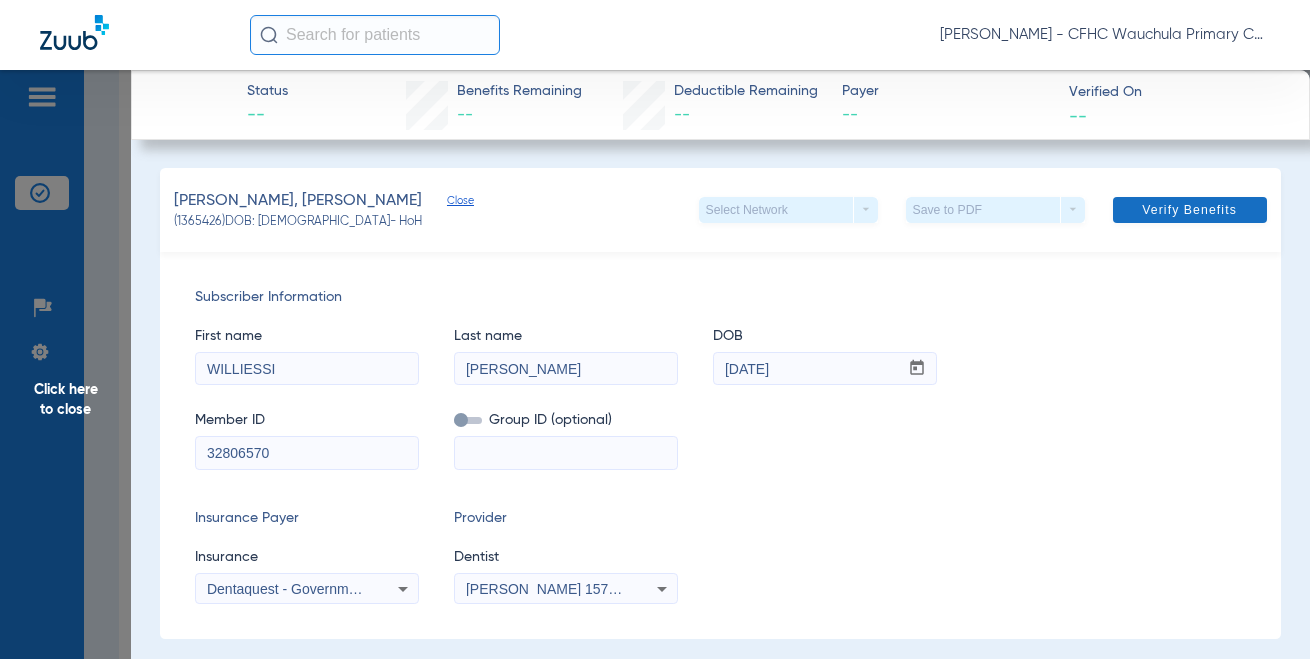 click on "Verify Benefits" 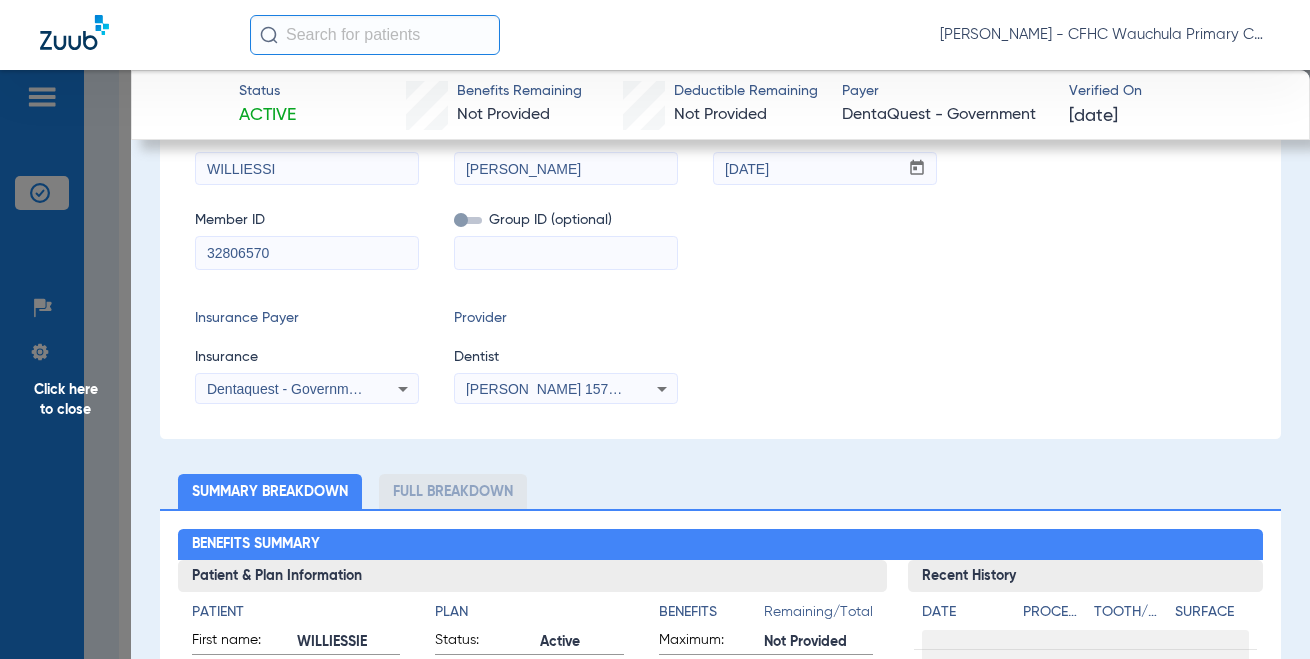 scroll, scrollTop: 0, scrollLeft: 0, axis: both 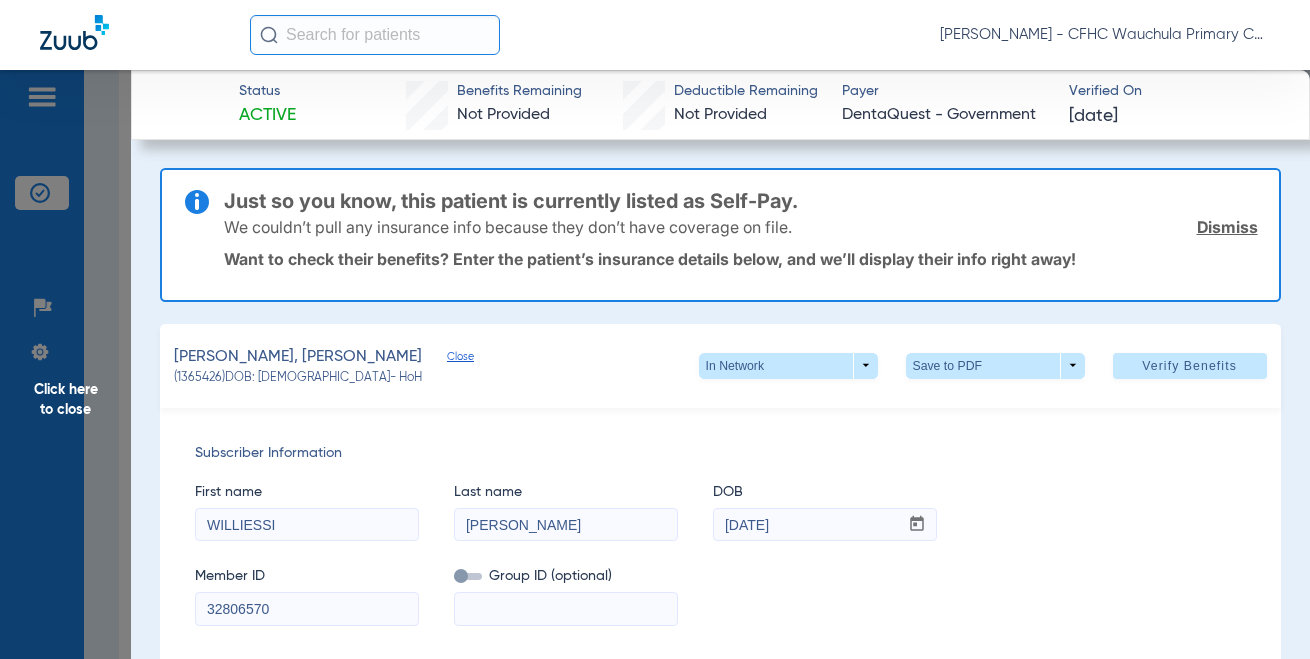 drag, startPoint x: 1182, startPoint y: 528, endPoint x: 1122, endPoint y: 466, distance: 86.27862 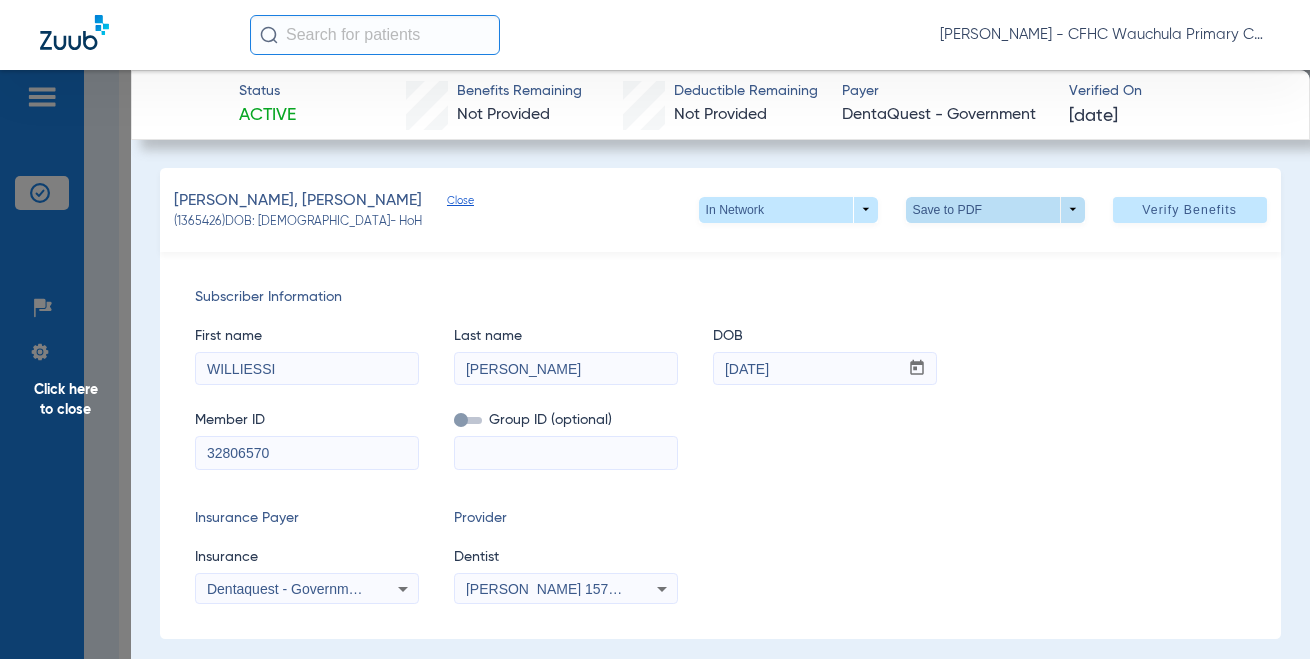 click 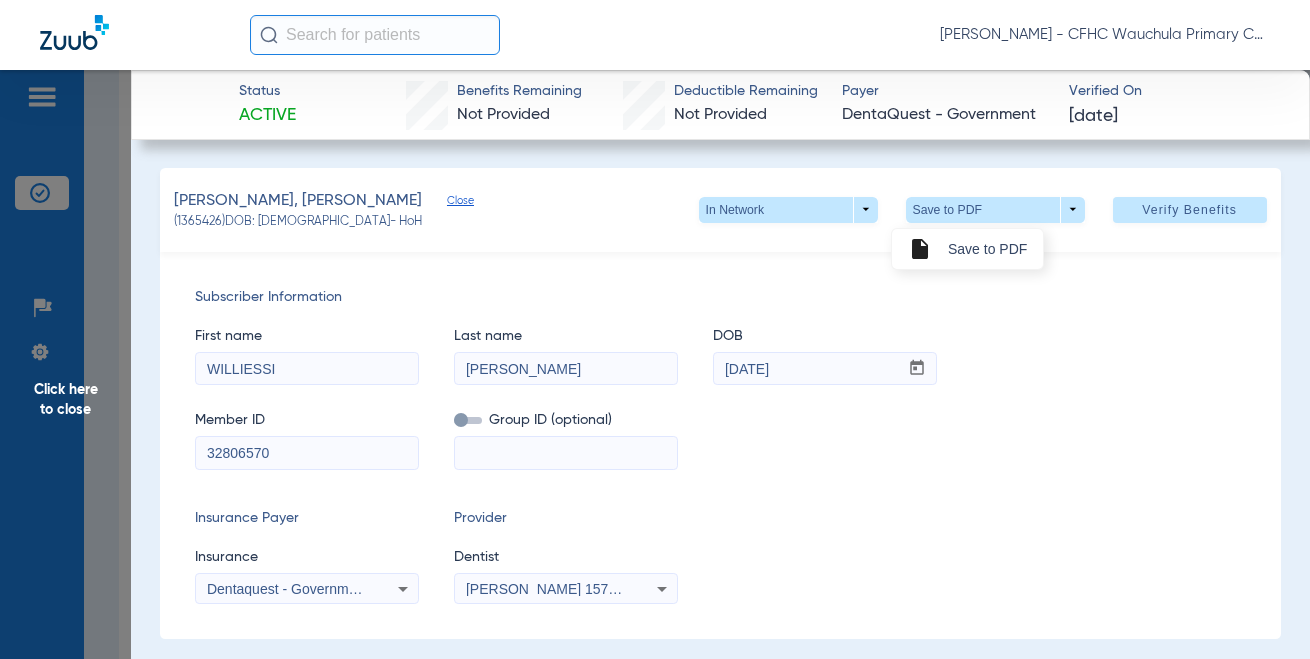 drag, startPoint x: 926, startPoint y: 257, endPoint x: 892, endPoint y: 21, distance: 238.43657 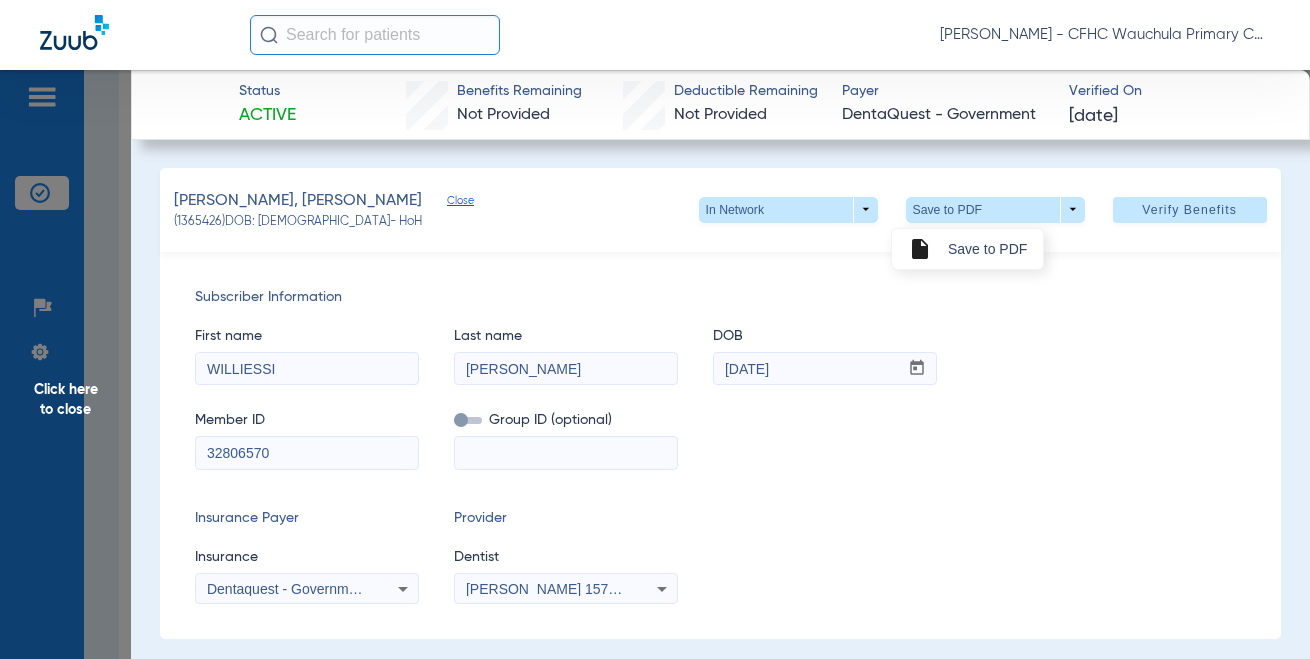 click on "insert_drive_file" at bounding box center (920, 249) 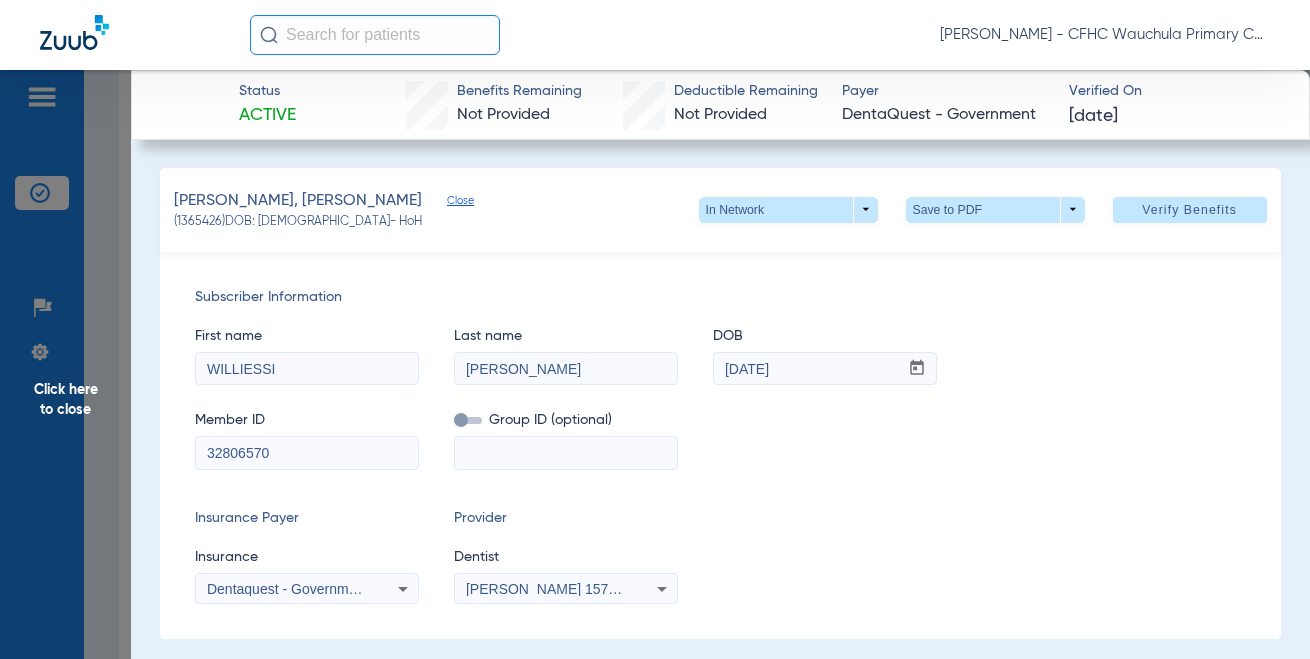 drag, startPoint x: 990, startPoint y: 405, endPoint x: 1002, endPoint y: 416, distance: 16.27882 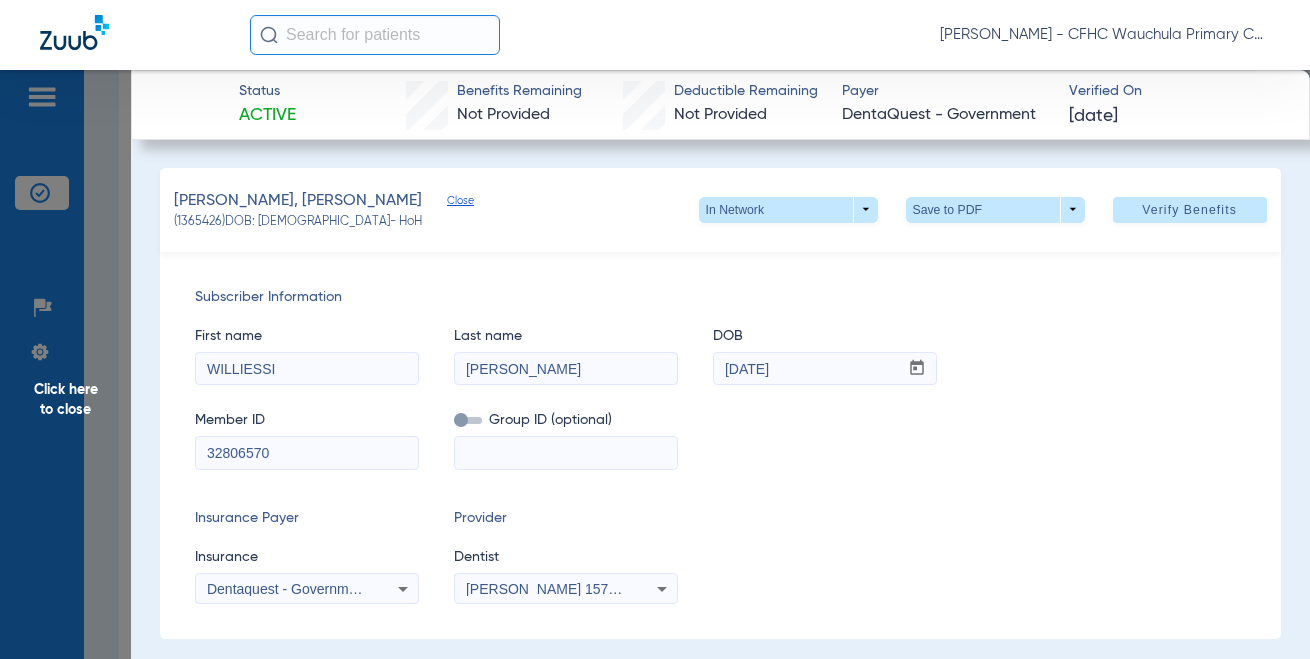 scroll, scrollTop: 0, scrollLeft: 0, axis: both 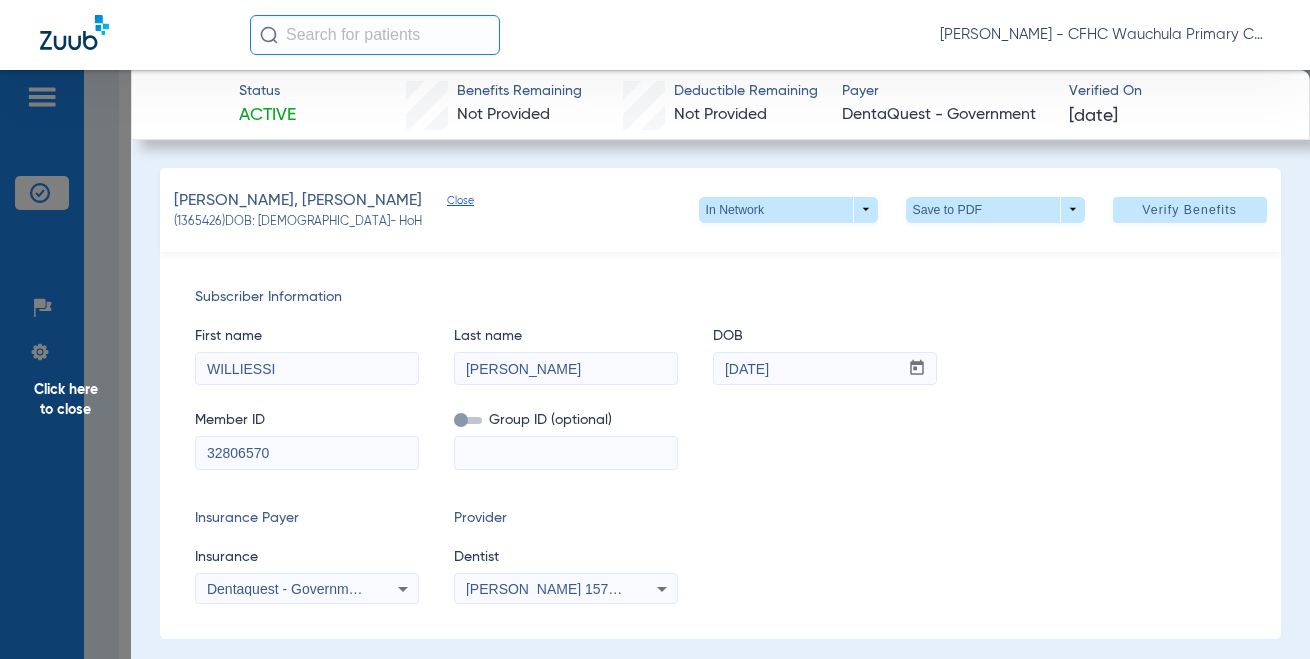 click on "Click here to close" 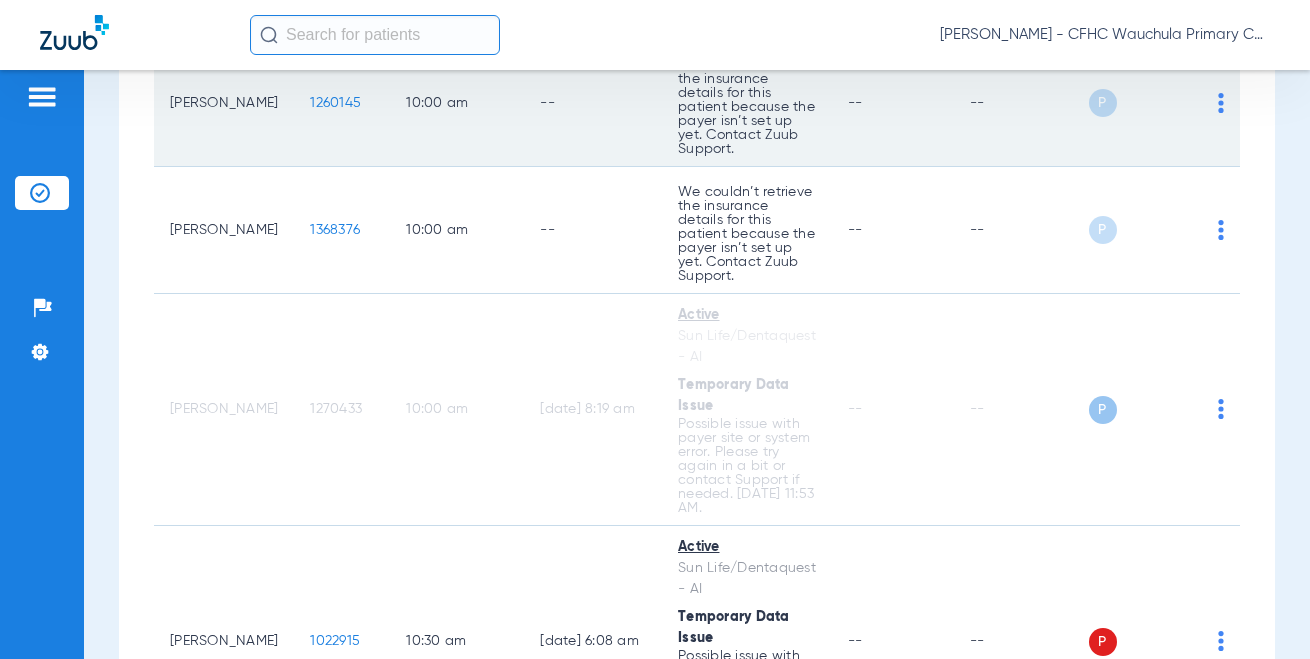 scroll, scrollTop: 1800, scrollLeft: 0, axis: vertical 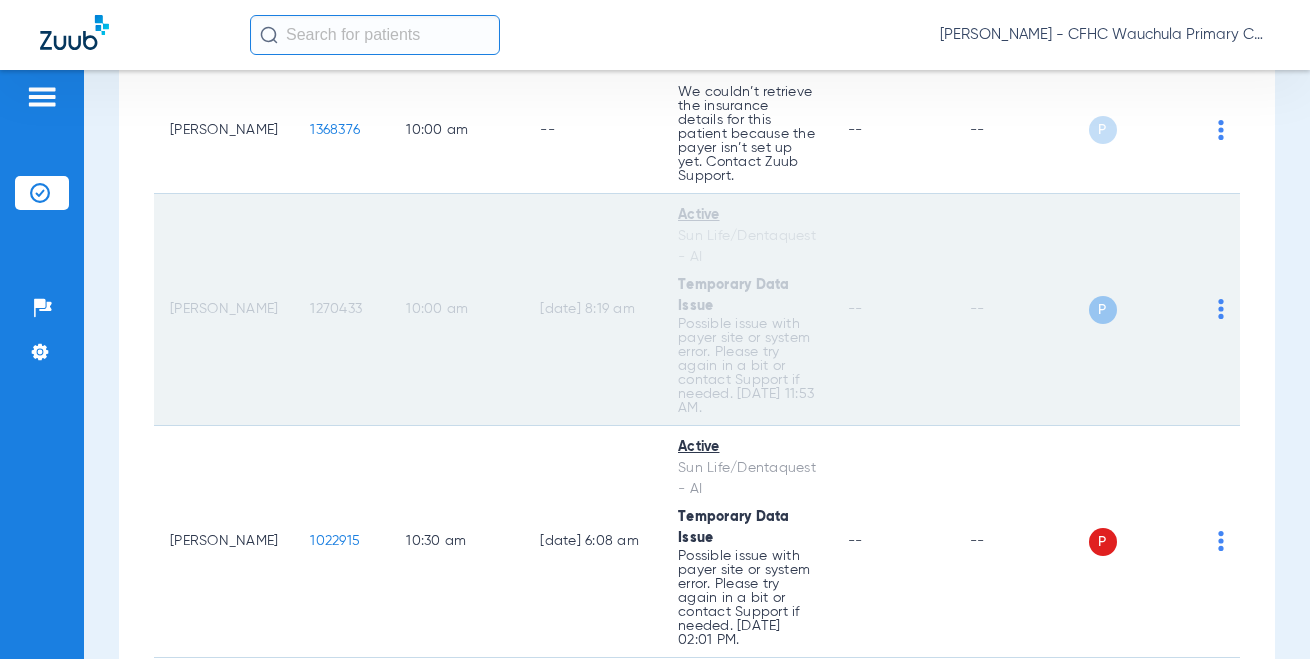 click on "1270433" 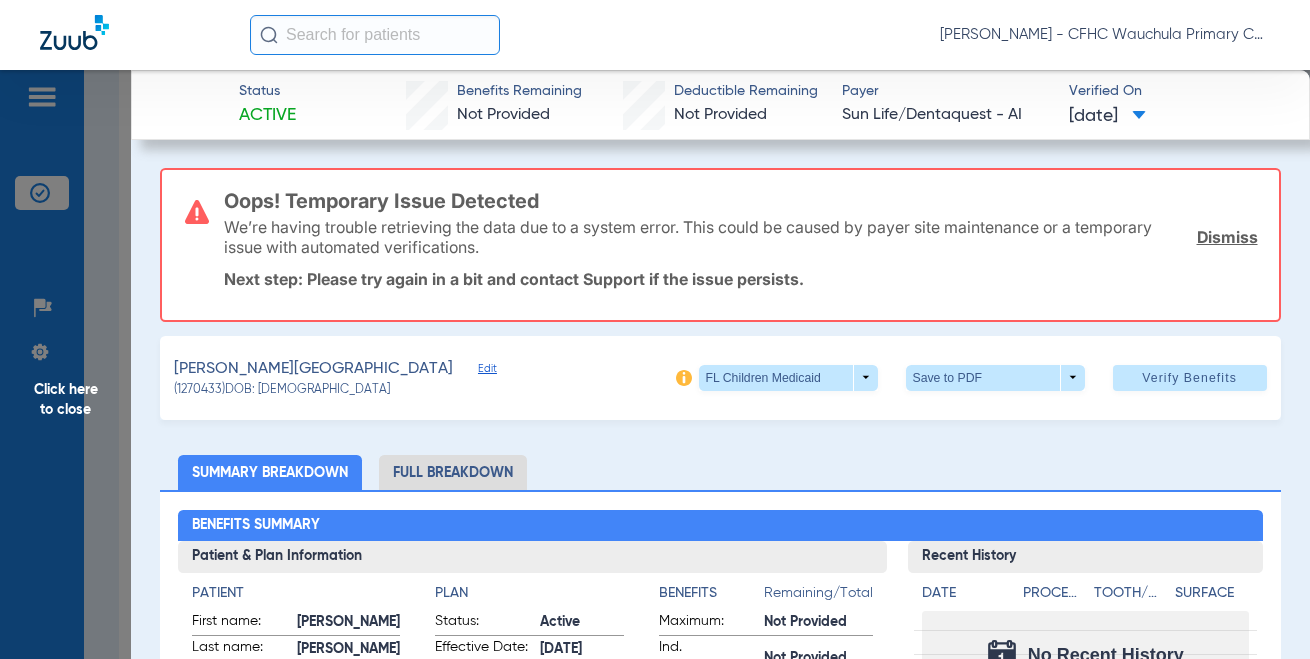 click on "Dismiss" 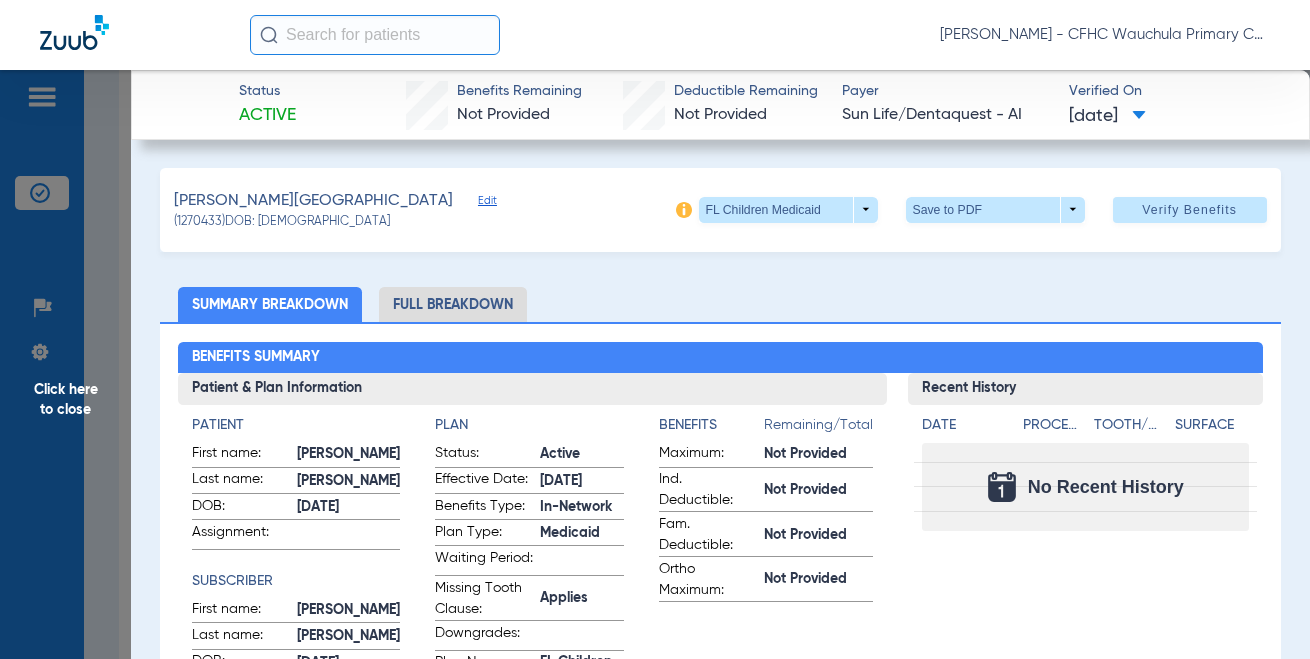 click on "Edit" 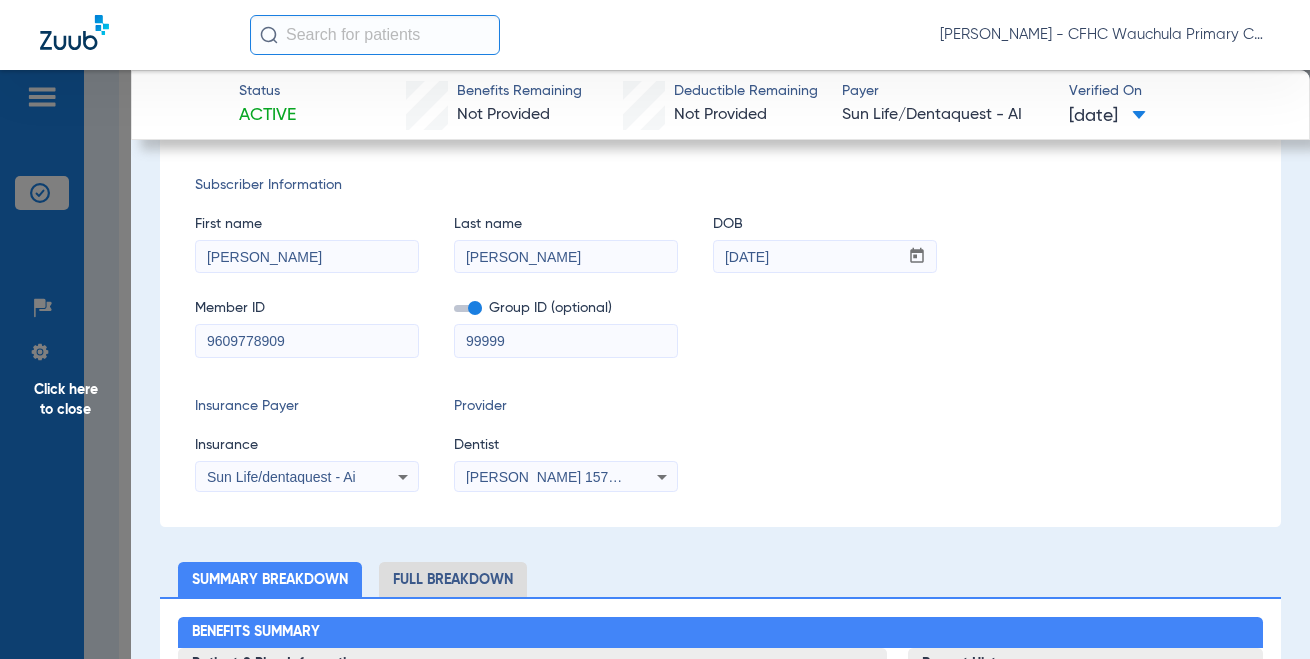 scroll, scrollTop: 200, scrollLeft: 0, axis: vertical 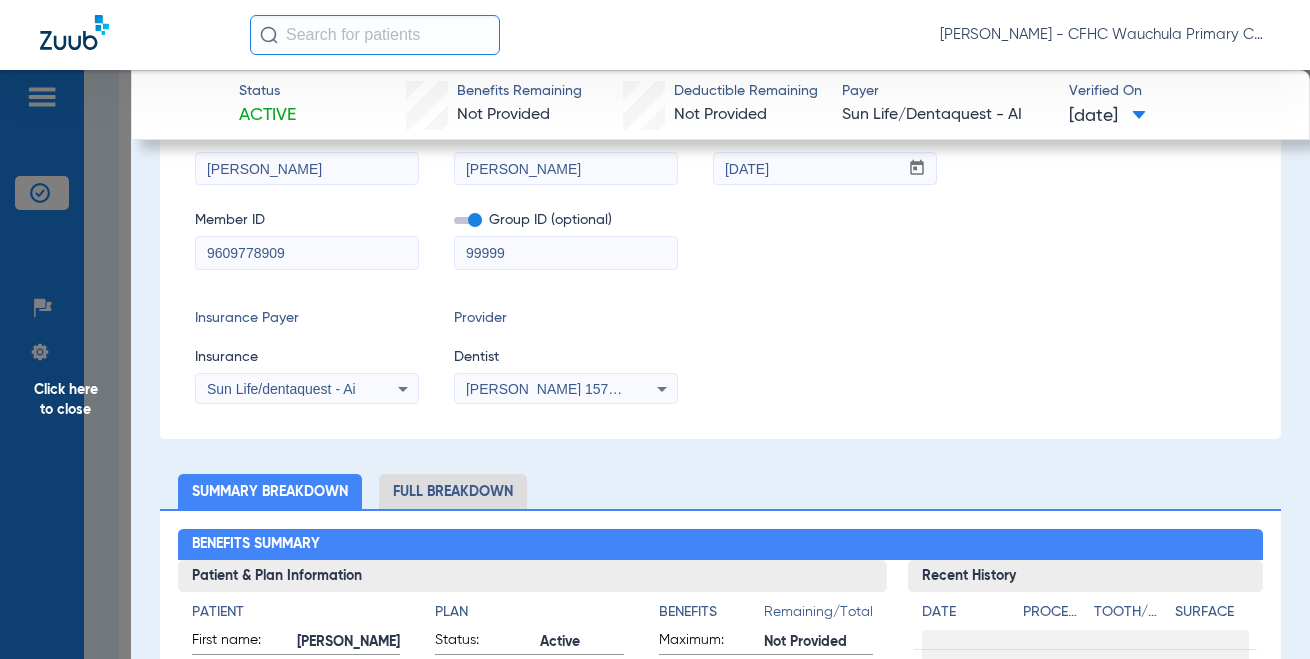 click on "Sun Life/dentaquest - Ai" at bounding box center [307, 389] 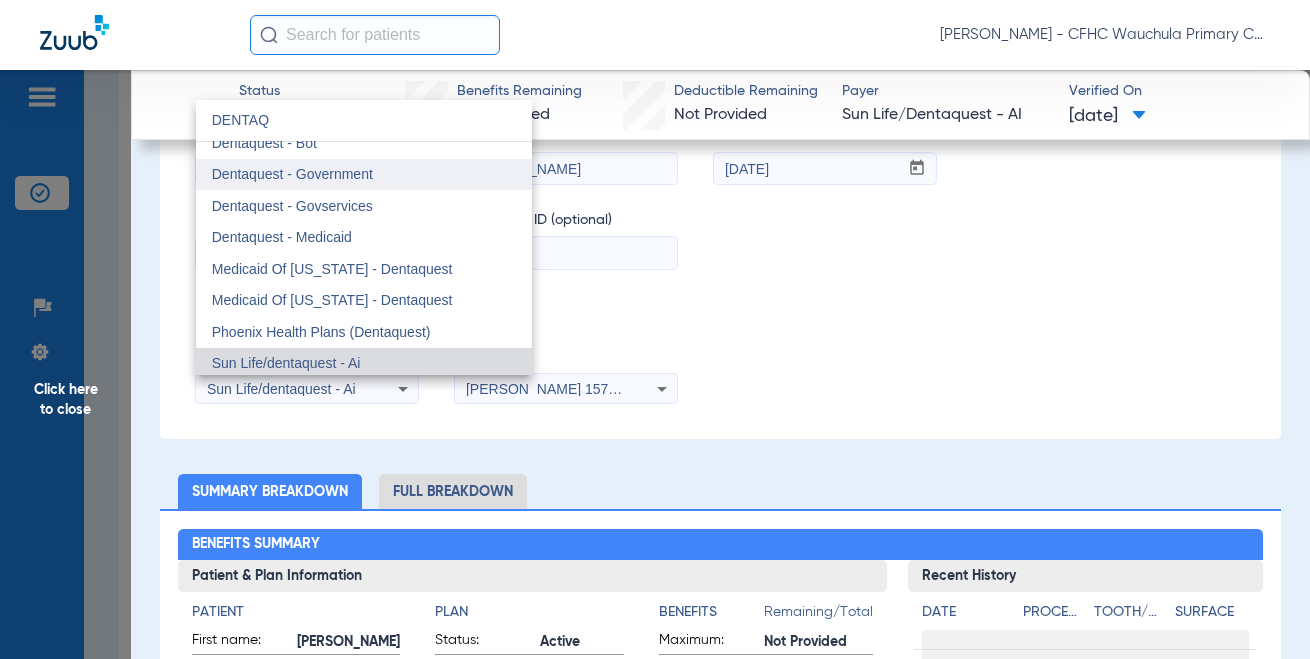 scroll, scrollTop: 0, scrollLeft: 0, axis: both 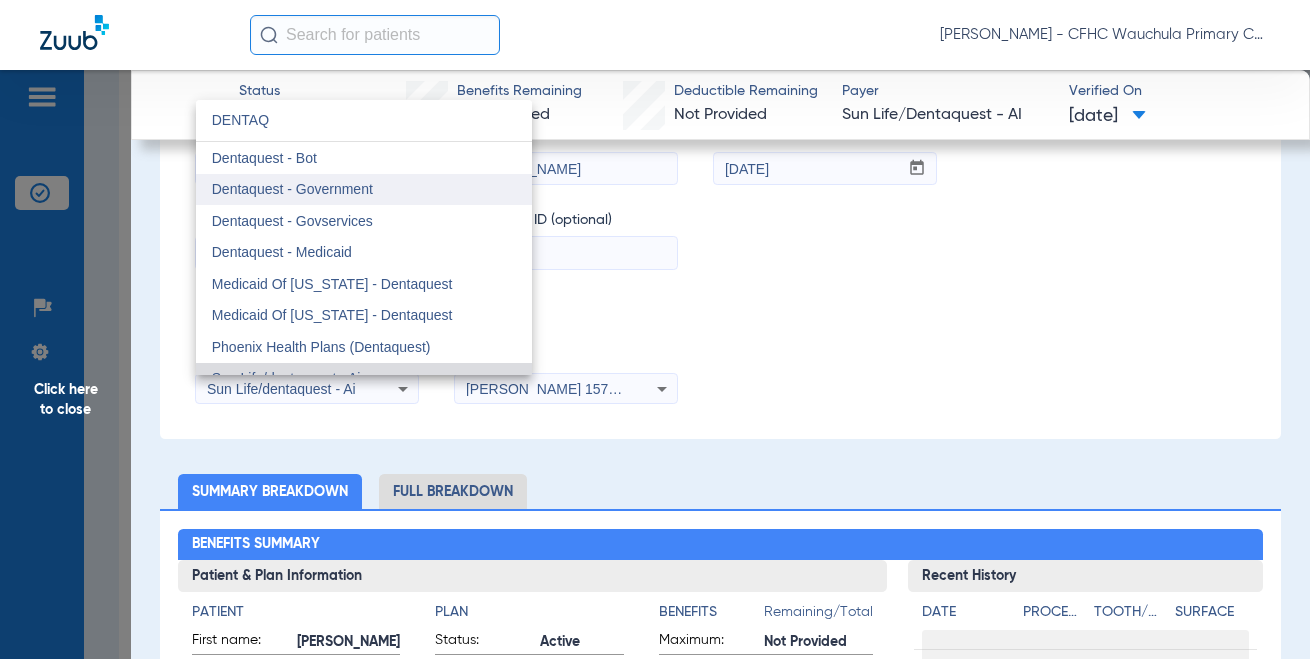 type on "DENTAQ" 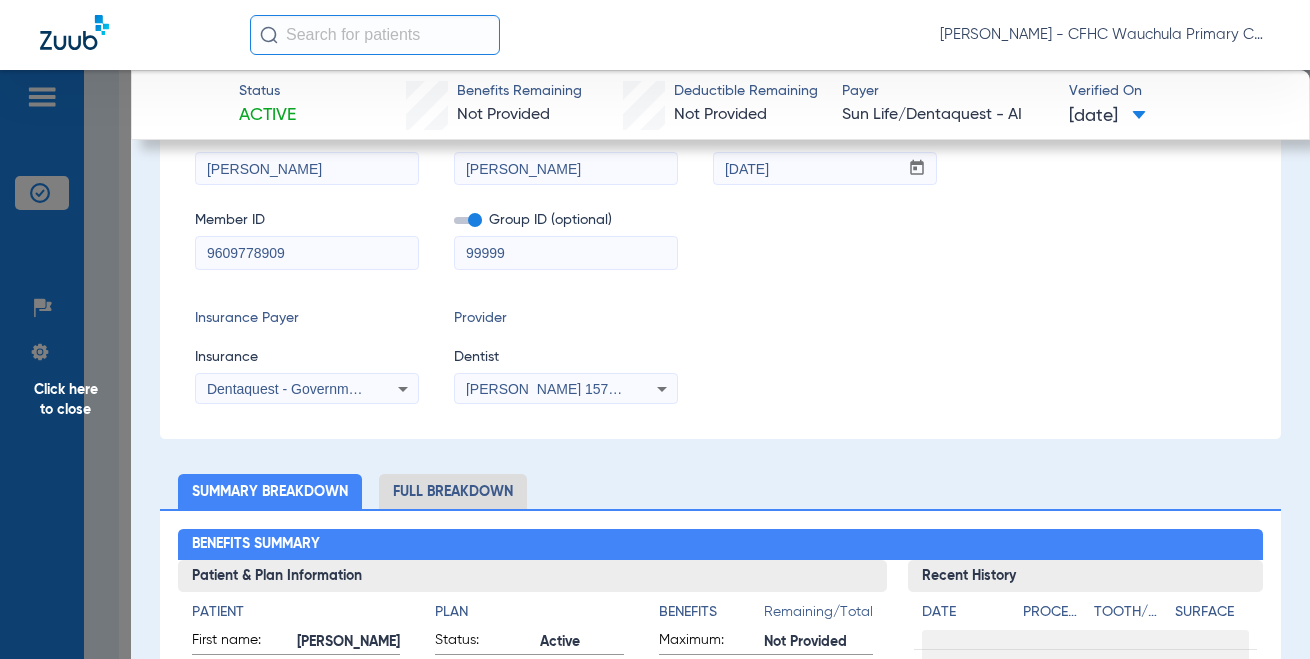 scroll, scrollTop: 0, scrollLeft: 0, axis: both 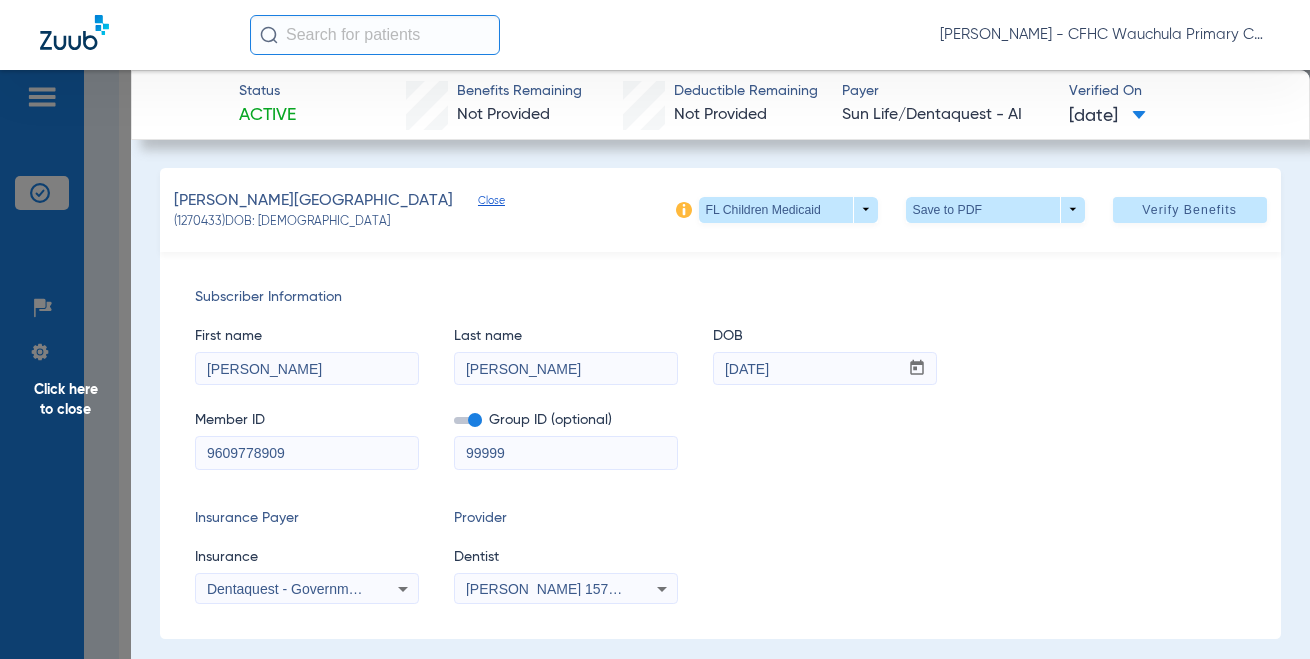 click on "99999" at bounding box center (566, 453) 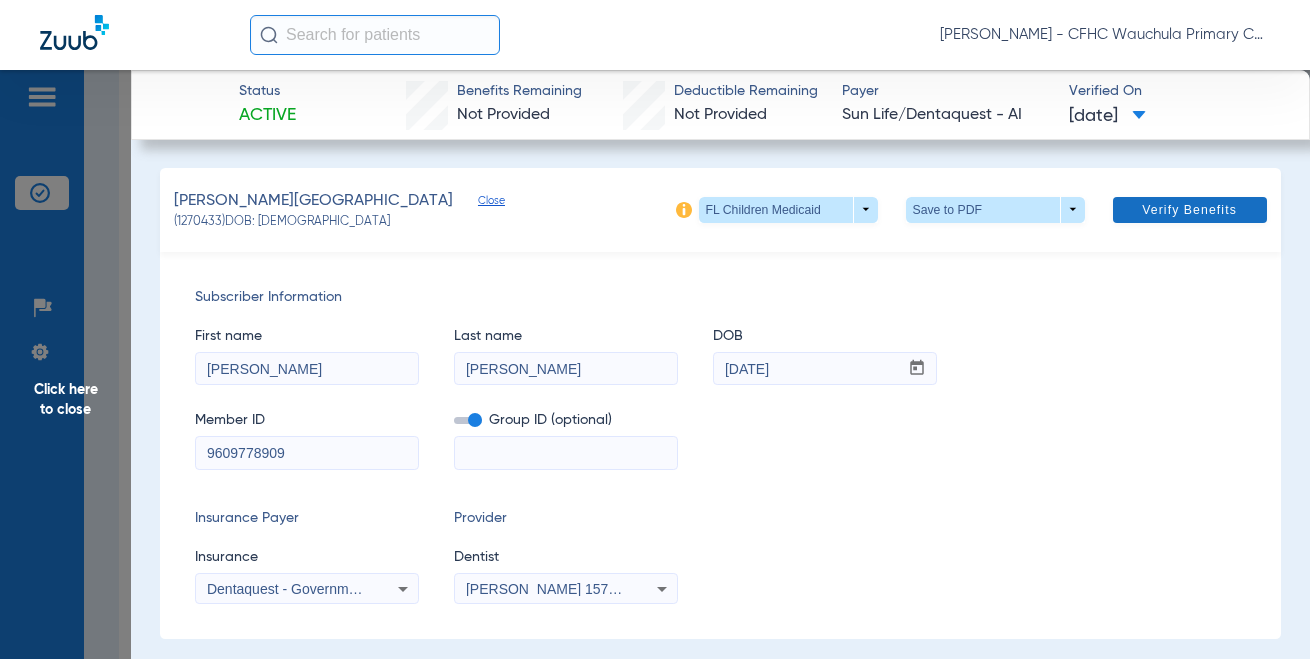 type 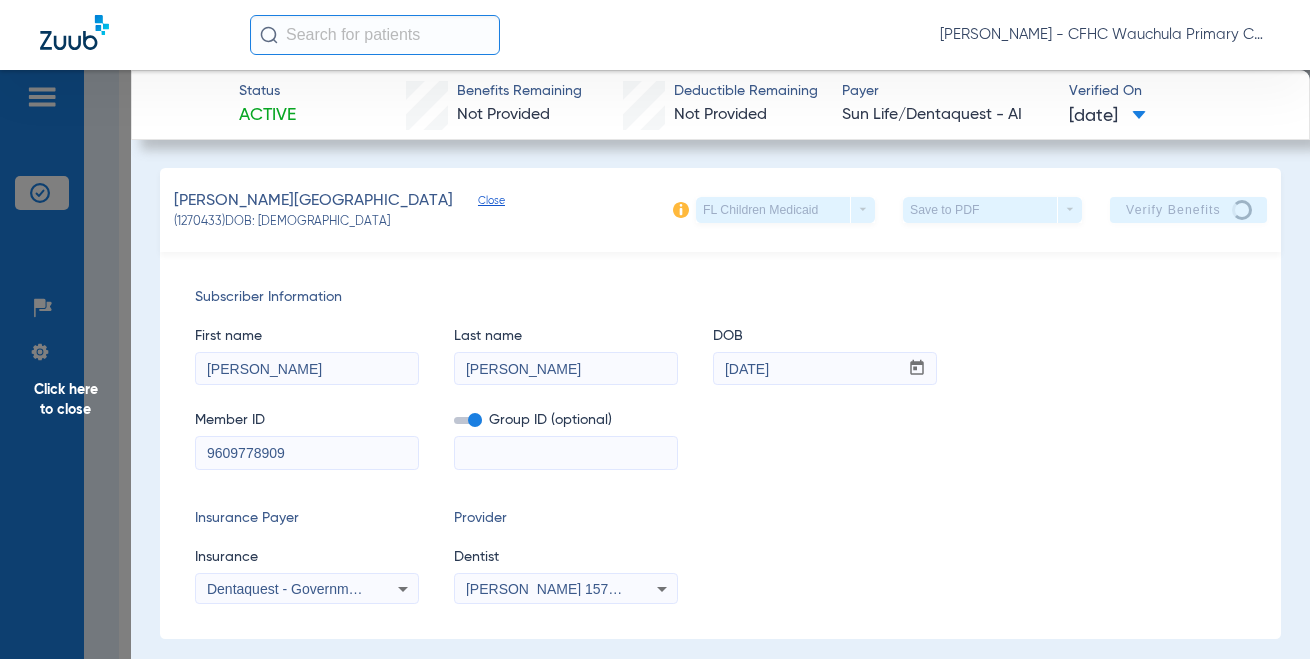scroll, scrollTop: 1744, scrollLeft: 0, axis: vertical 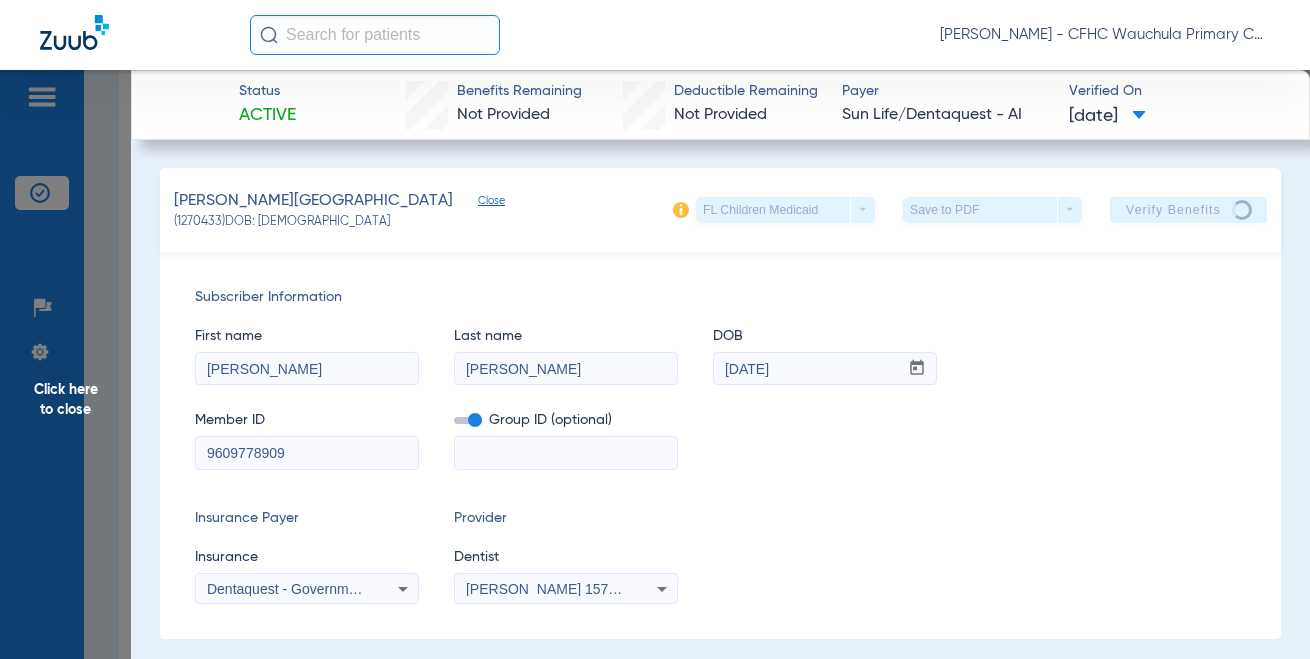 drag, startPoint x: 1086, startPoint y: 327, endPoint x: 1088, endPoint y: 338, distance: 11.18034 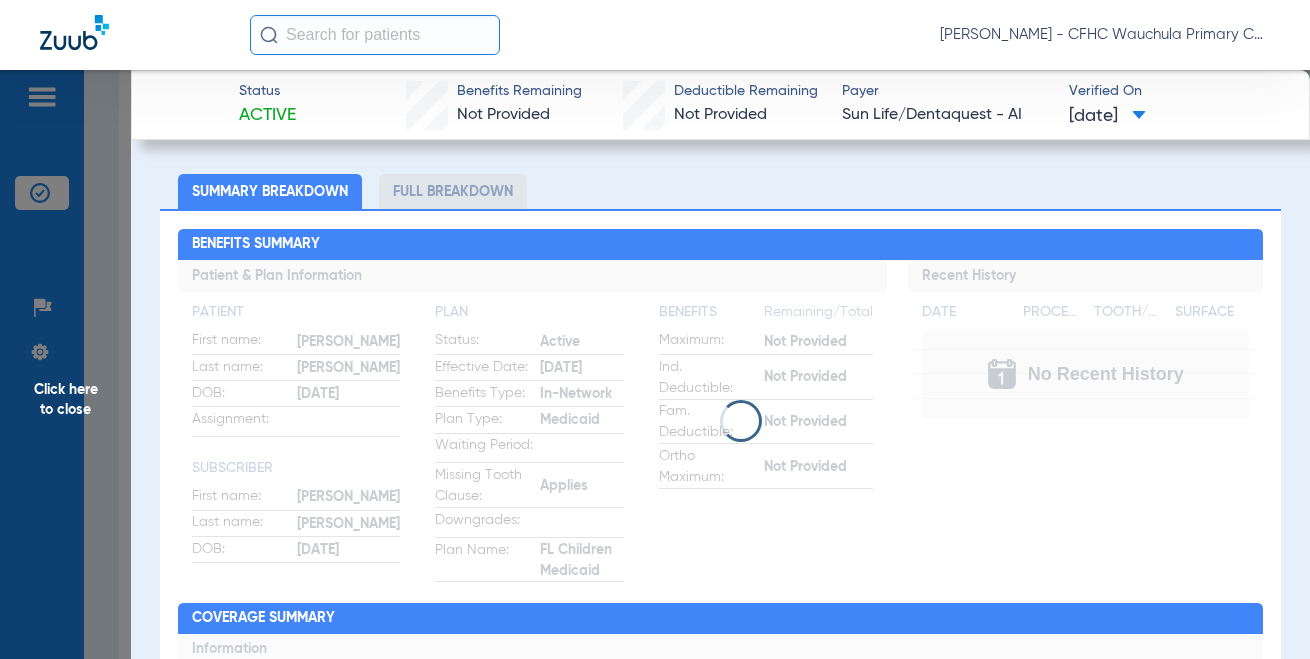 scroll, scrollTop: 0, scrollLeft: 0, axis: both 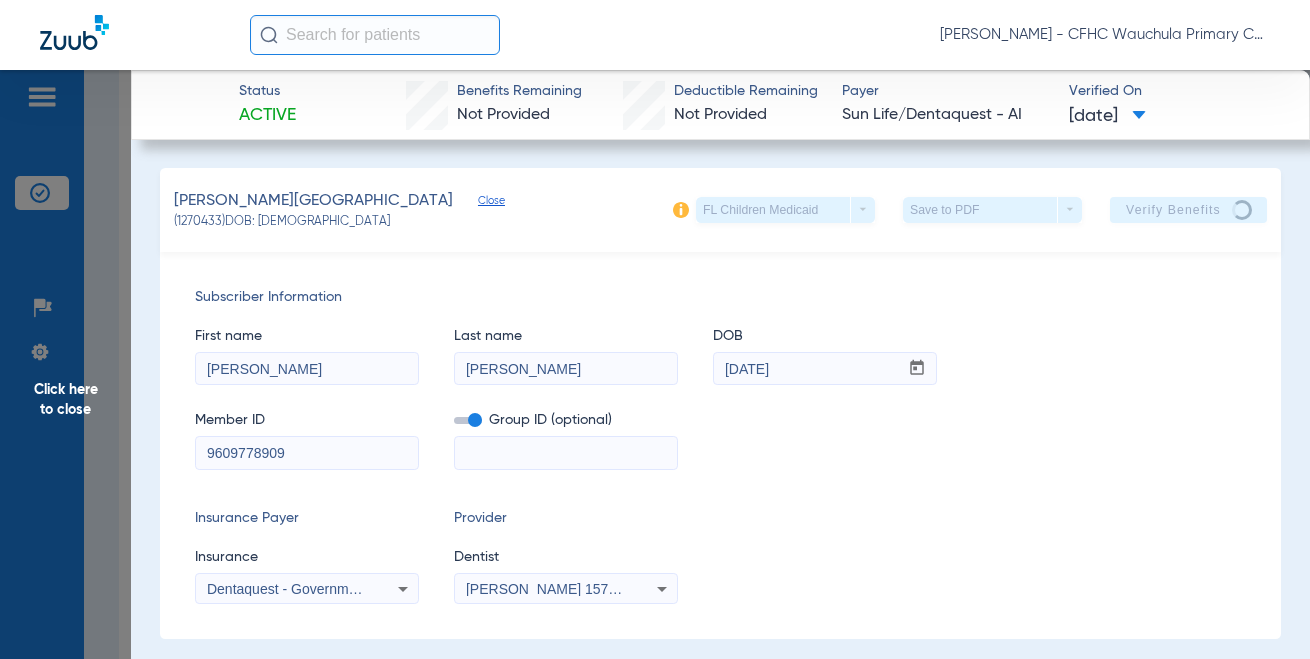 click on "Click here to close" 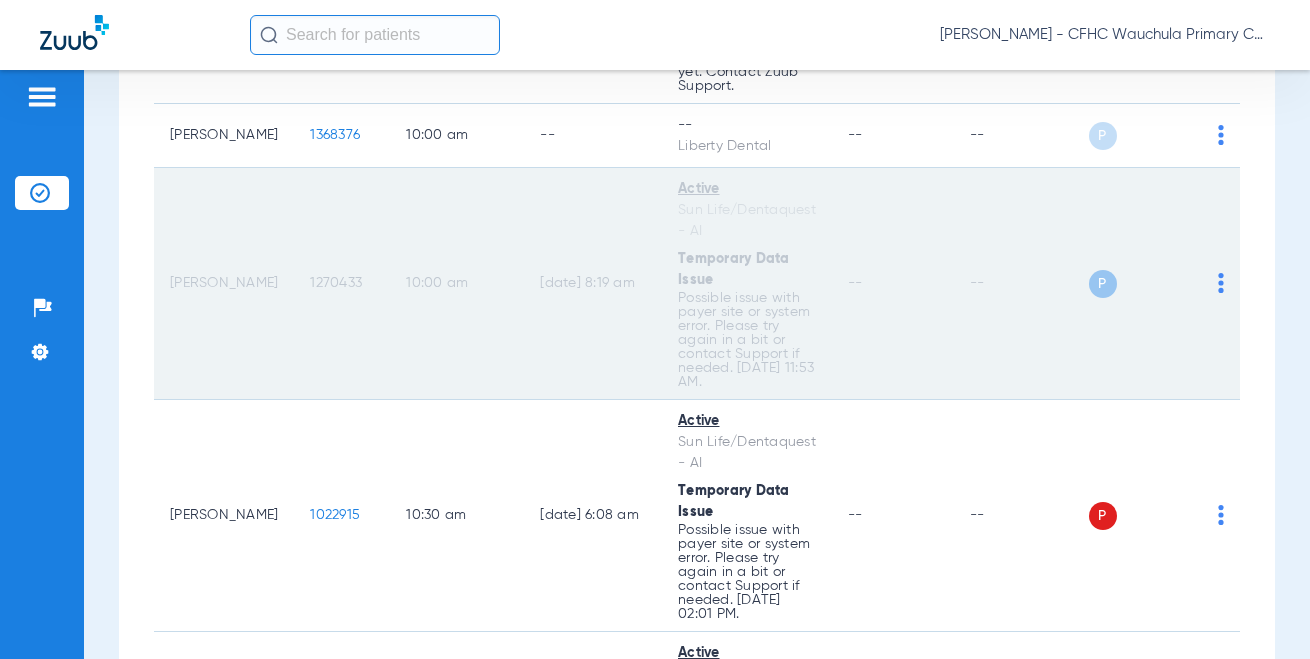 scroll, scrollTop: 1500, scrollLeft: 0, axis: vertical 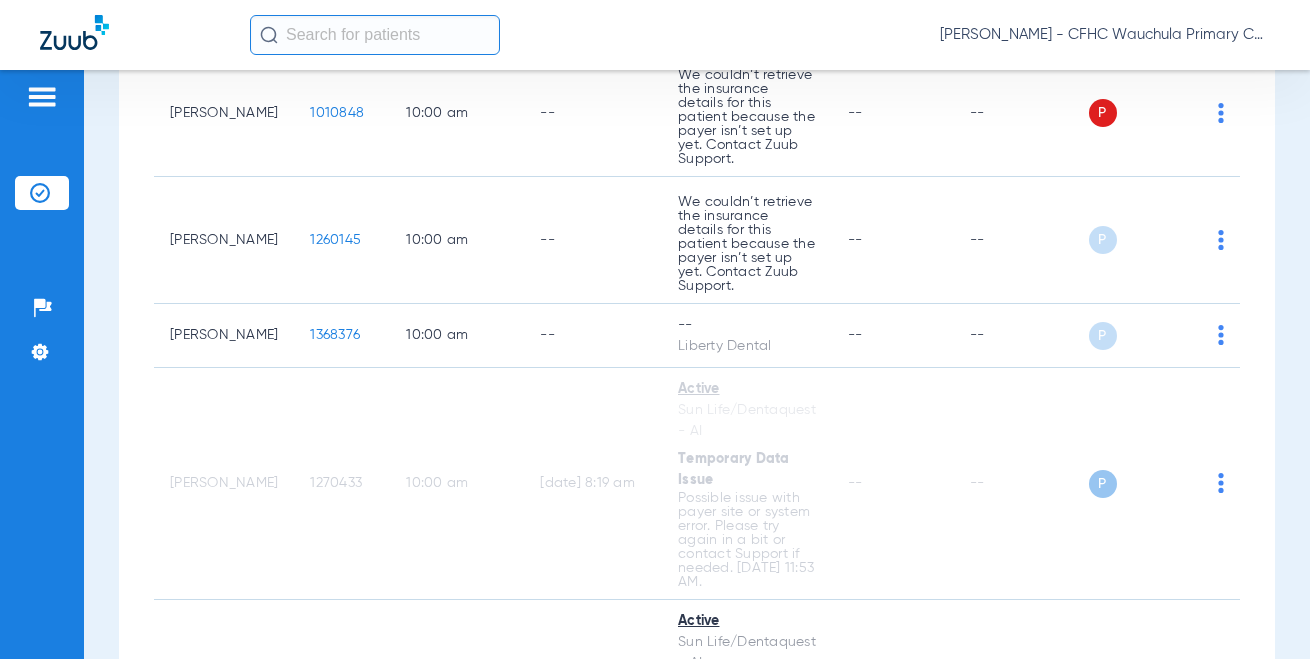 drag, startPoint x: 106, startPoint y: 561, endPoint x: 135, endPoint y: 531, distance: 41.725292 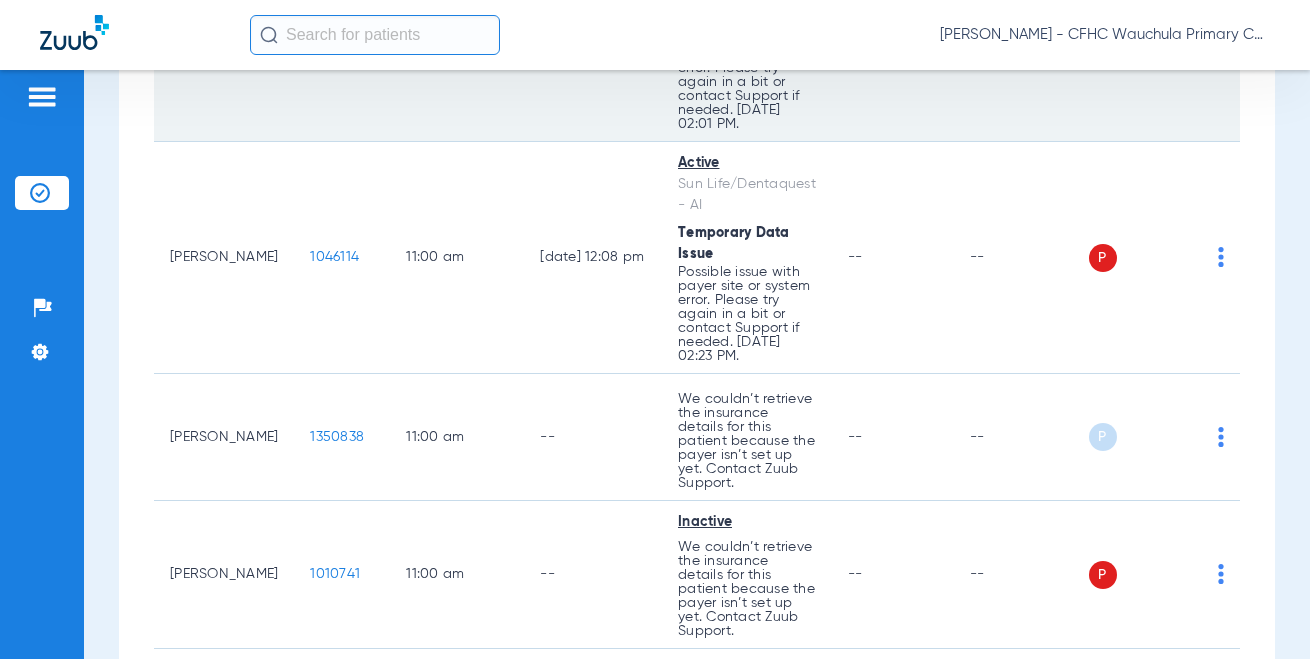 scroll, scrollTop: 2200, scrollLeft: 0, axis: vertical 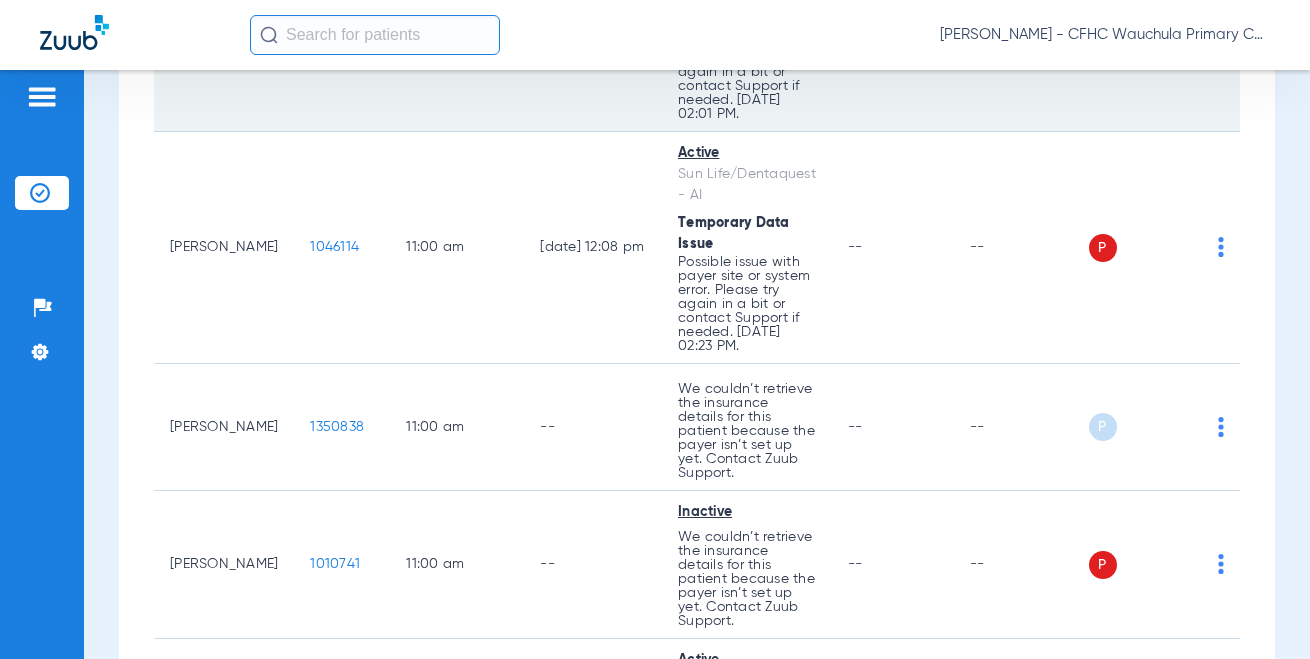 click on "1022915" 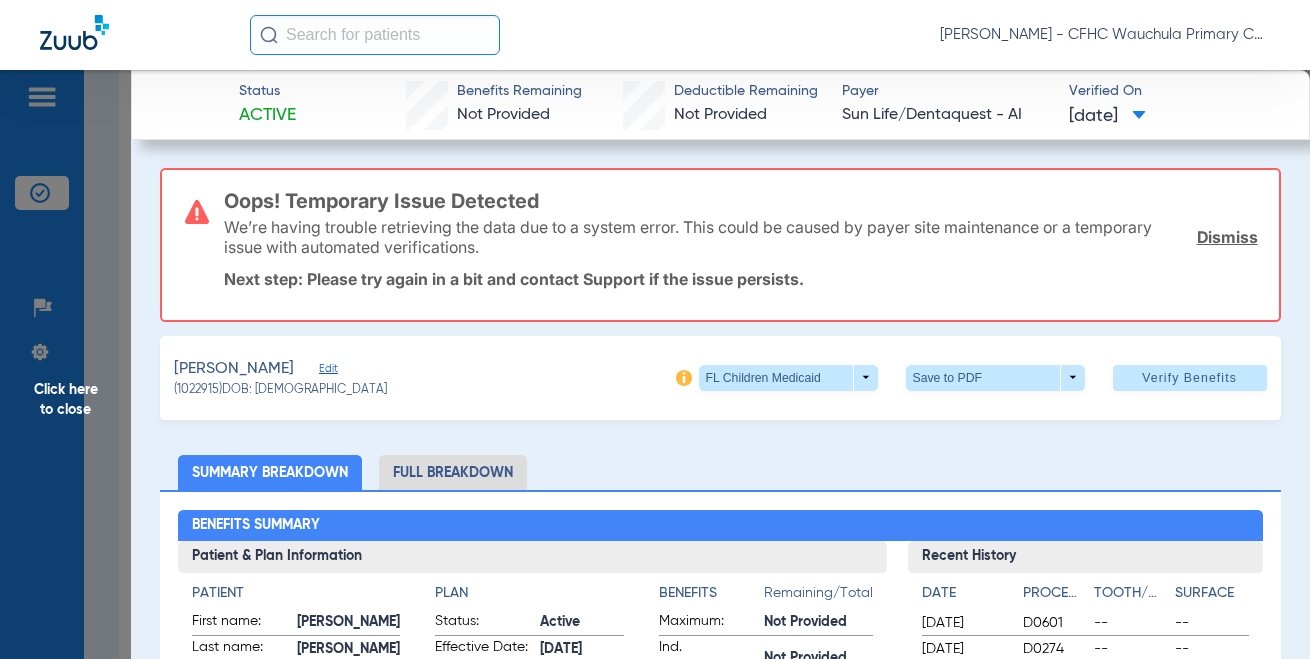 click on "We’re having trouble retrieving the data due to a system error. This could be caused by payer site maintenance or a temporary issue with automated verifications.  Dismiss" 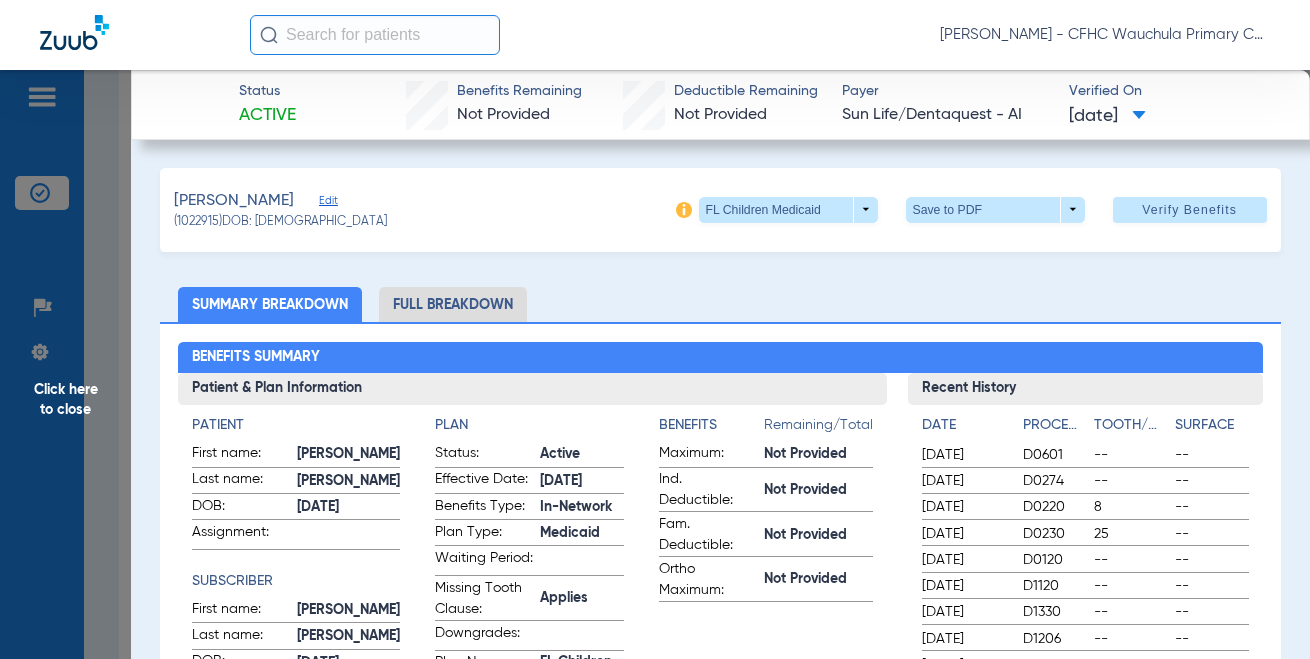 click on "Edit" 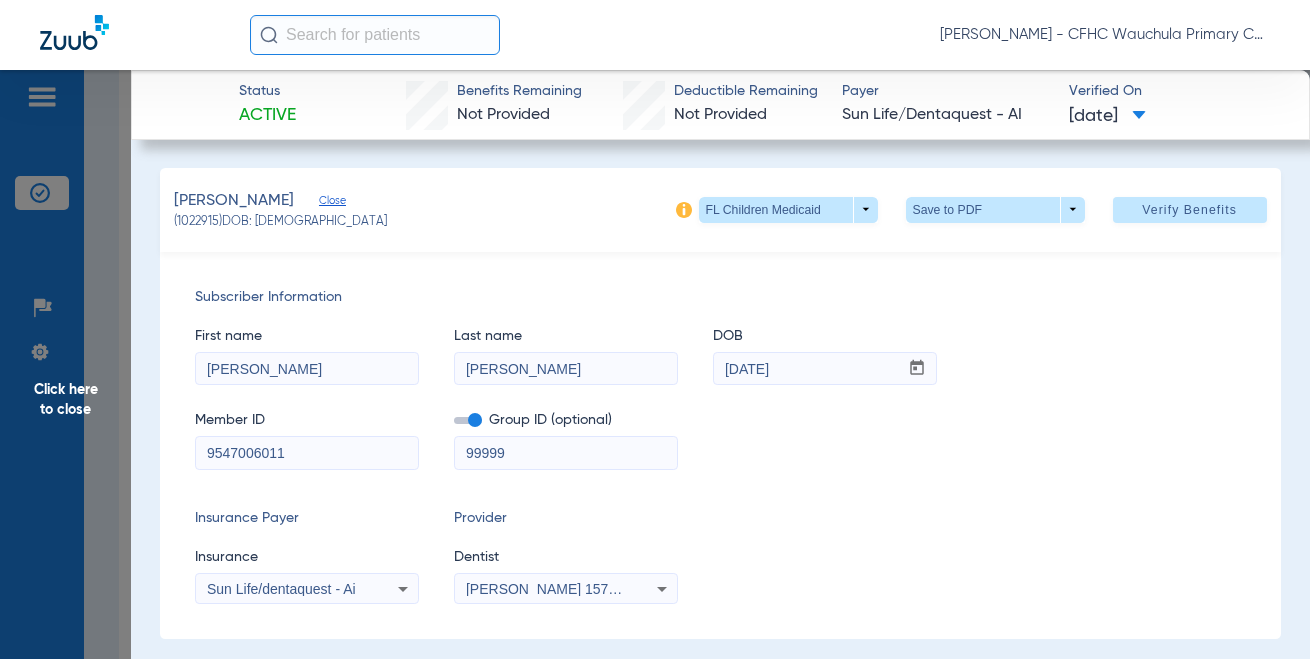click on "99999" at bounding box center (566, 453) 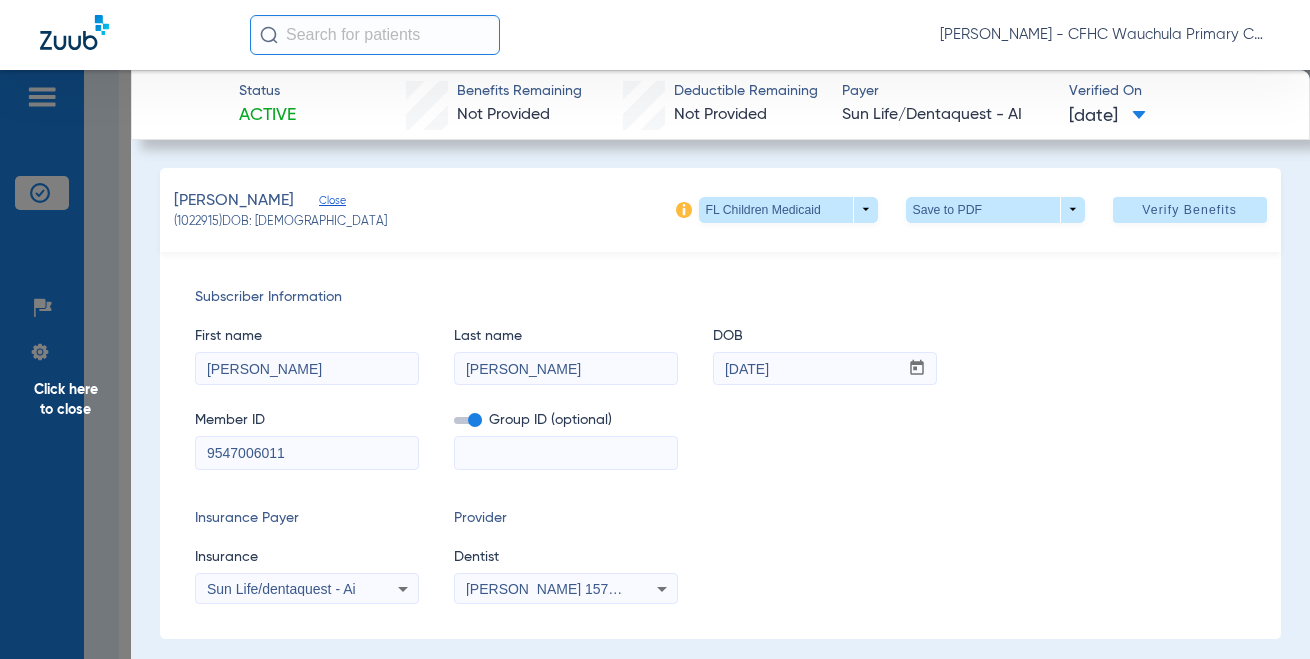 type 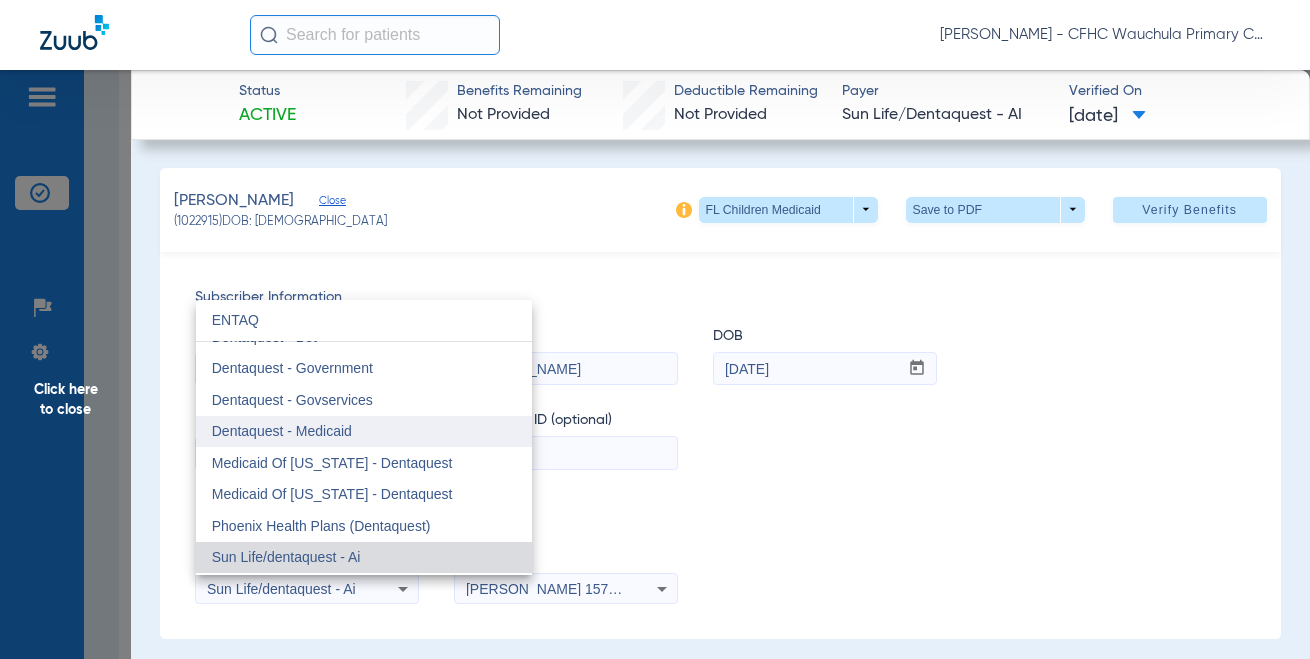 scroll, scrollTop: 0, scrollLeft: 0, axis: both 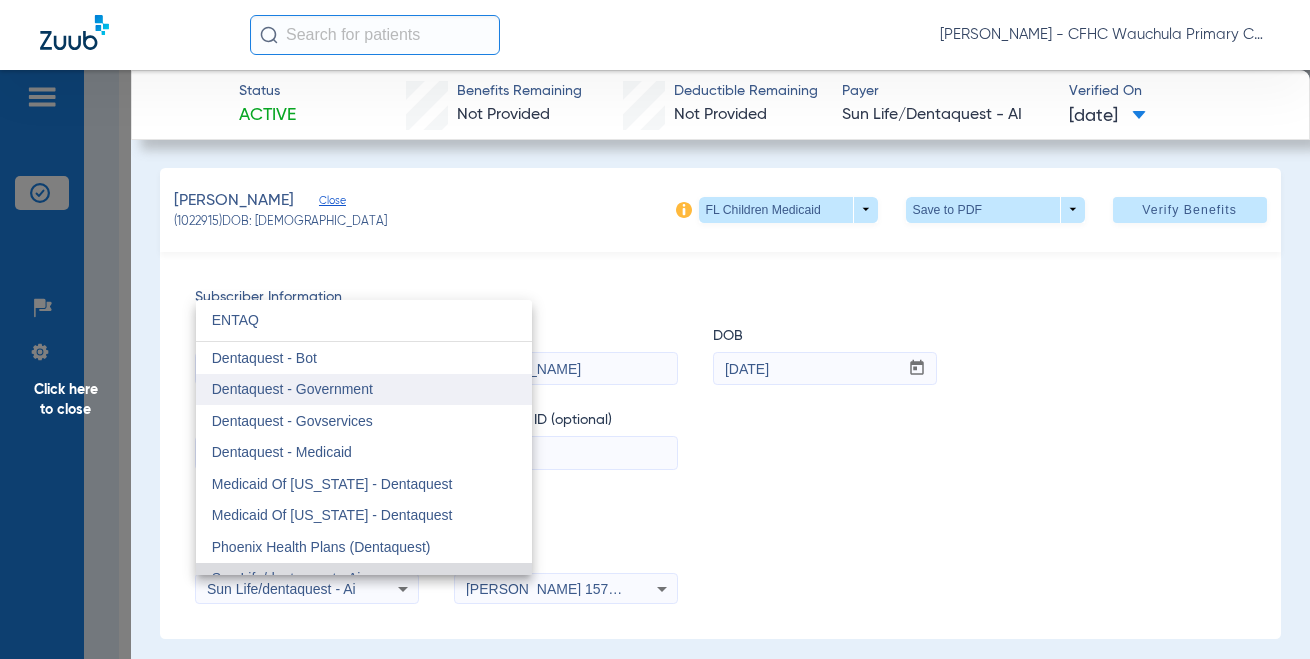 type on "ENTAQ" 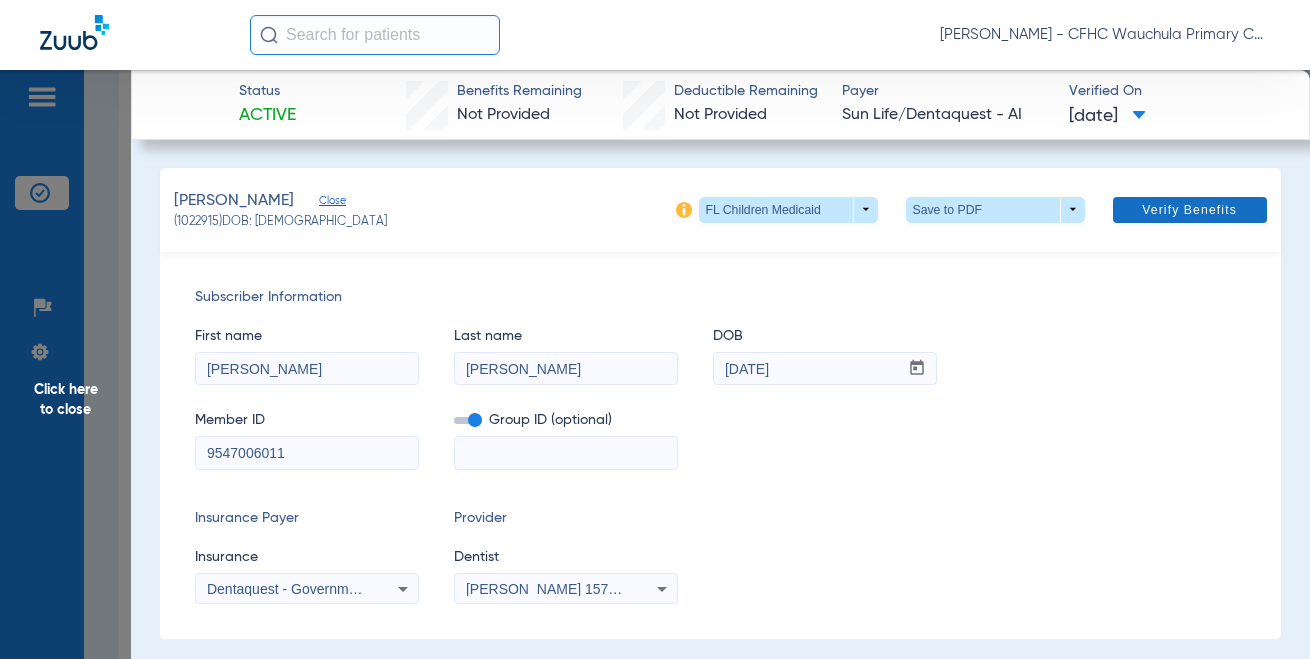 click 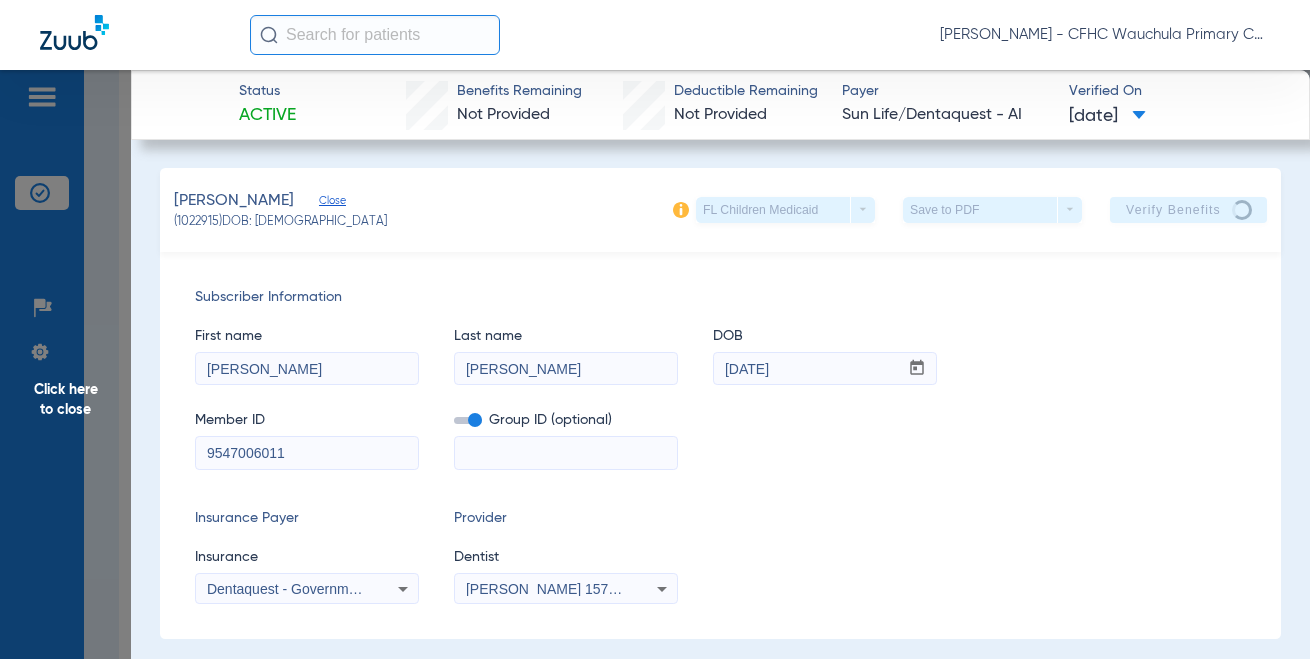 scroll, scrollTop: 2126, scrollLeft: 0, axis: vertical 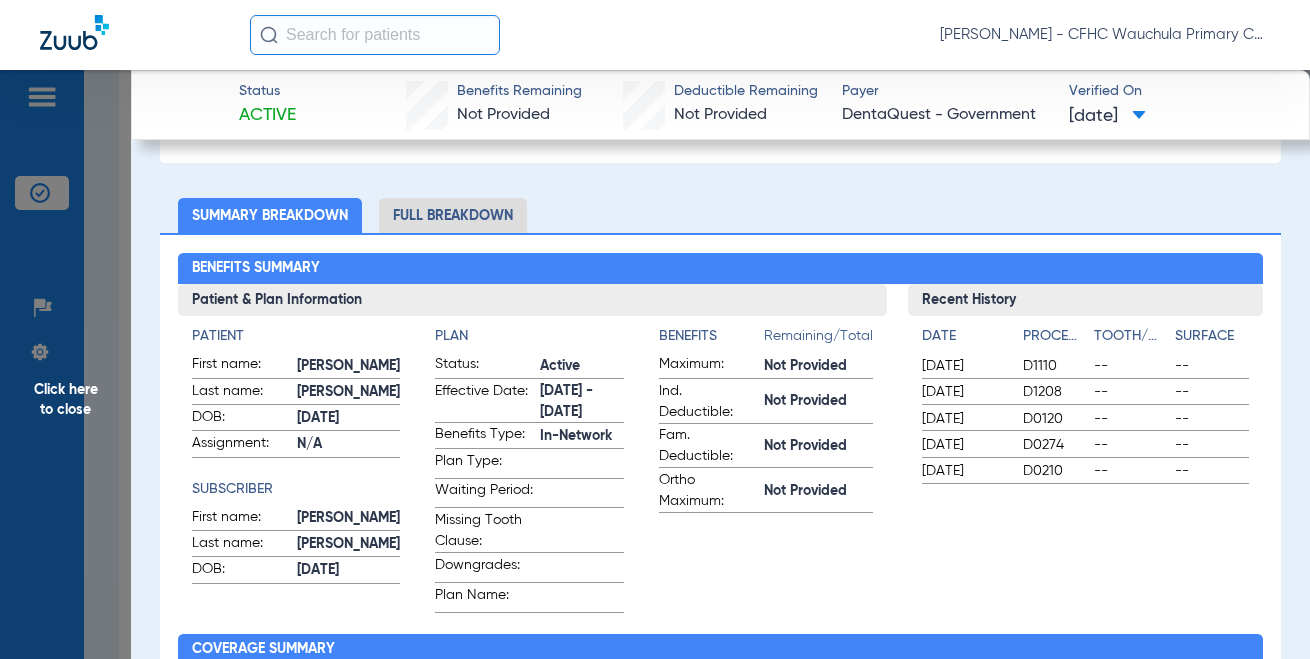 click on "Recent History Date Procedure Tooth/Quad Surface  [DATE]  D1110 -- --  [DATE]  D1208 -- --  [DATE]  D0120 -- --  [DATE]  D0274 -- --  [DATE]  D0210 -- --" 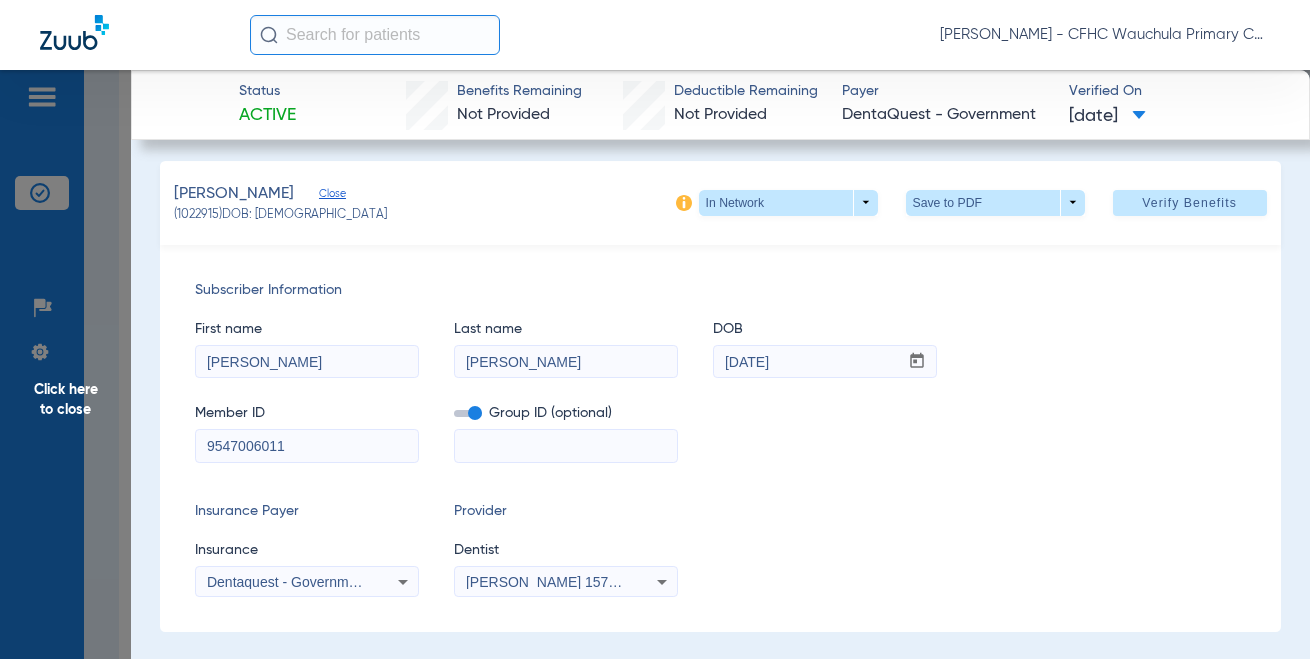 scroll, scrollTop: 0, scrollLeft: 0, axis: both 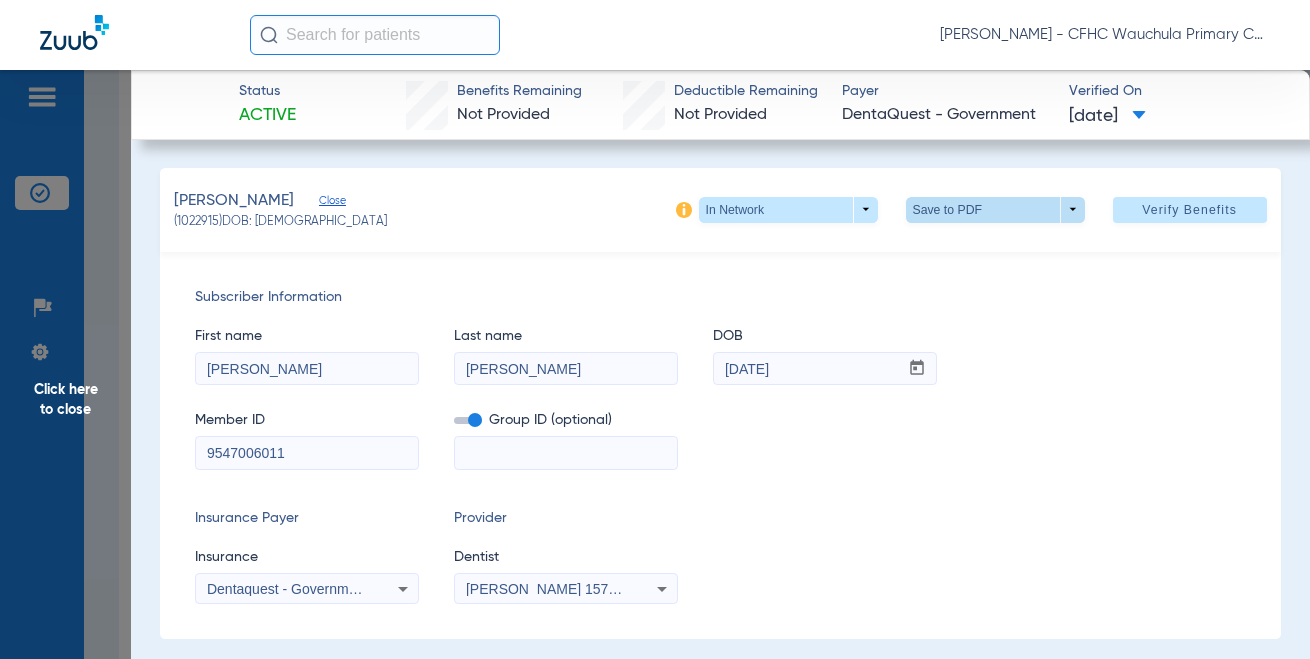 click 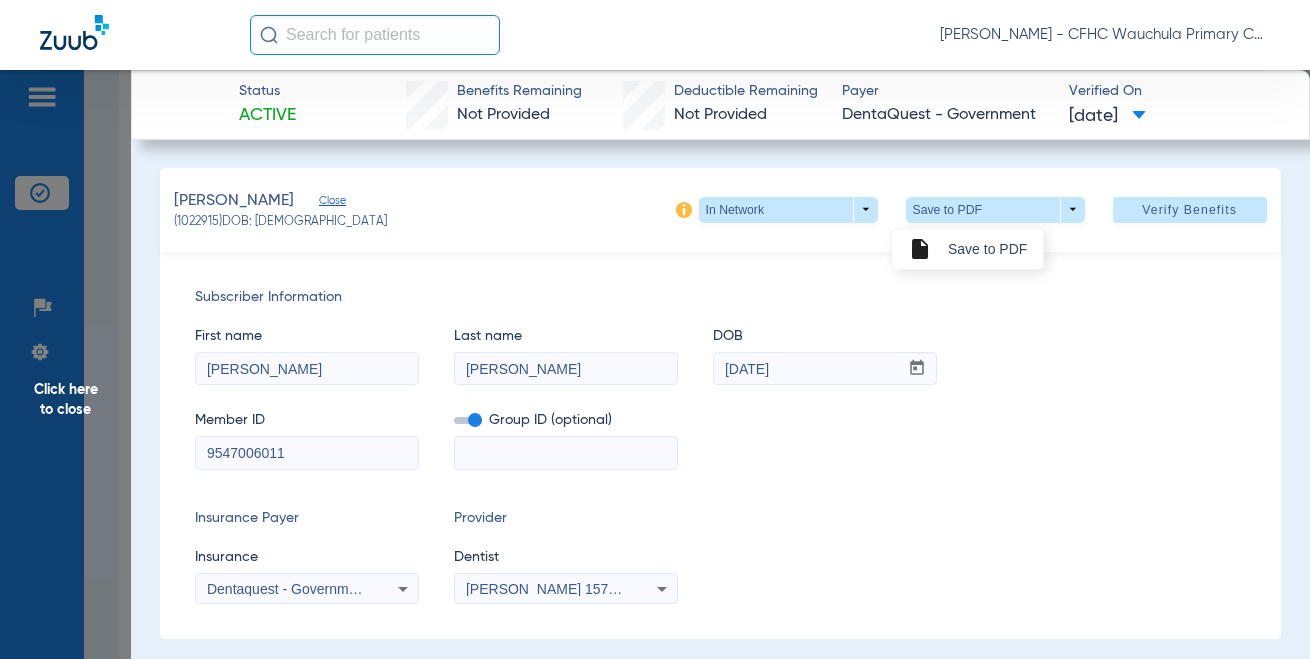 drag, startPoint x: 952, startPoint y: 255, endPoint x: 1090, endPoint y: 253, distance: 138.0145 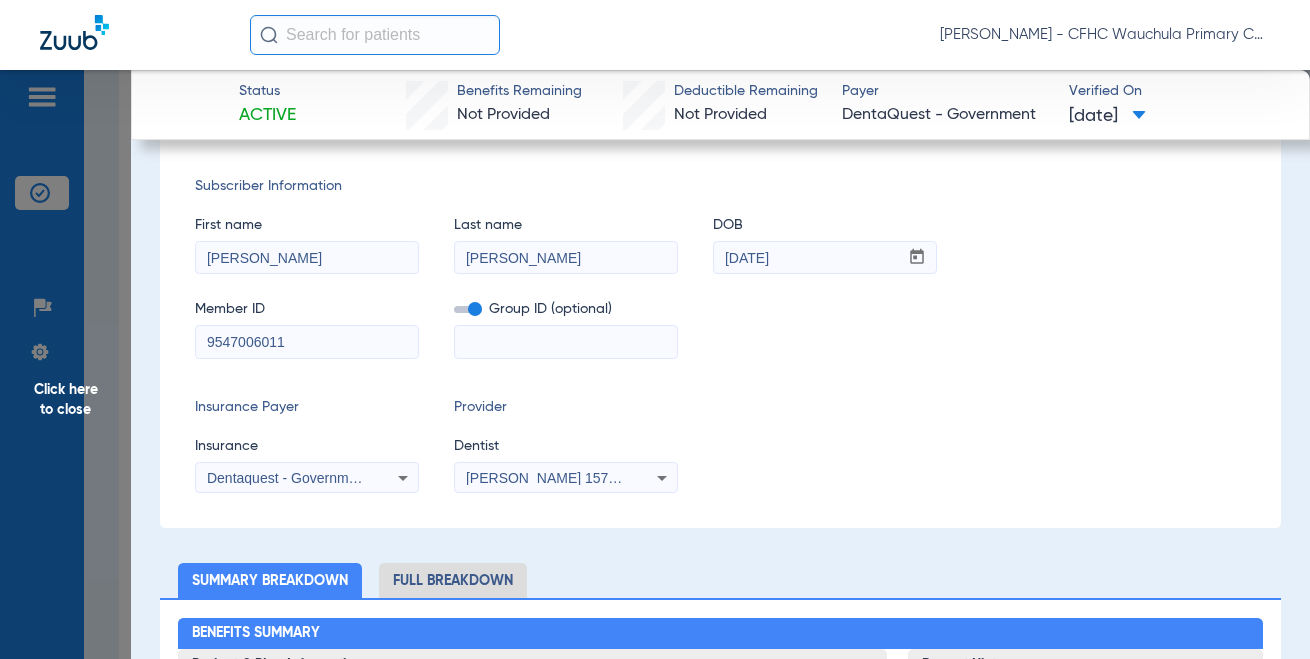 scroll, scrollTop: 200, scrollLeft: 0, axis: vertical 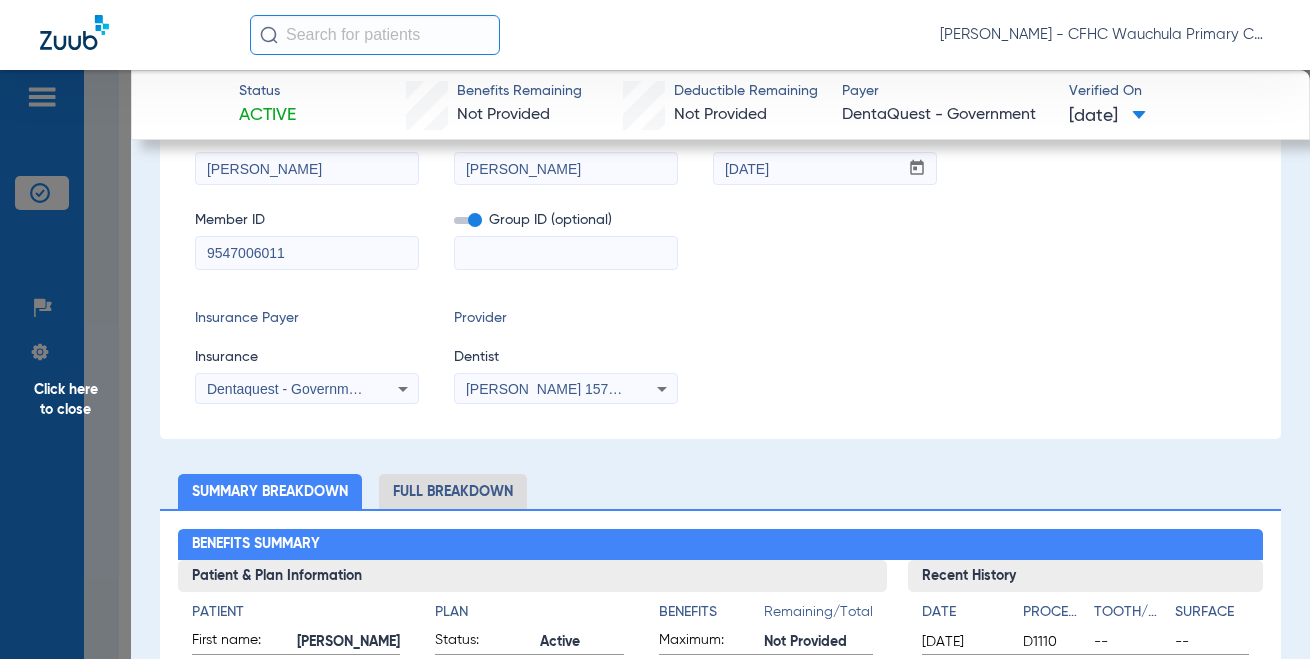click on "Click here to close" 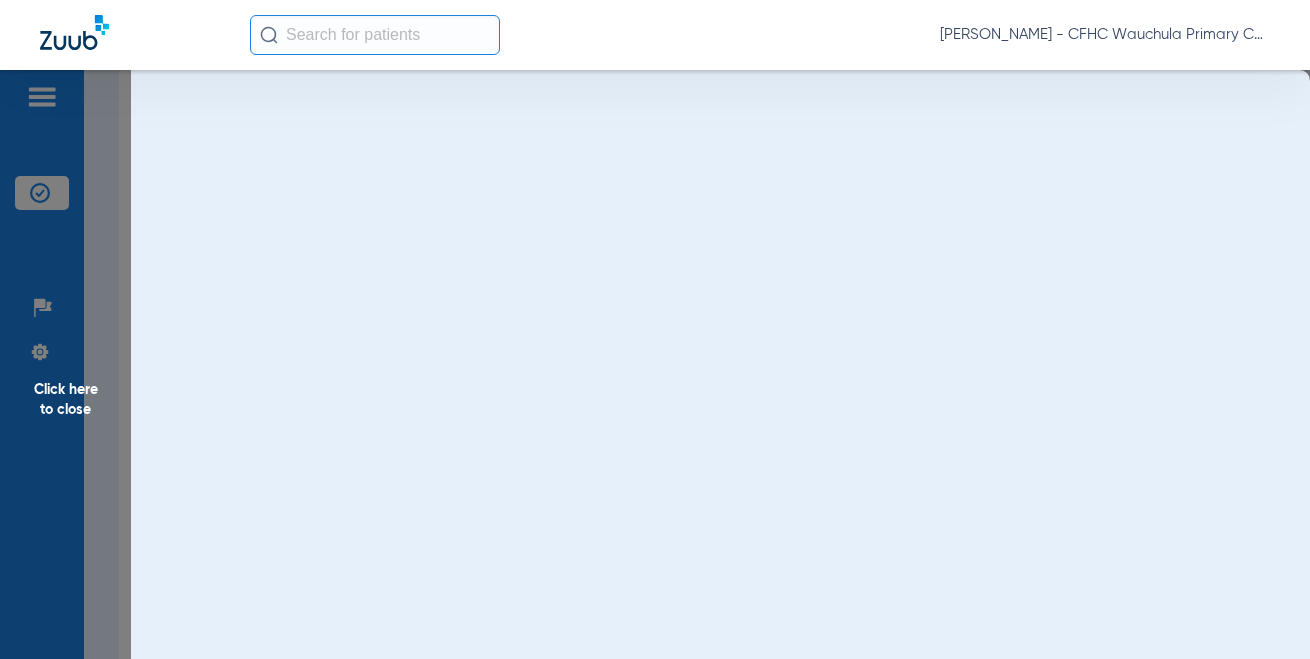 scroll, scrollTop: 0, scrollLeft: 0, axis: both 